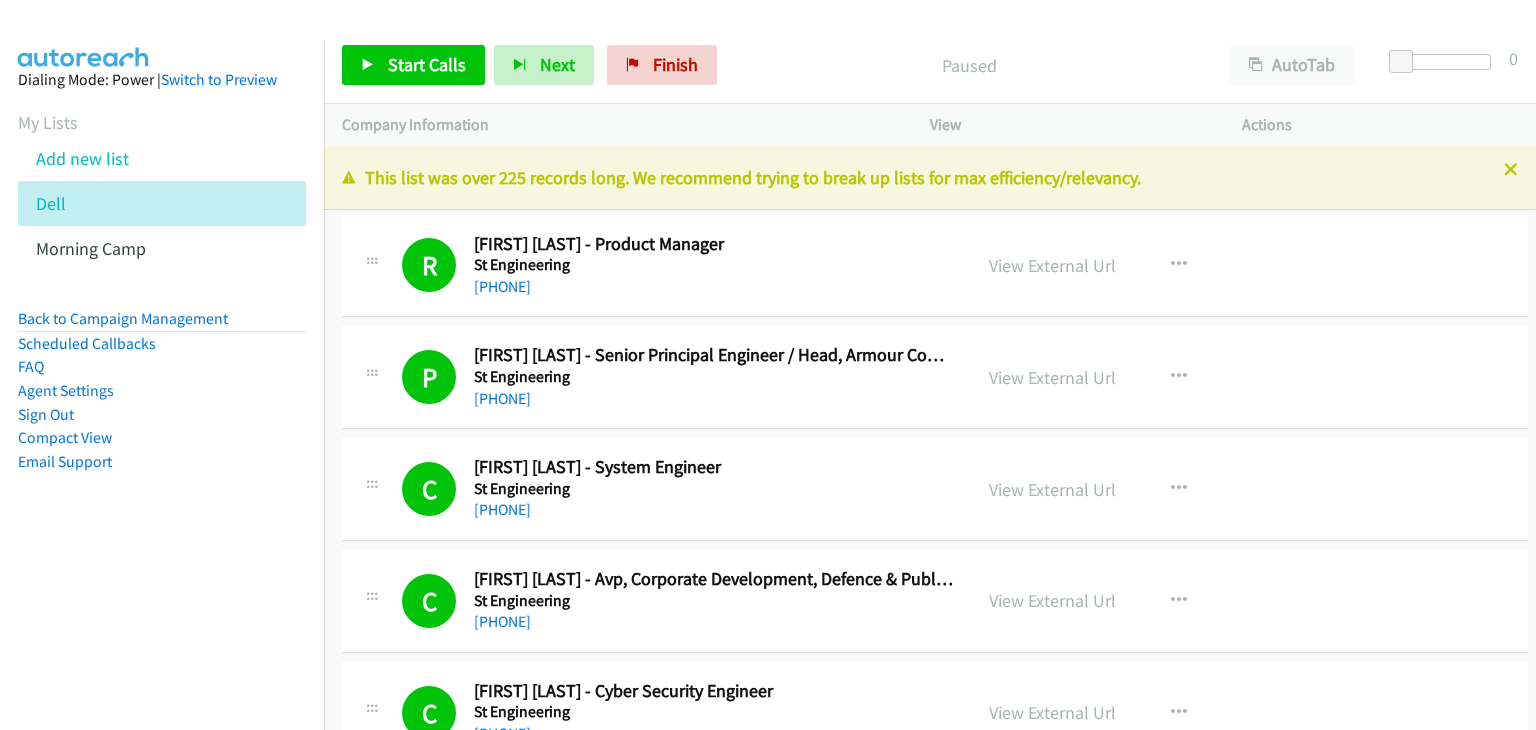 scroll, scrollTop: 0, scrollLeft: 0, axis: both 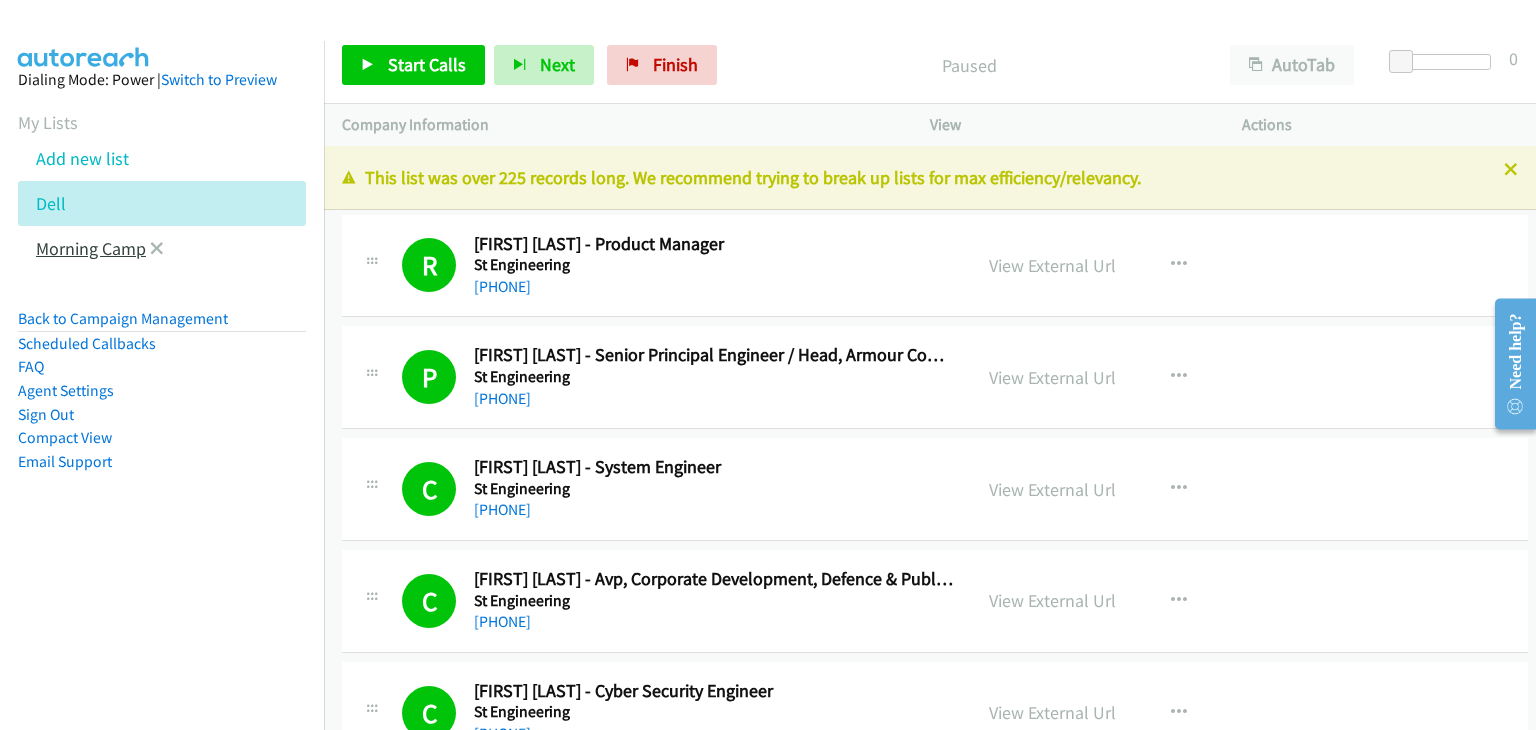 drag, startPoint x: 72, startPoint y: 199, endPoint x: 128, endPoint y: 248, distance: 74.41102 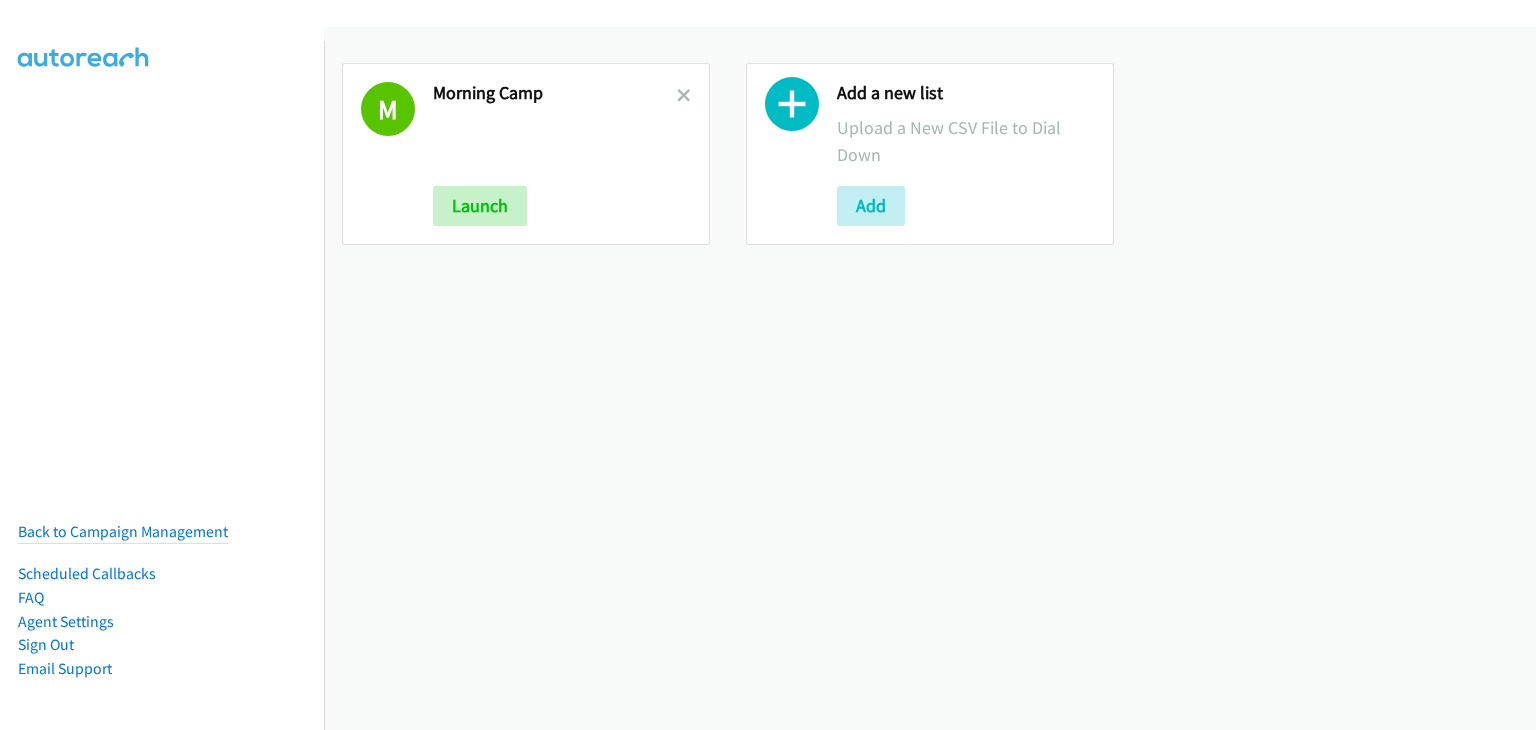 scroll, scrollTop: 0, scrollLeft: 0, axis: both 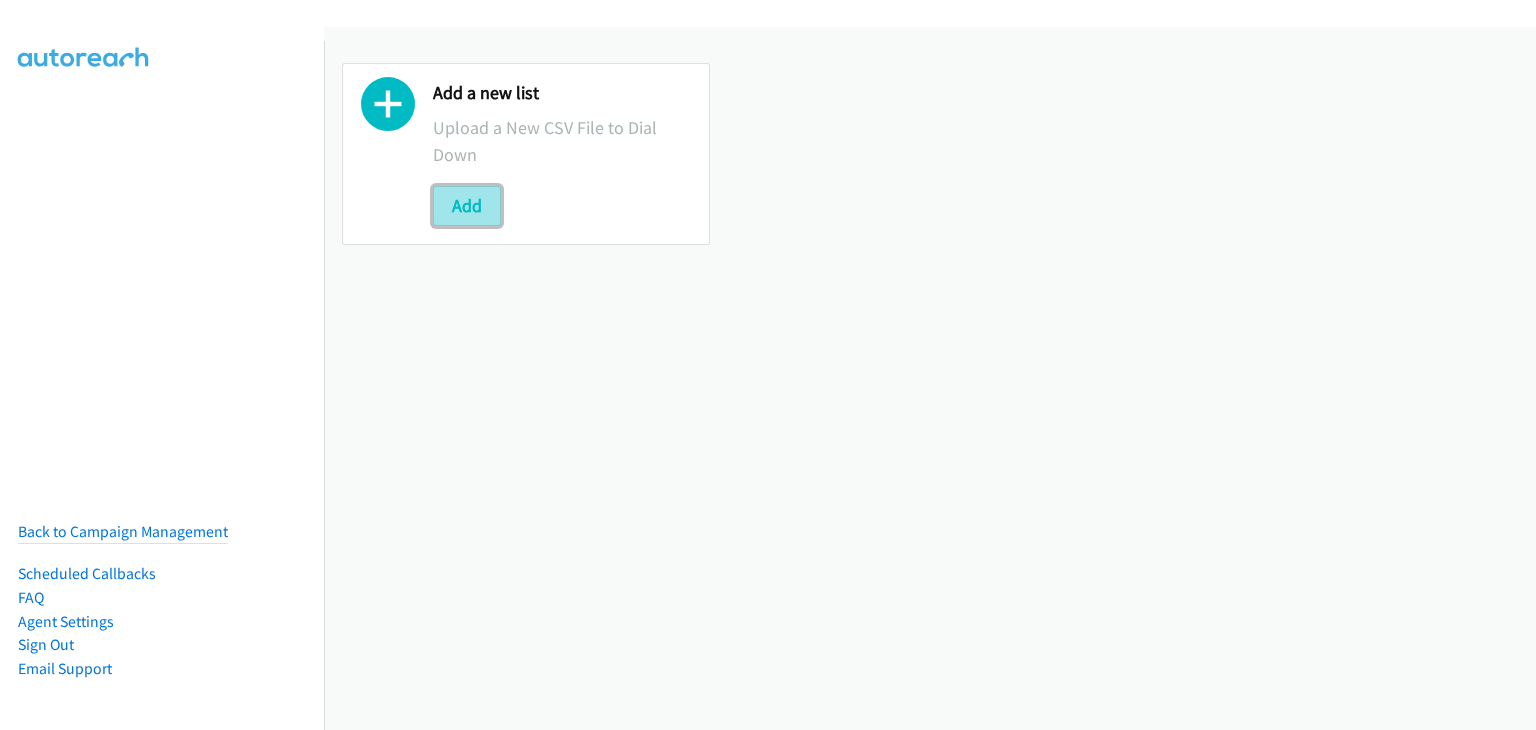 click on "Add" at bounding box center (467, 206) 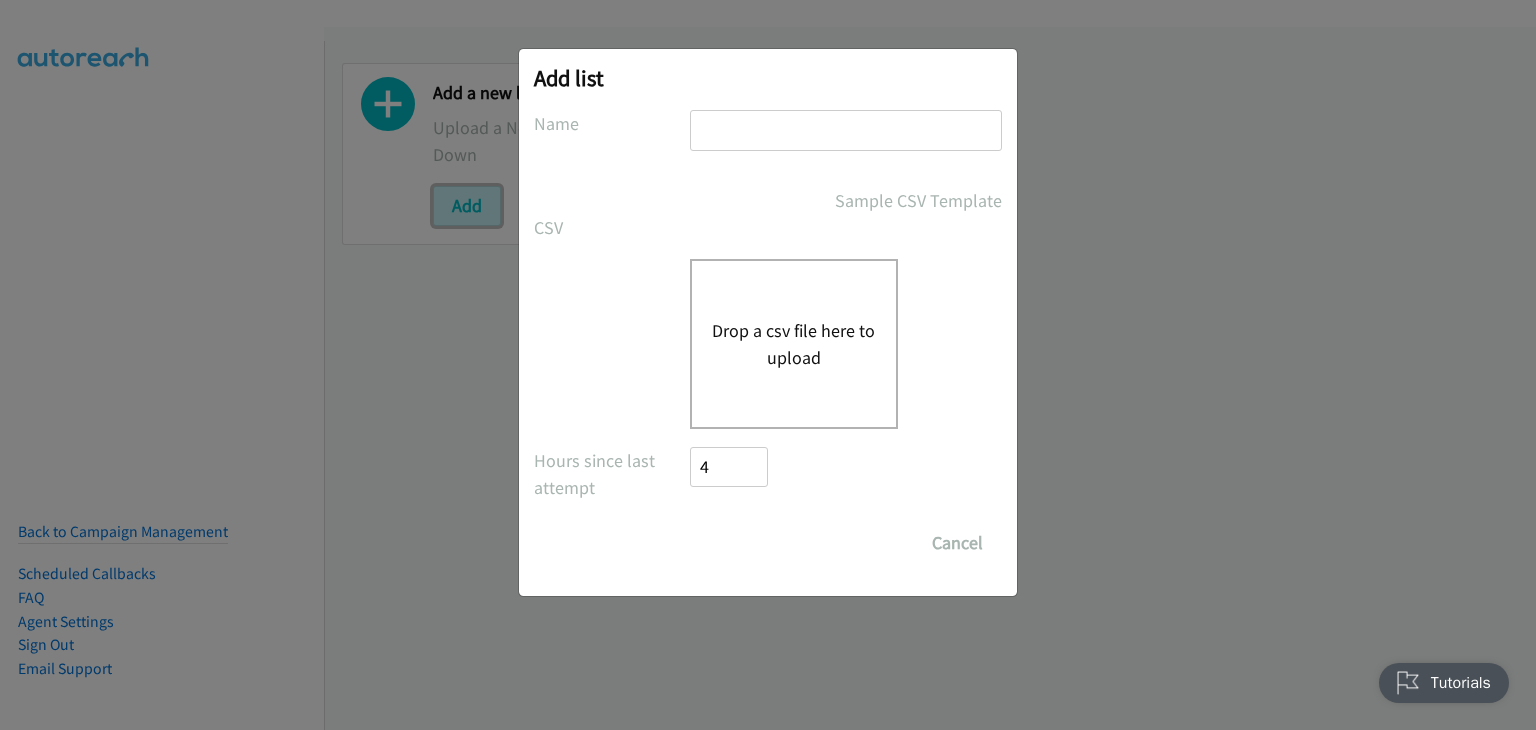 scroll, scrollTop: 0, scrollLeft: 0, axis: both 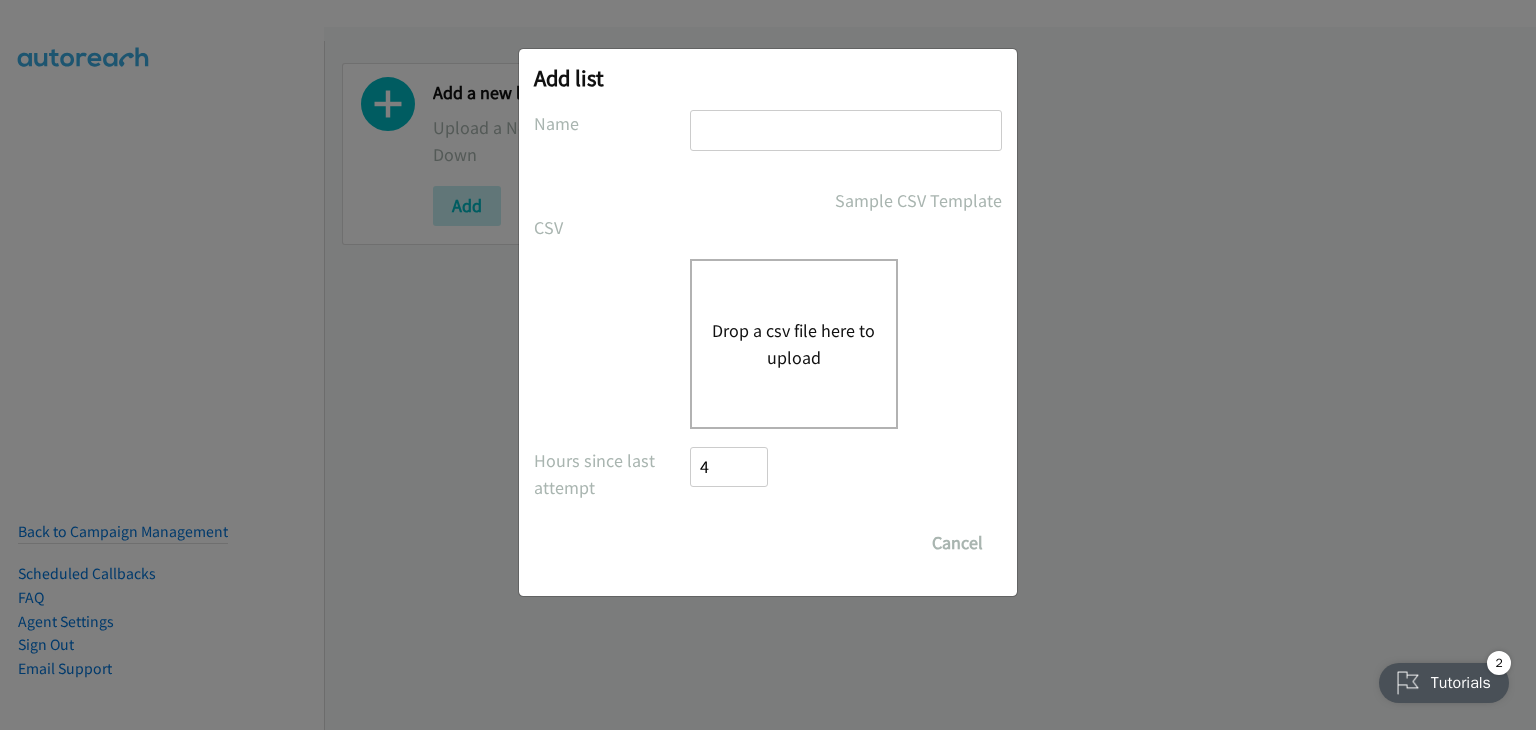 click at bounding box center (846, 130) 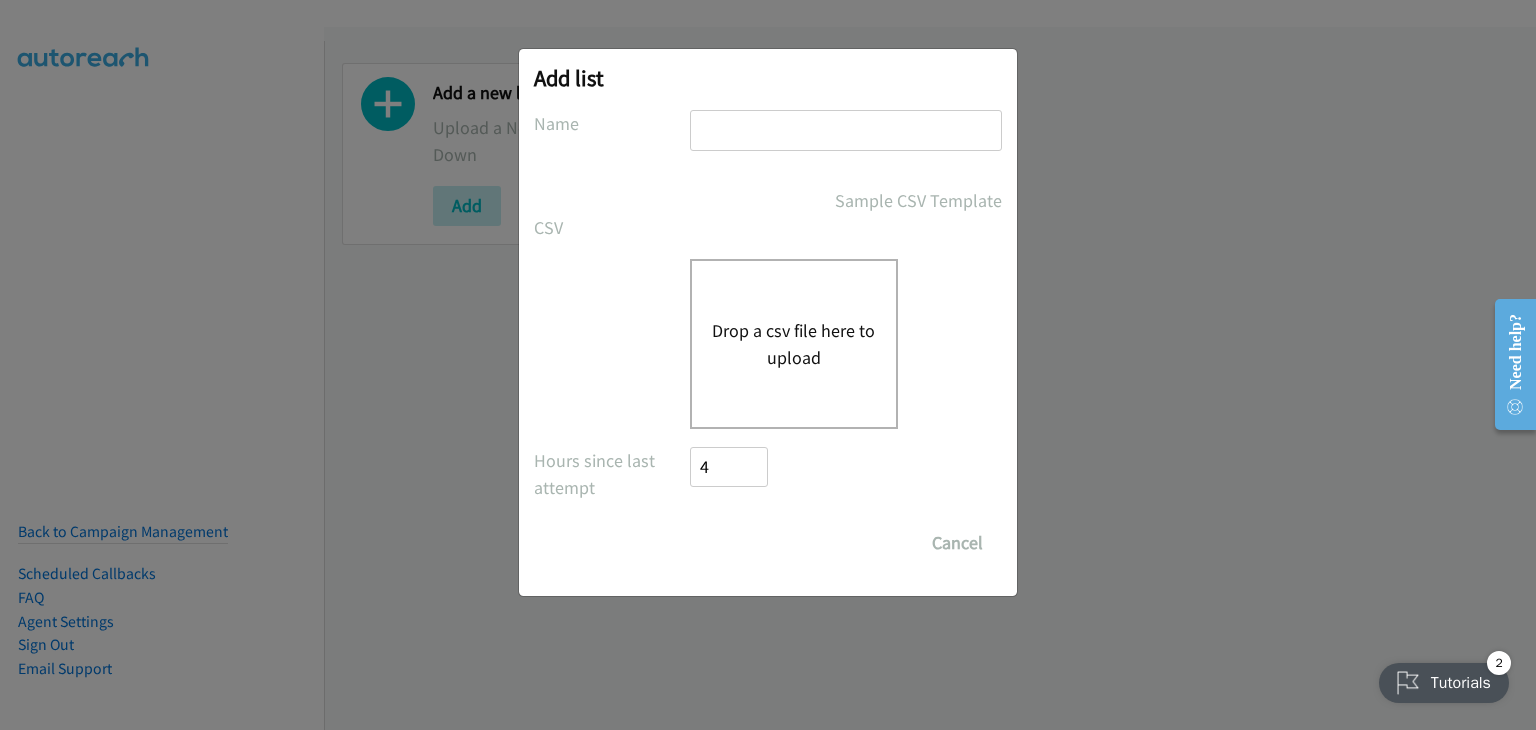 drag, startPoint x: 595, startPoint y: 168, endPoint x: 711, endPoint y: 215, distance: 125.1599 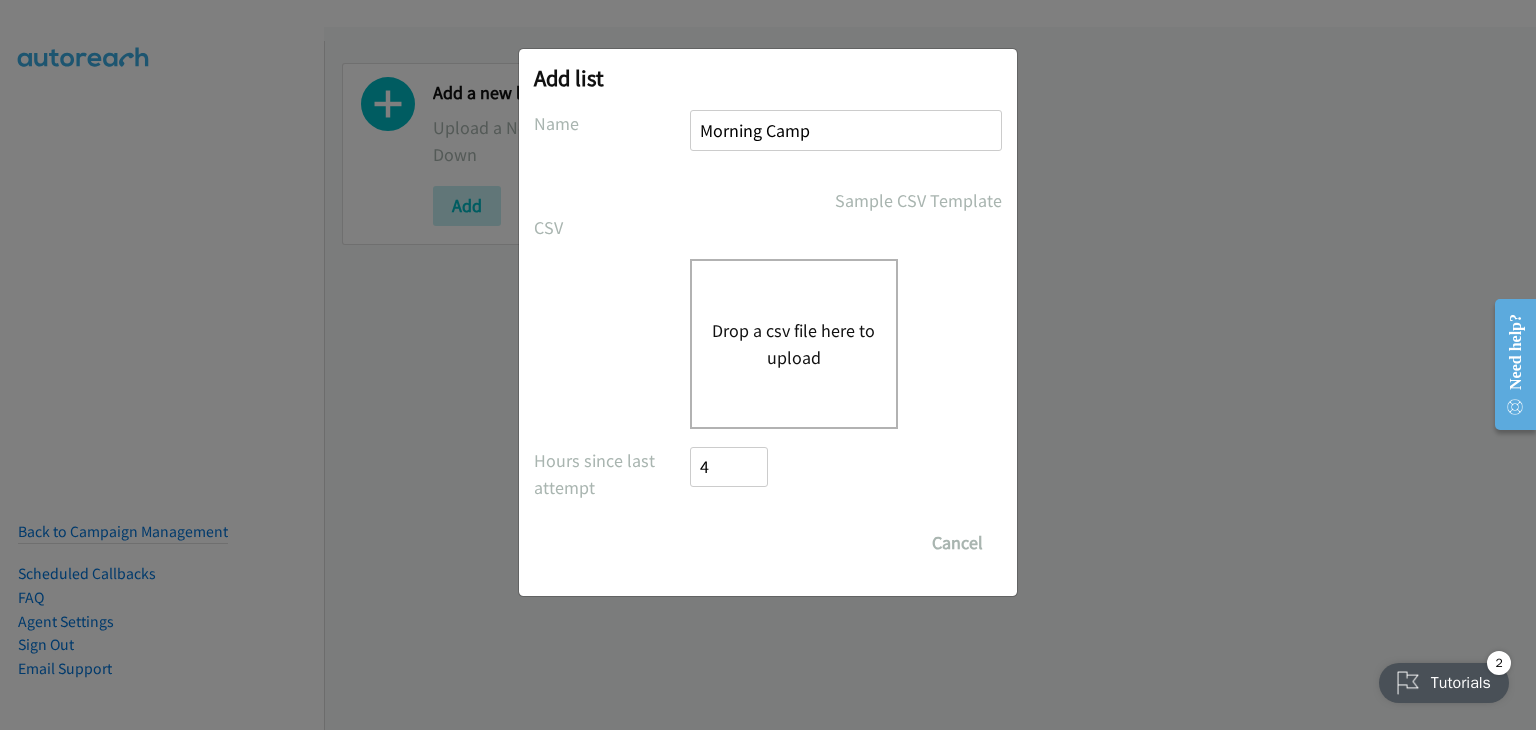 click on "Drop a csv file here to upload" at bounding box center (794, 344) 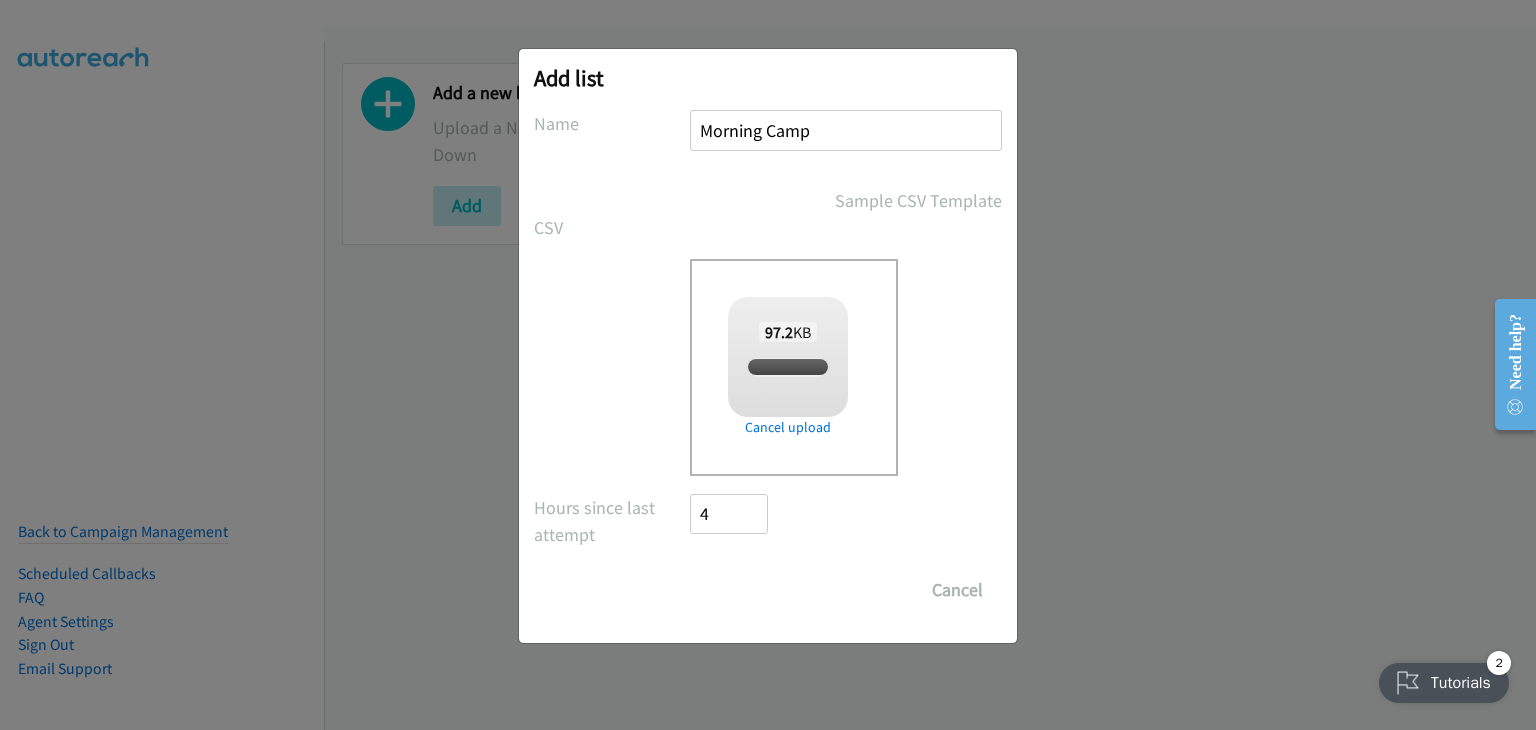 checkbox on "true" 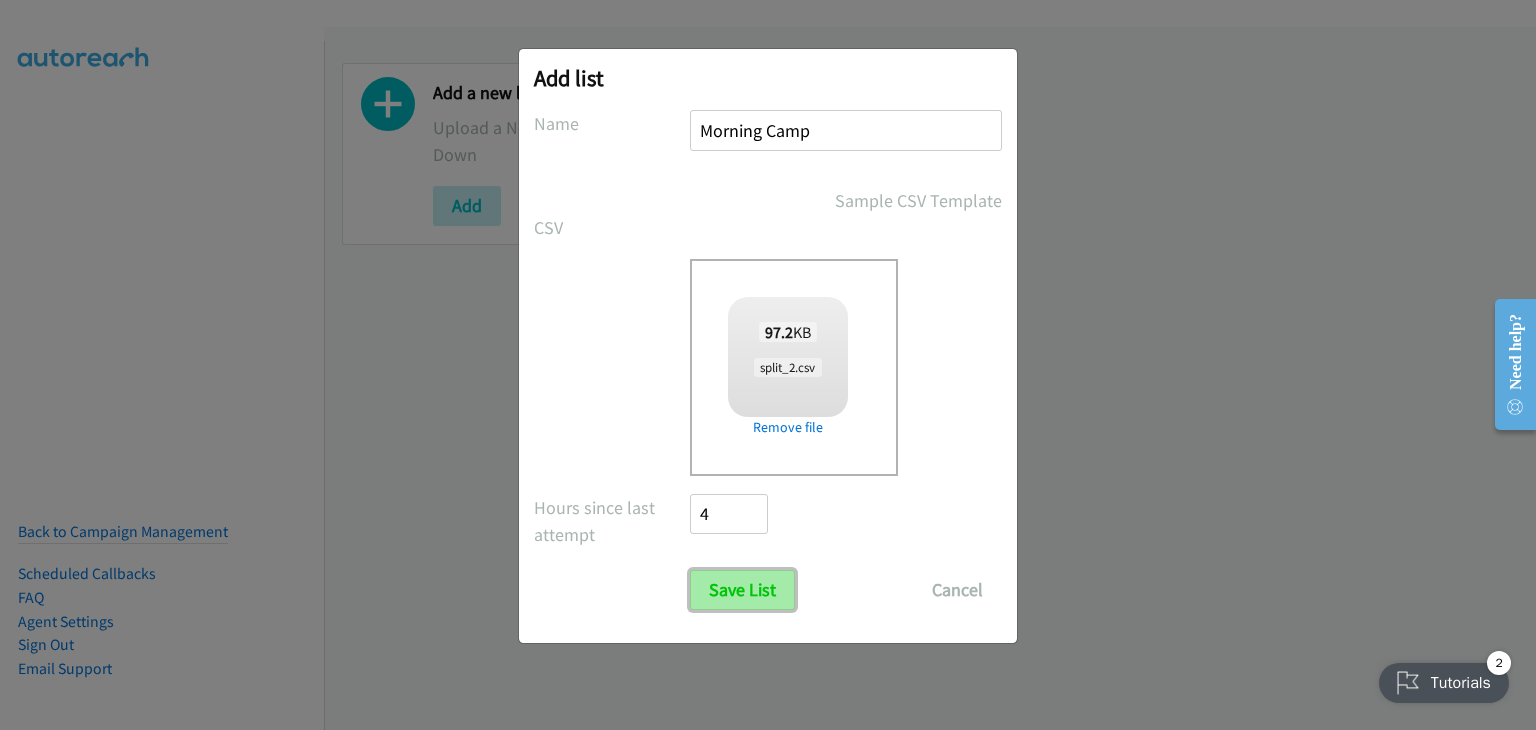 click on "Save List" at bounding box center [742, 590] 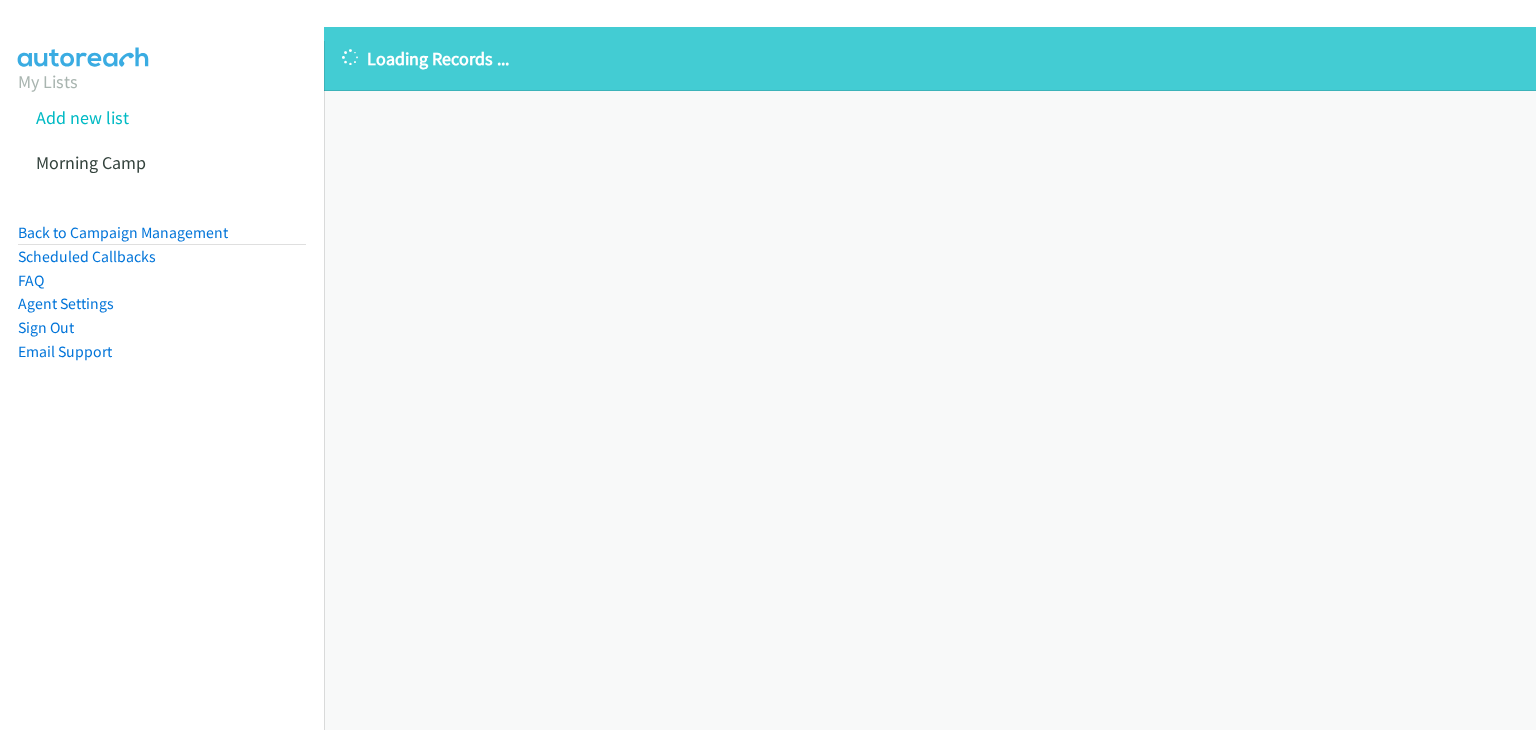 scroll, scrollTop: 0, scrollLeft: 0, axis: both 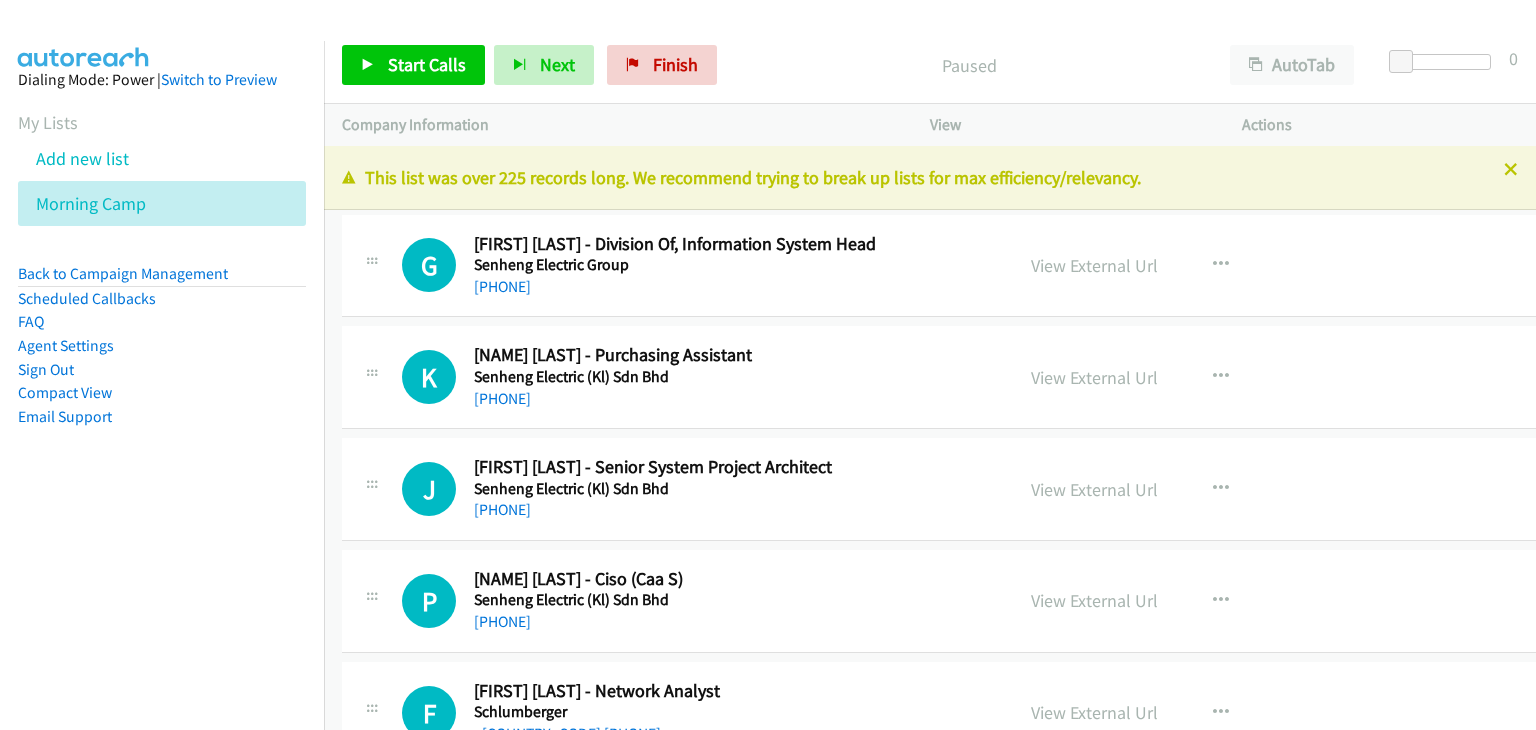 click on "Callback Scheduled
[NAME] - [TITLE]
[PHONE]
View External Url
View ExternalUrl
Schedule/Manage Callback
Start Calls Here
Remove from list
Add to do not call list
Reset Call Status" at bounding box center [977, 266] 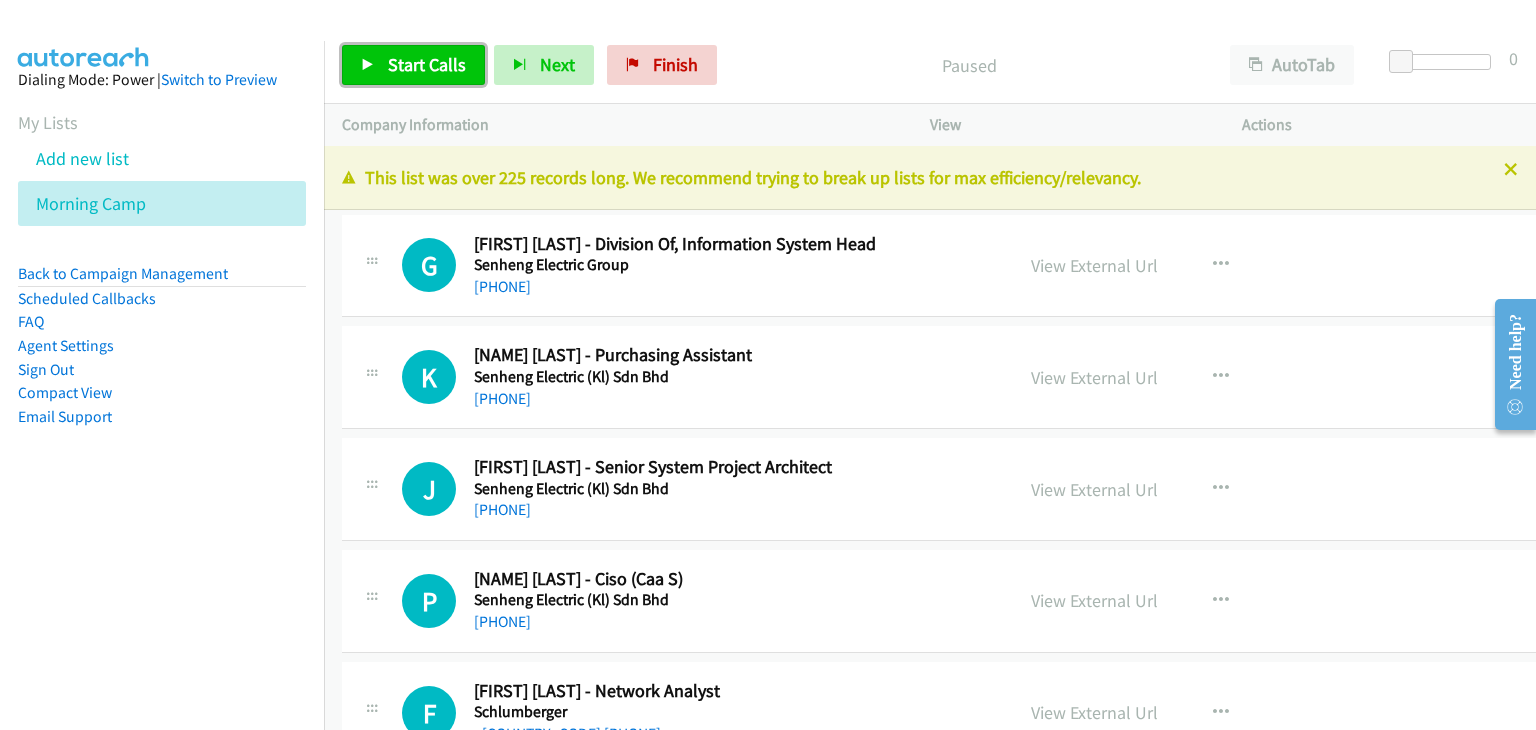 click on "Start Calls" at bounding box center [427, 64] 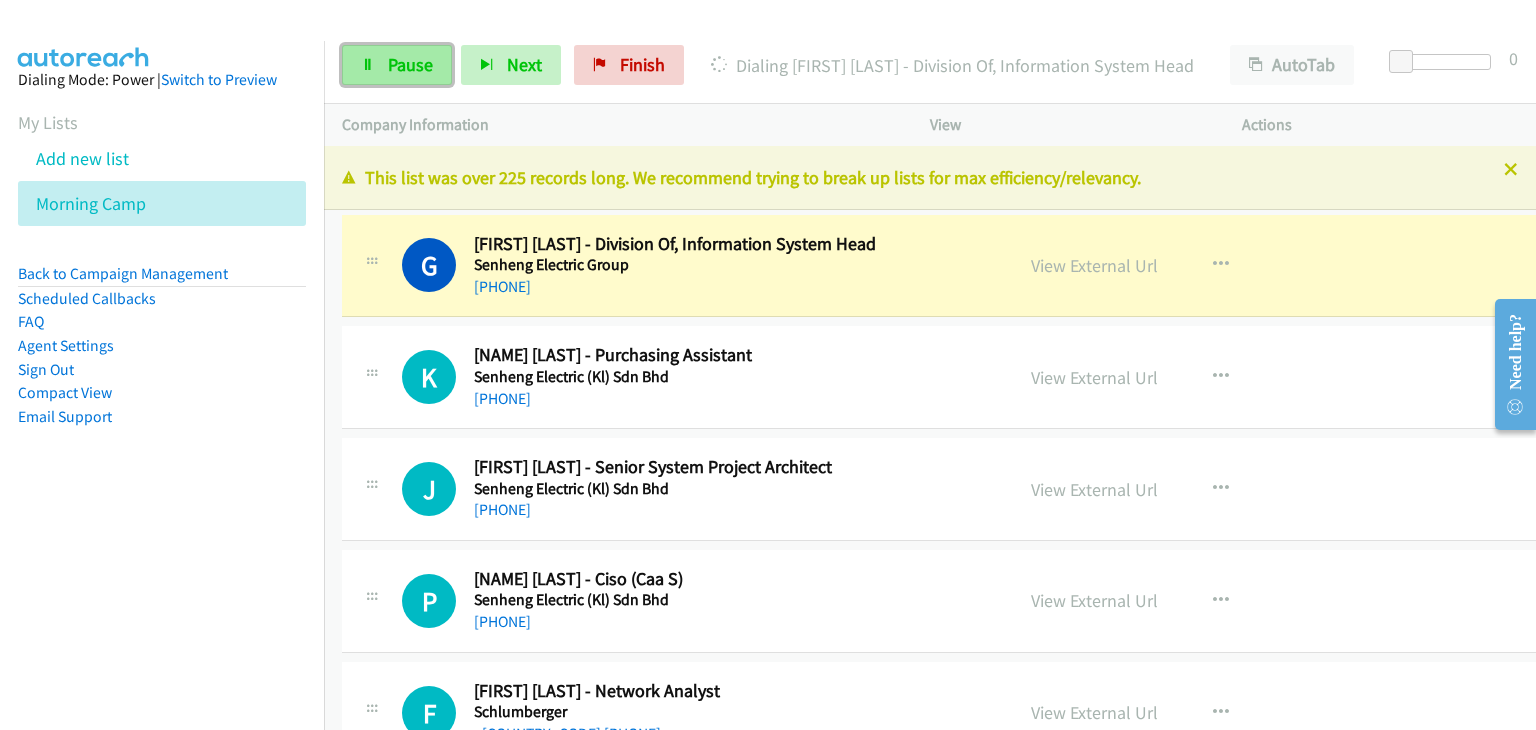click on "Pause" at bounding box center [410, 64] 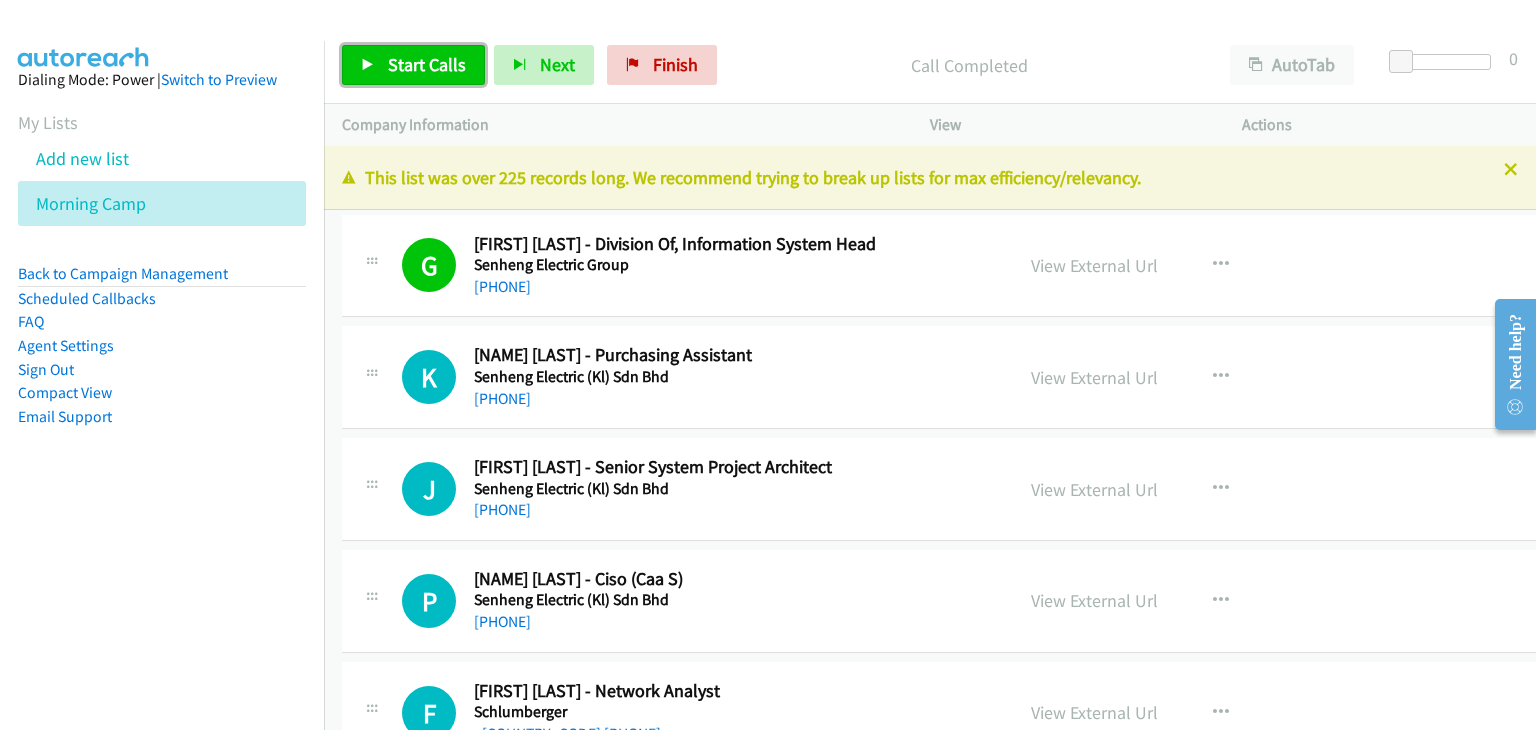 click on "Start Calls" at bounding box center (427, 64) 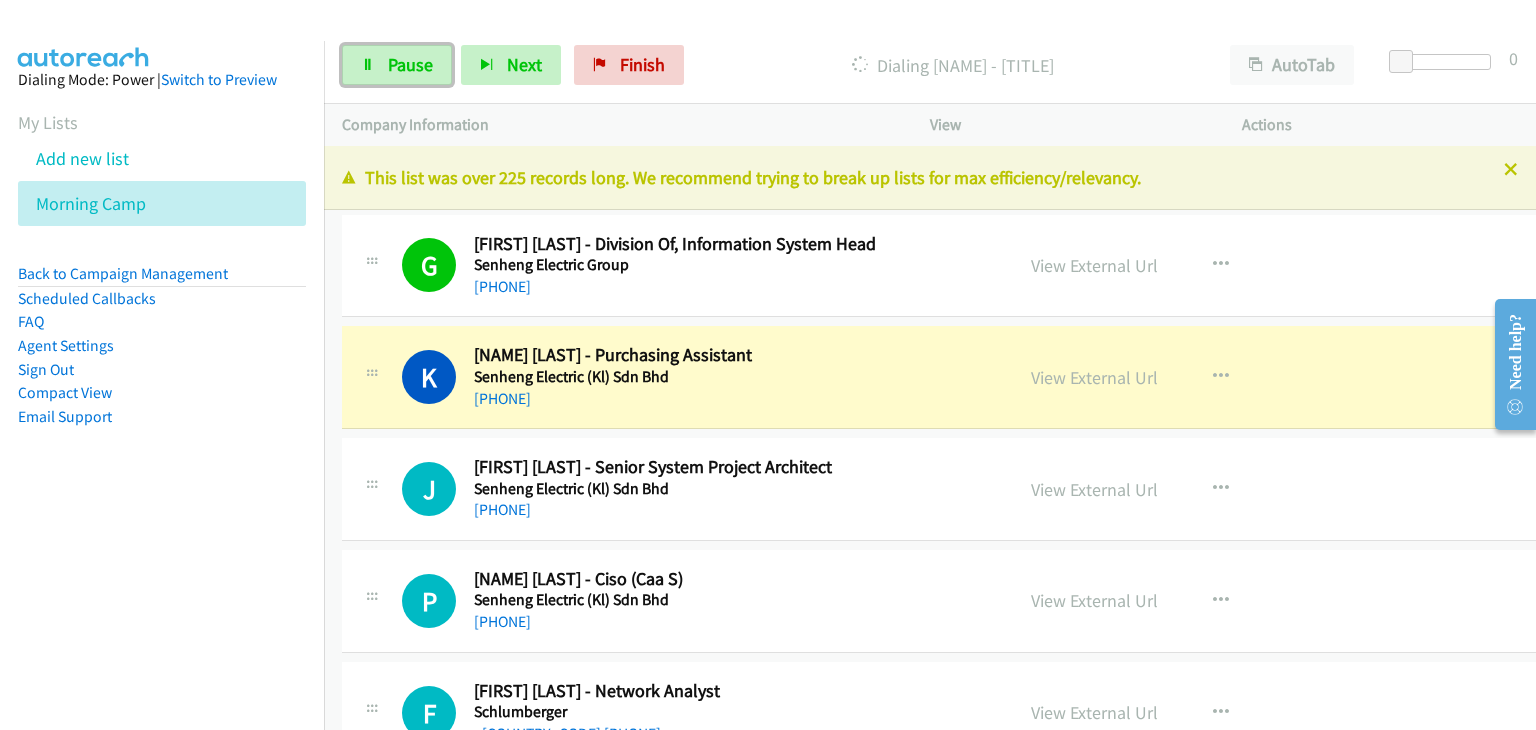 click on "Pause" at bounding box center (410, 64) 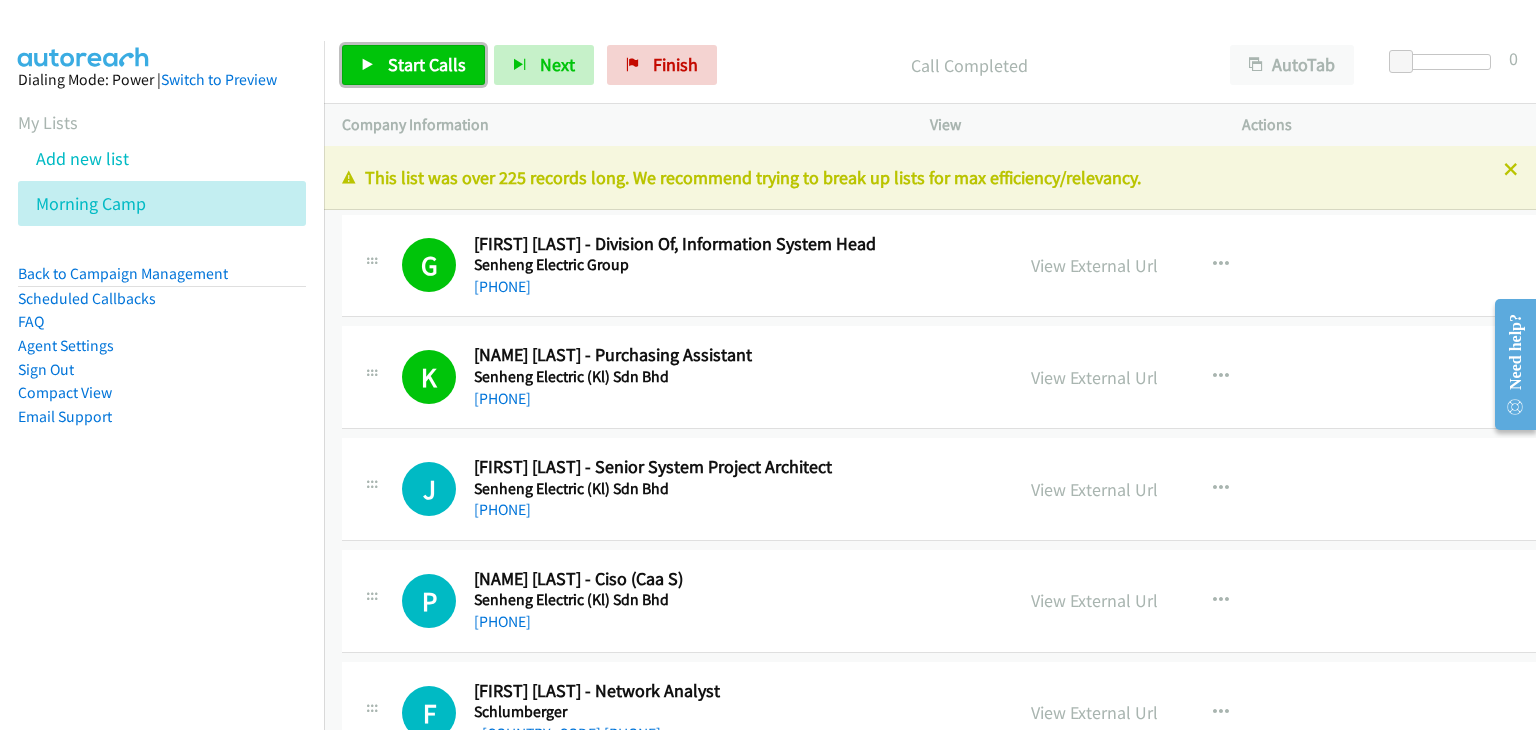 click on "Start Calls" at bounding box center (427, 64) 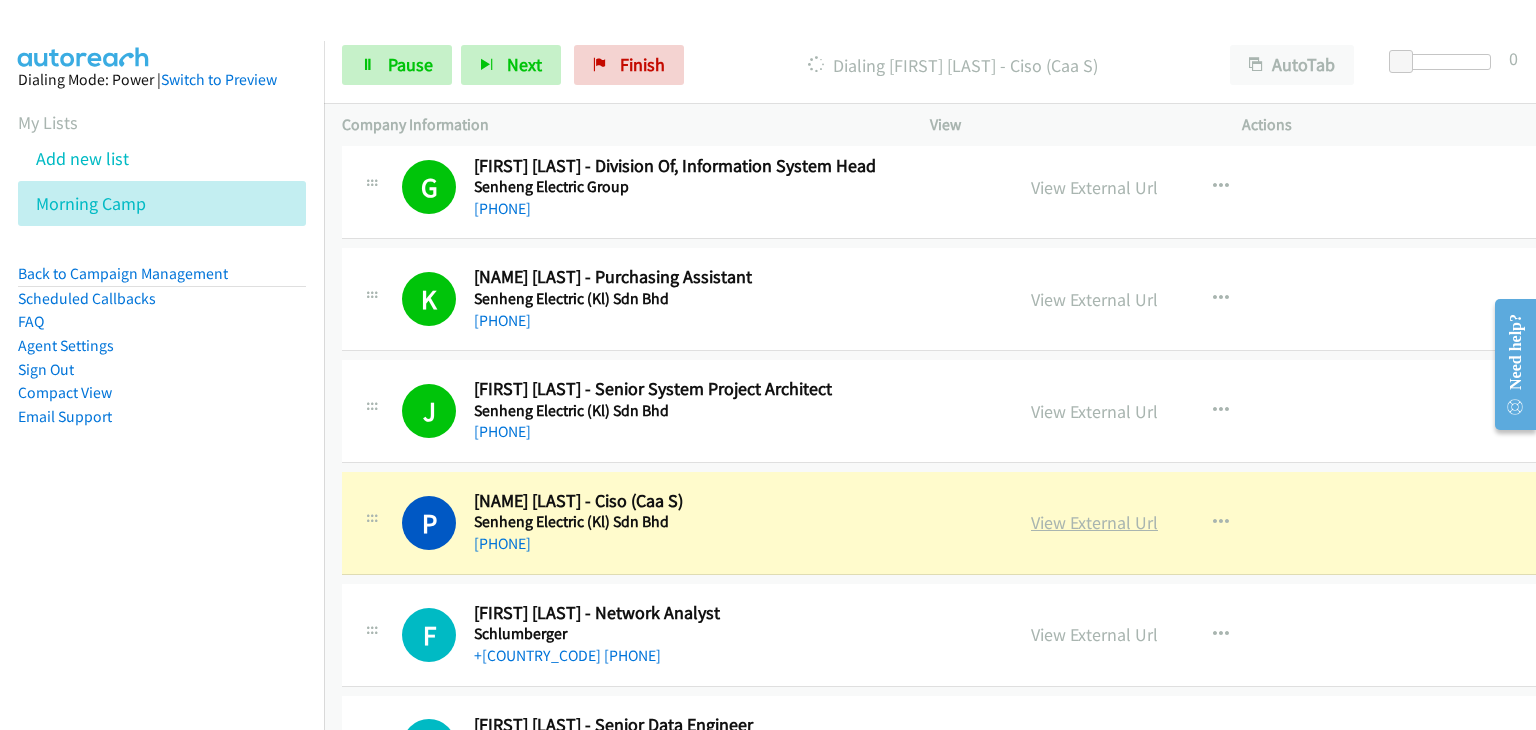 scroll, scrollTop: 100, scrollLeft: 0, axis: vertical 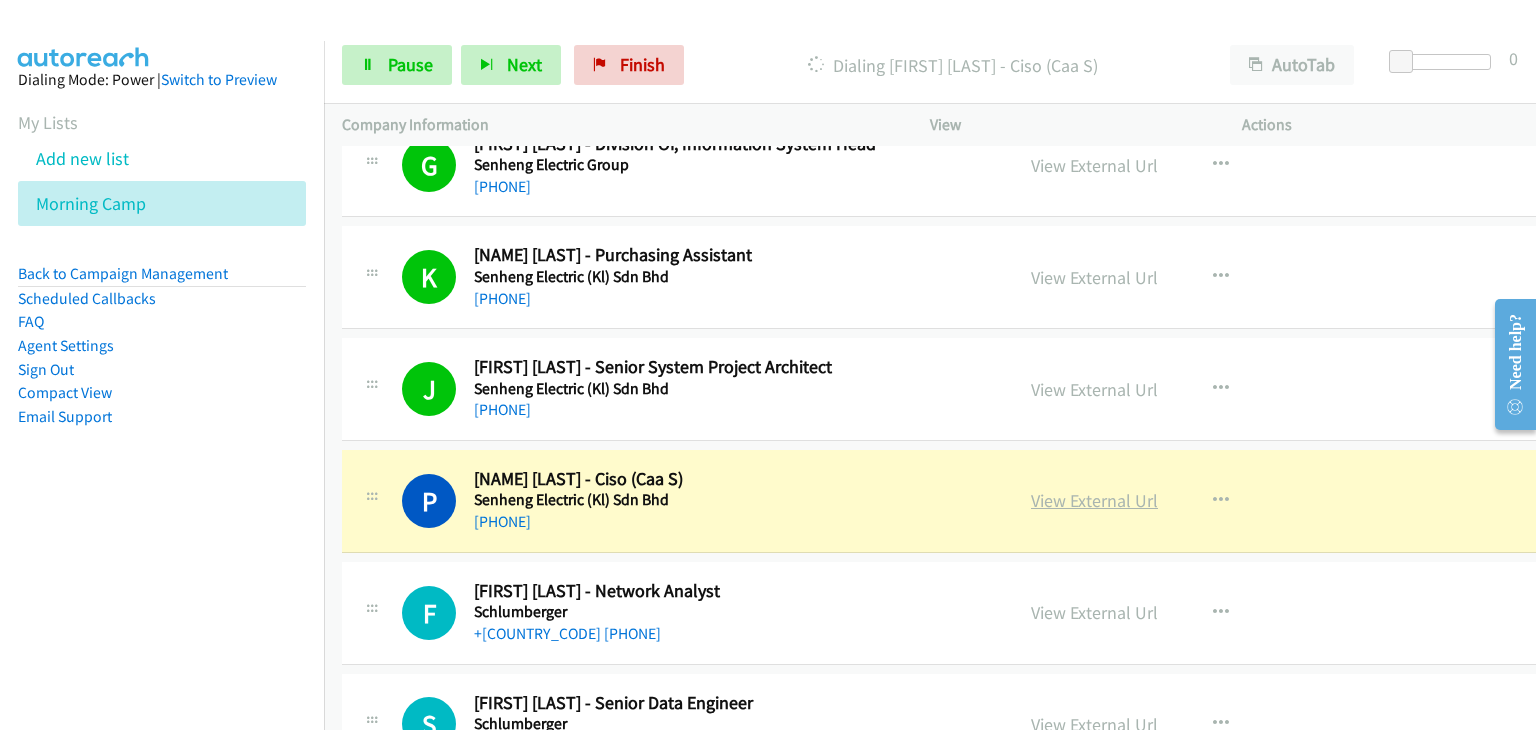 drag, startPoint x: 1098, startPoint y: 502, endPoint x: 1110, endPoint y: 509, distance: 13.892444 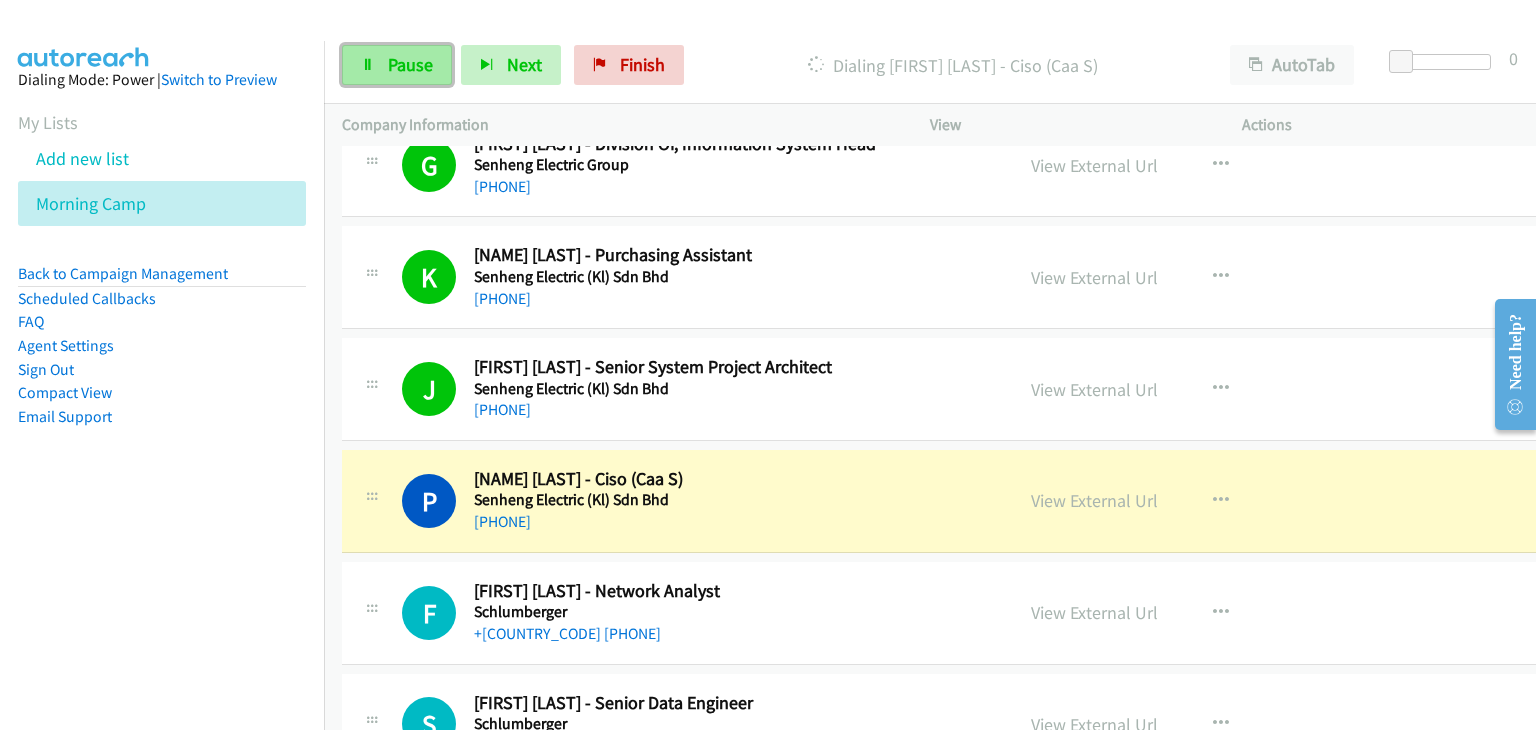 click on "Pause" at bounding box center [397, 65] 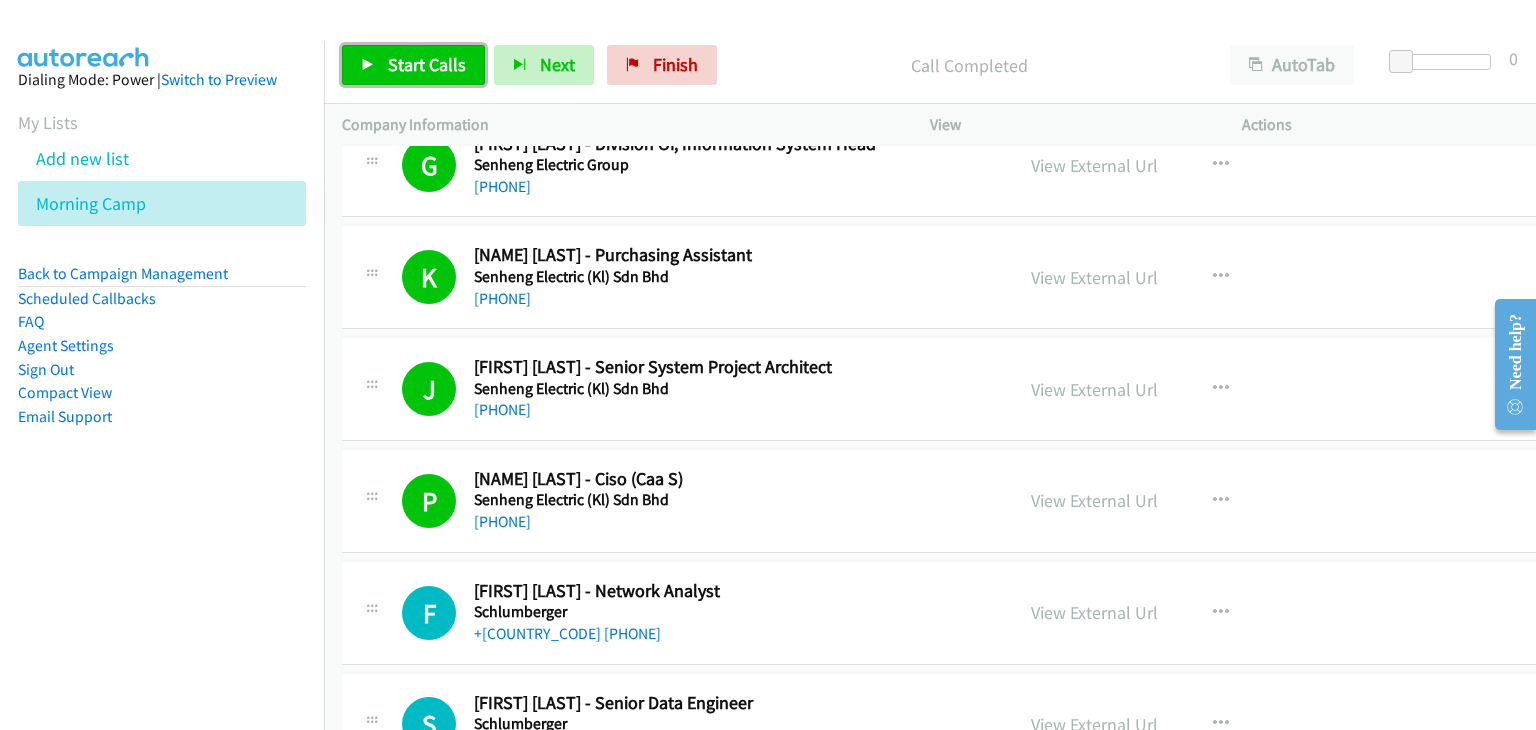 click on "Start Calls" at bounding box center [427, 64] 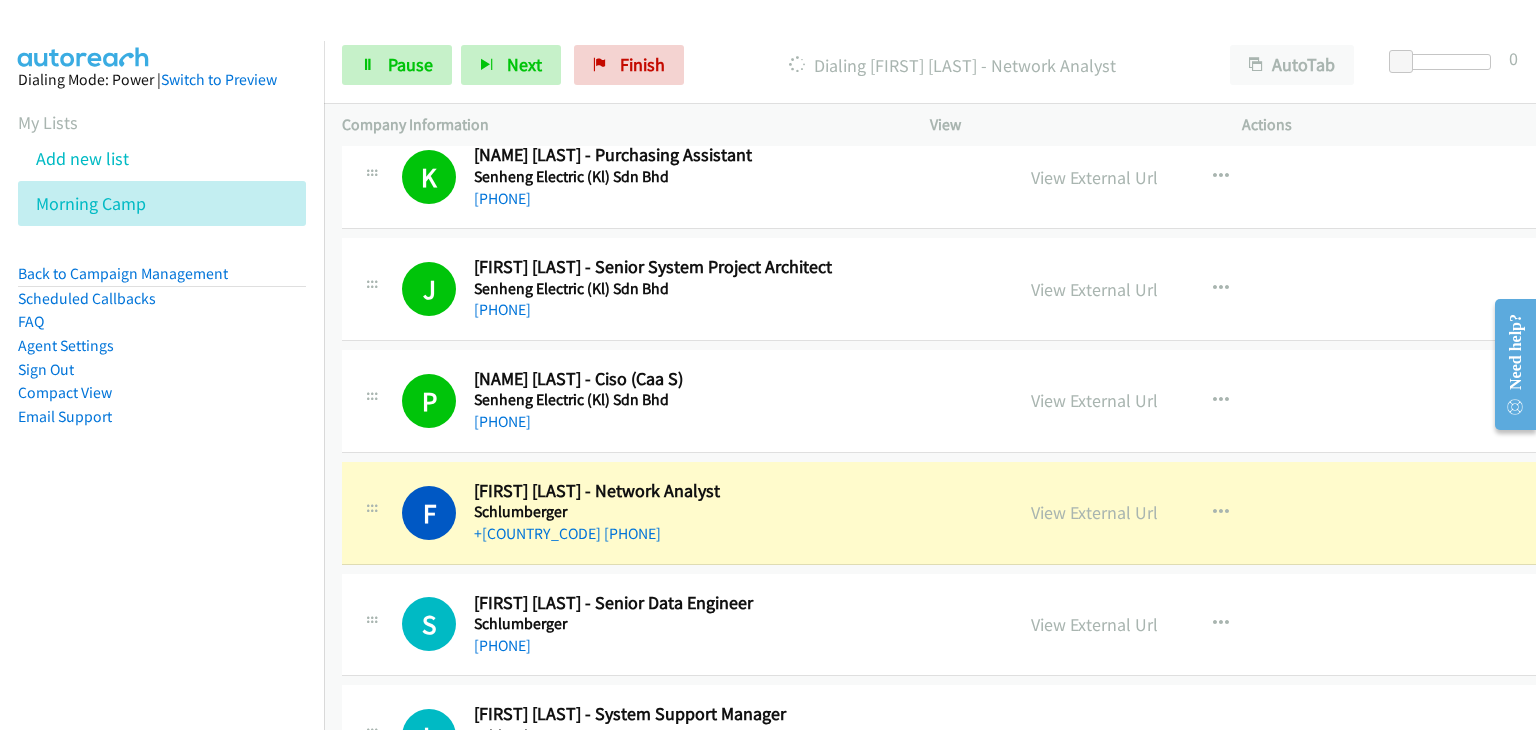 scroll, scrollTop: 300, scrollLeft: 0, axis: vertical 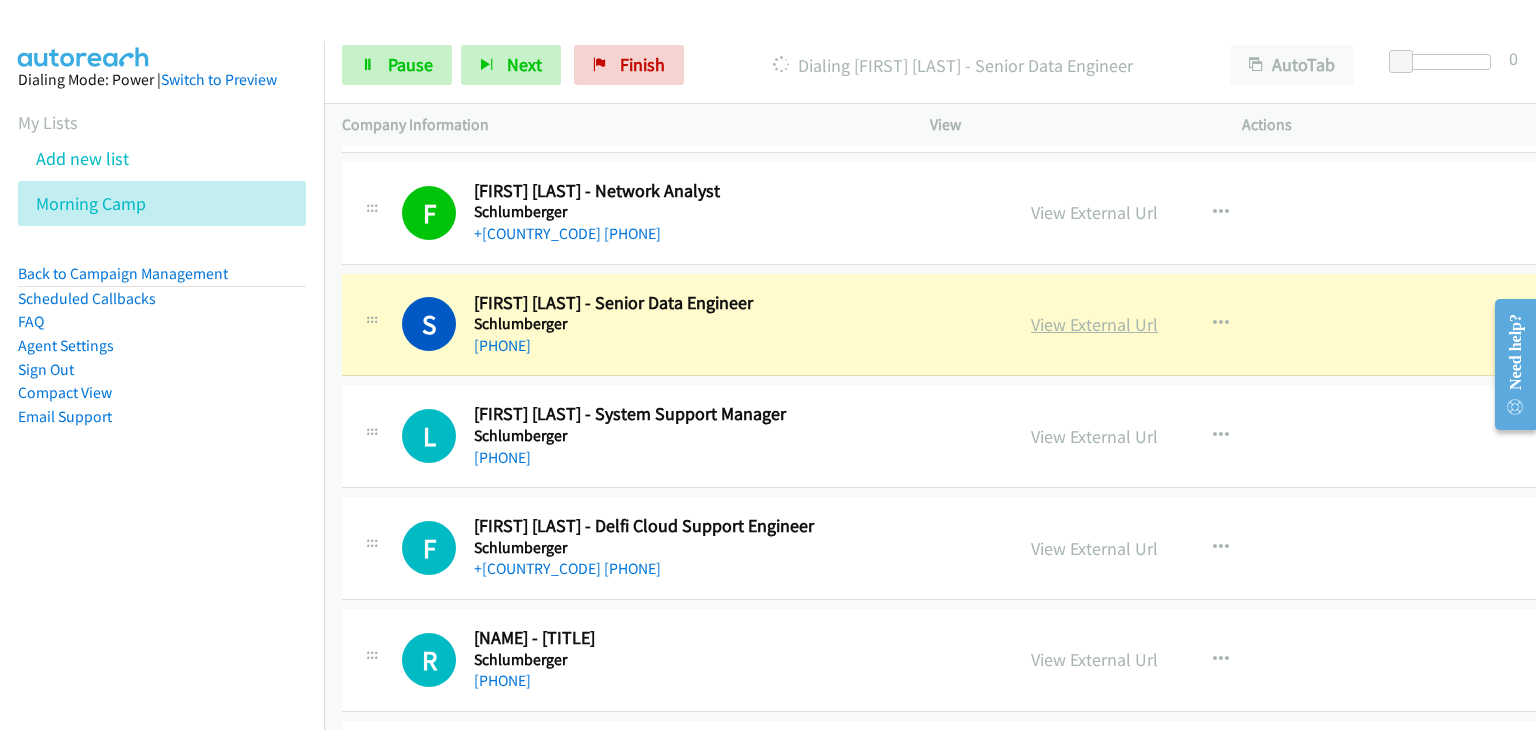 drag, startPoint x: 1064, startPoint y: 325, endPoint x: 1050, endPoint y: 328, distance: 14.3178215 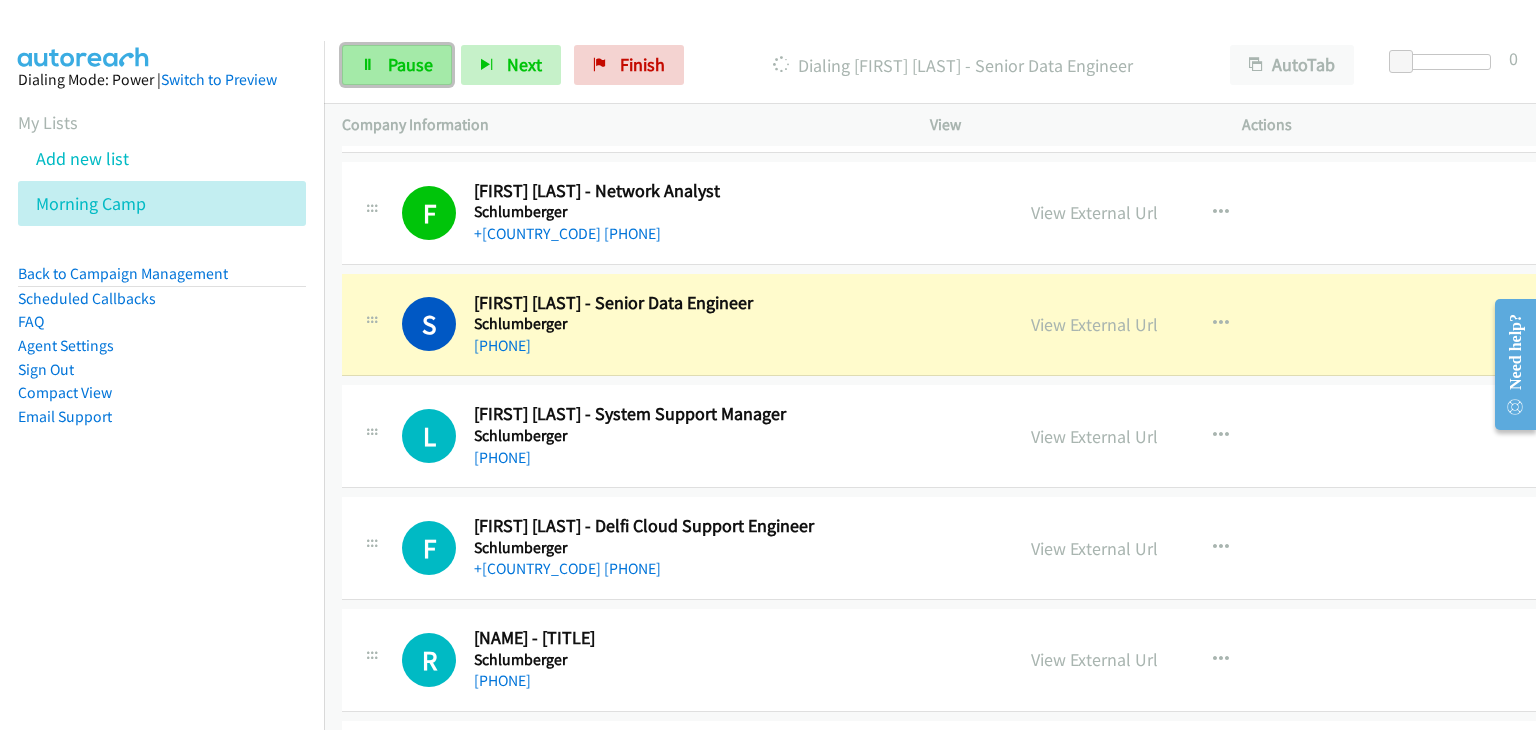 click at bounding box center [368, 66] 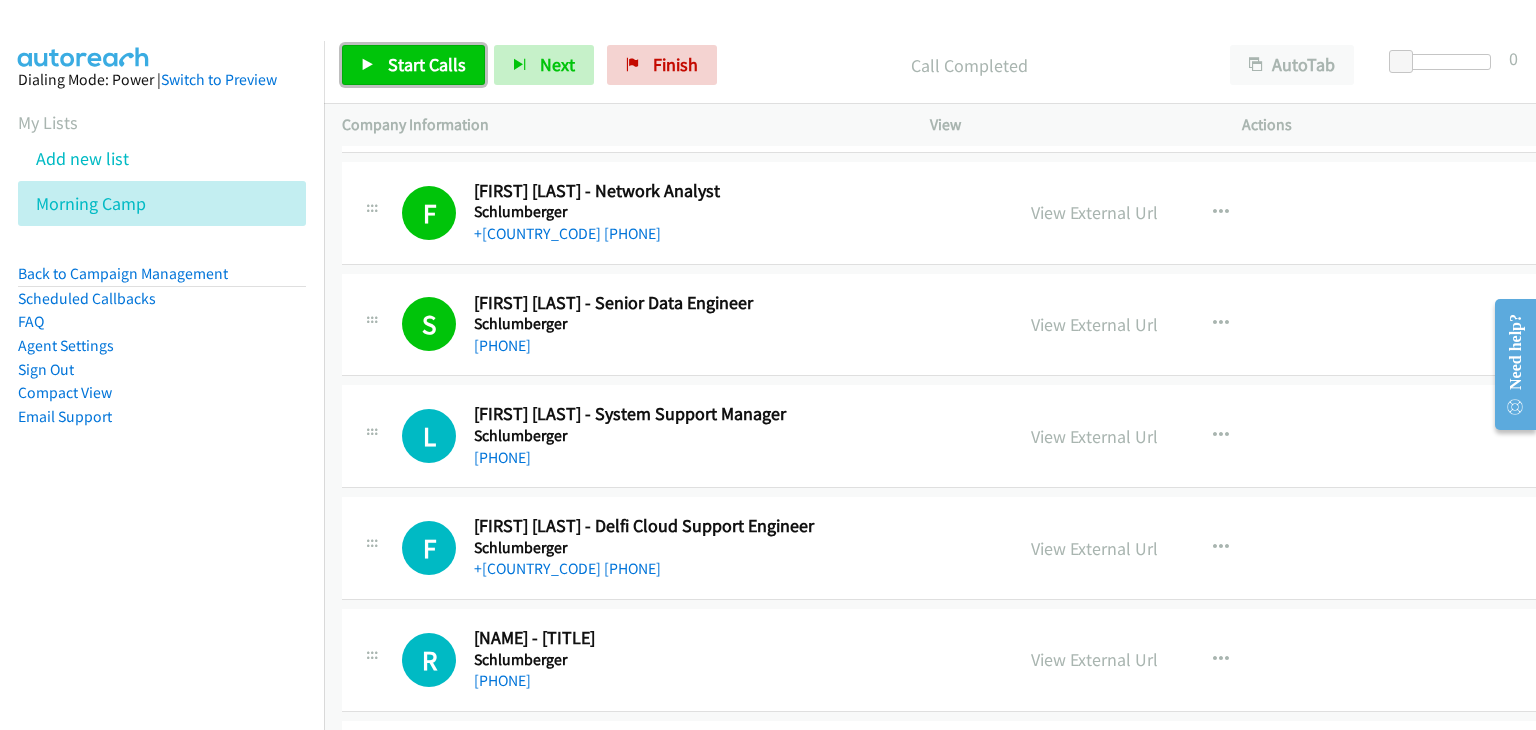 click on "Start Calls" at bounding box center [427, 64] 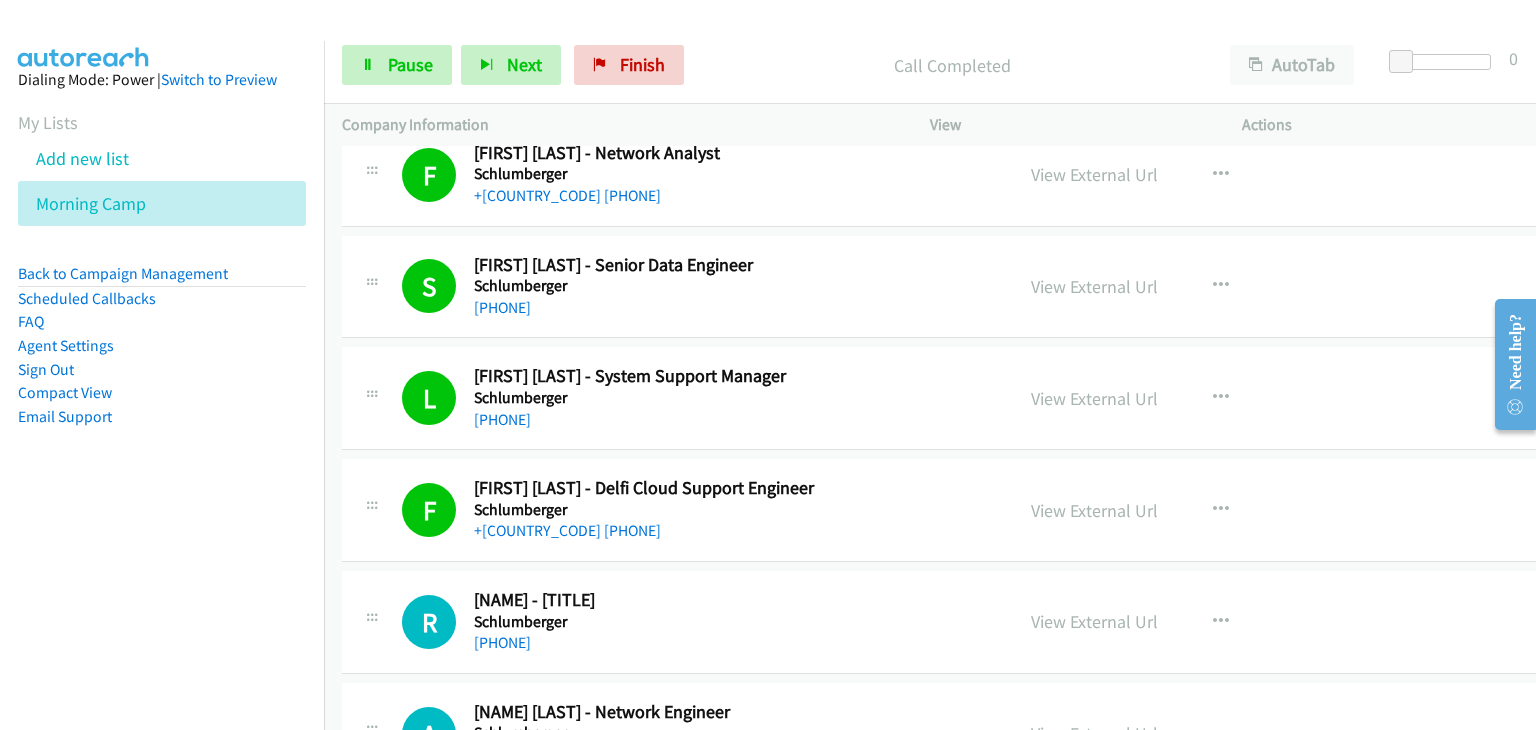 scroll, scrollTop: 600, scrollLeft: 0, axis: vertical 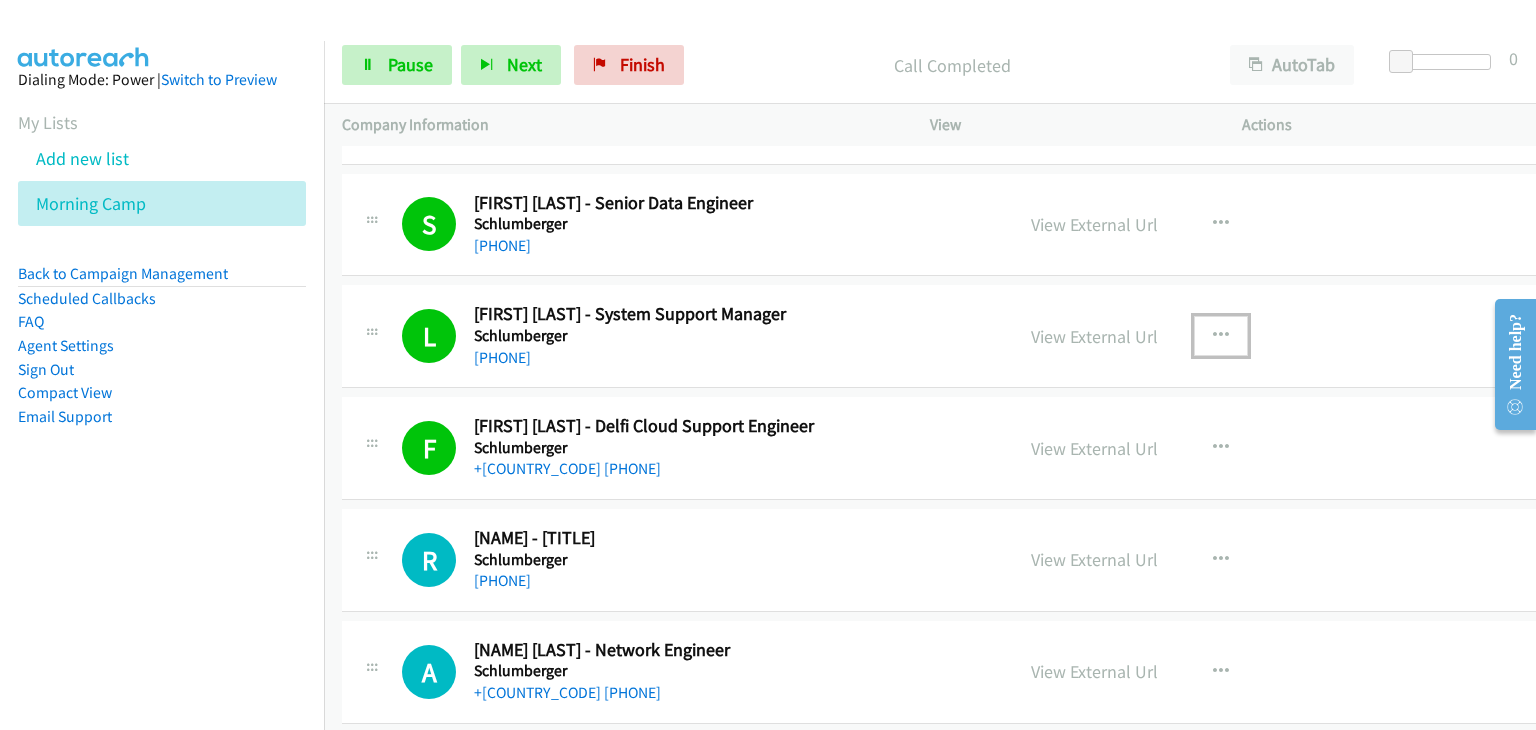 click at bounding box center [1221, 336] 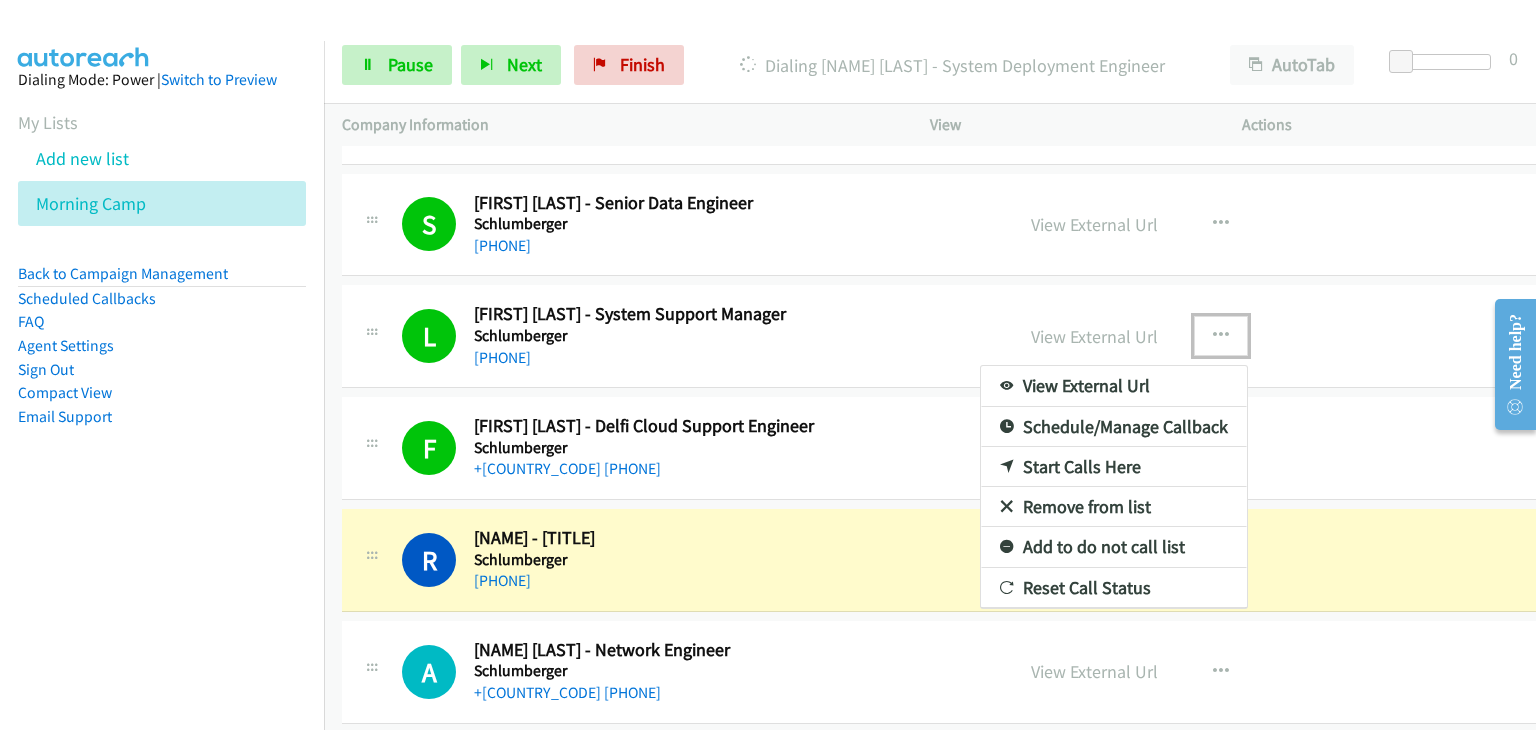 drag, startPoint x: 1041, startPoint y: 501, endPoint x: 1028, endPoint y: 493, distance: 15.264338 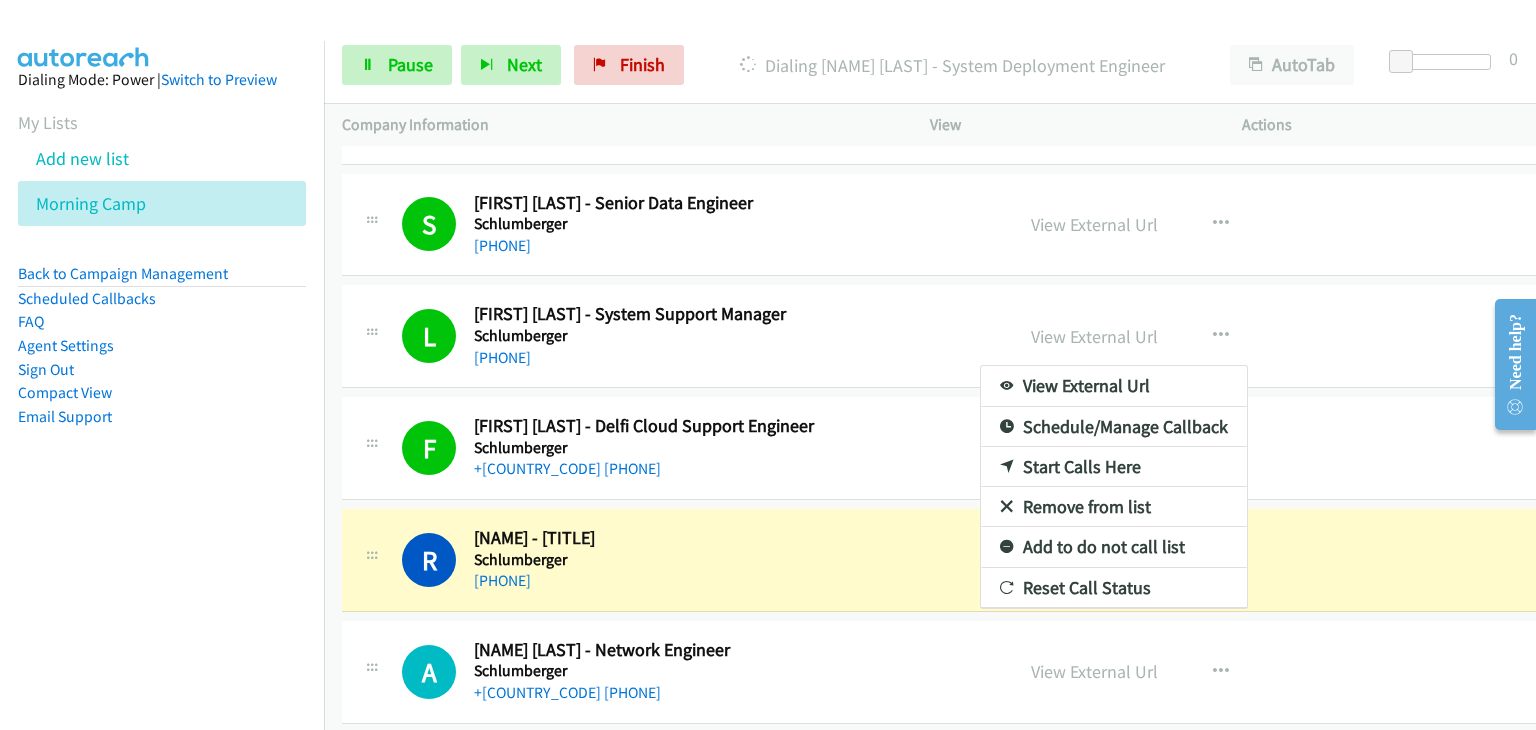 click at bounding box center (768, 365) 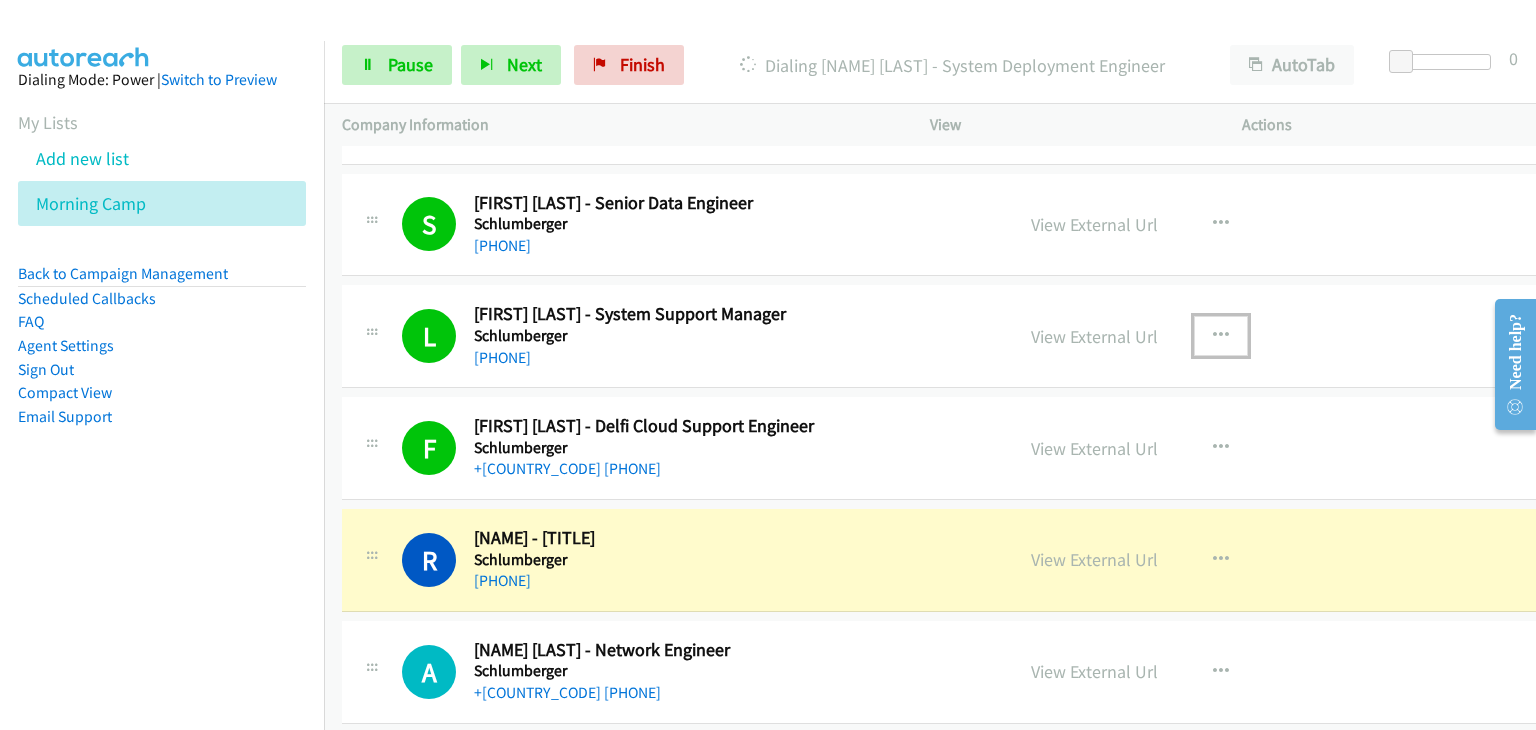 click at bounding box center (1221, 336) 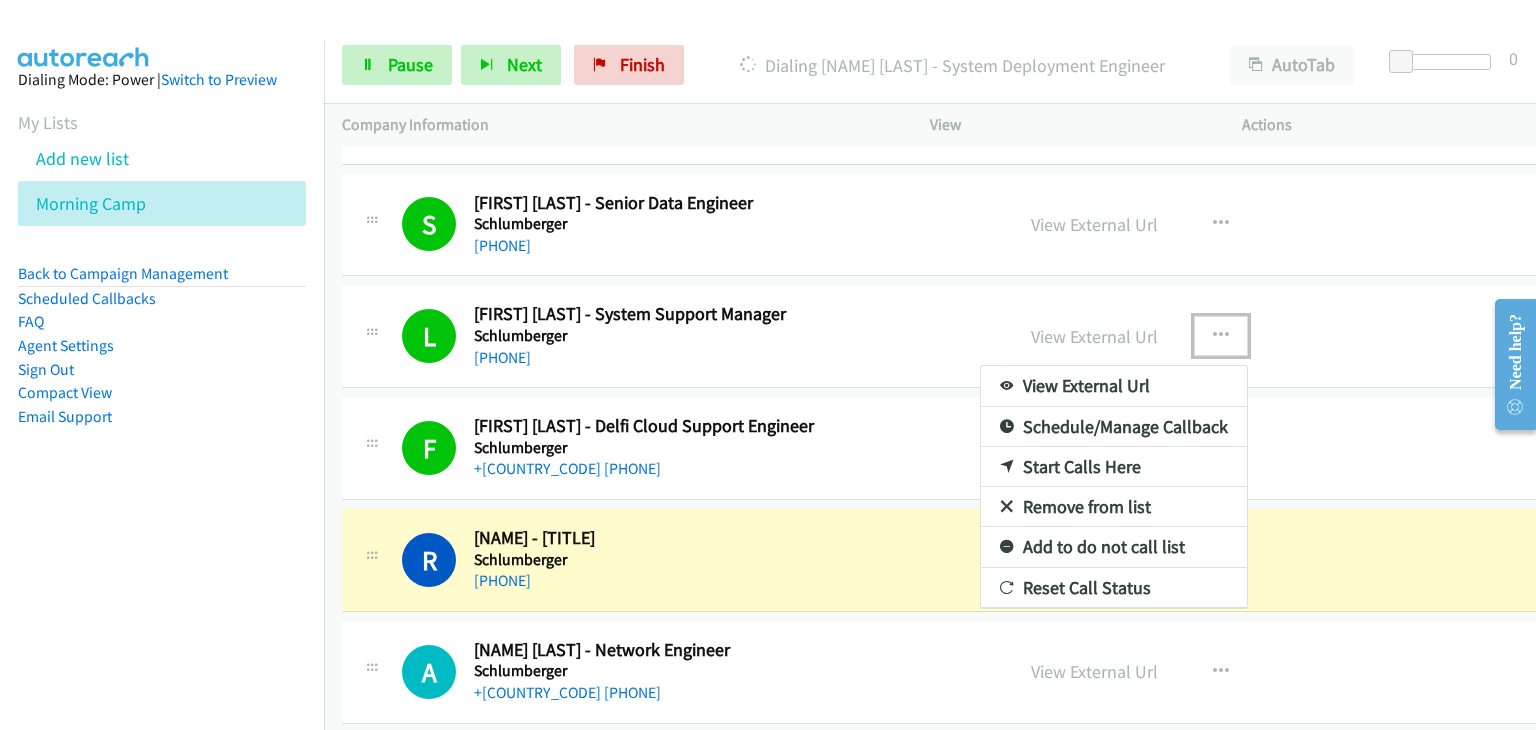 click on "Remove from list" at bounding box center [1114, 507] 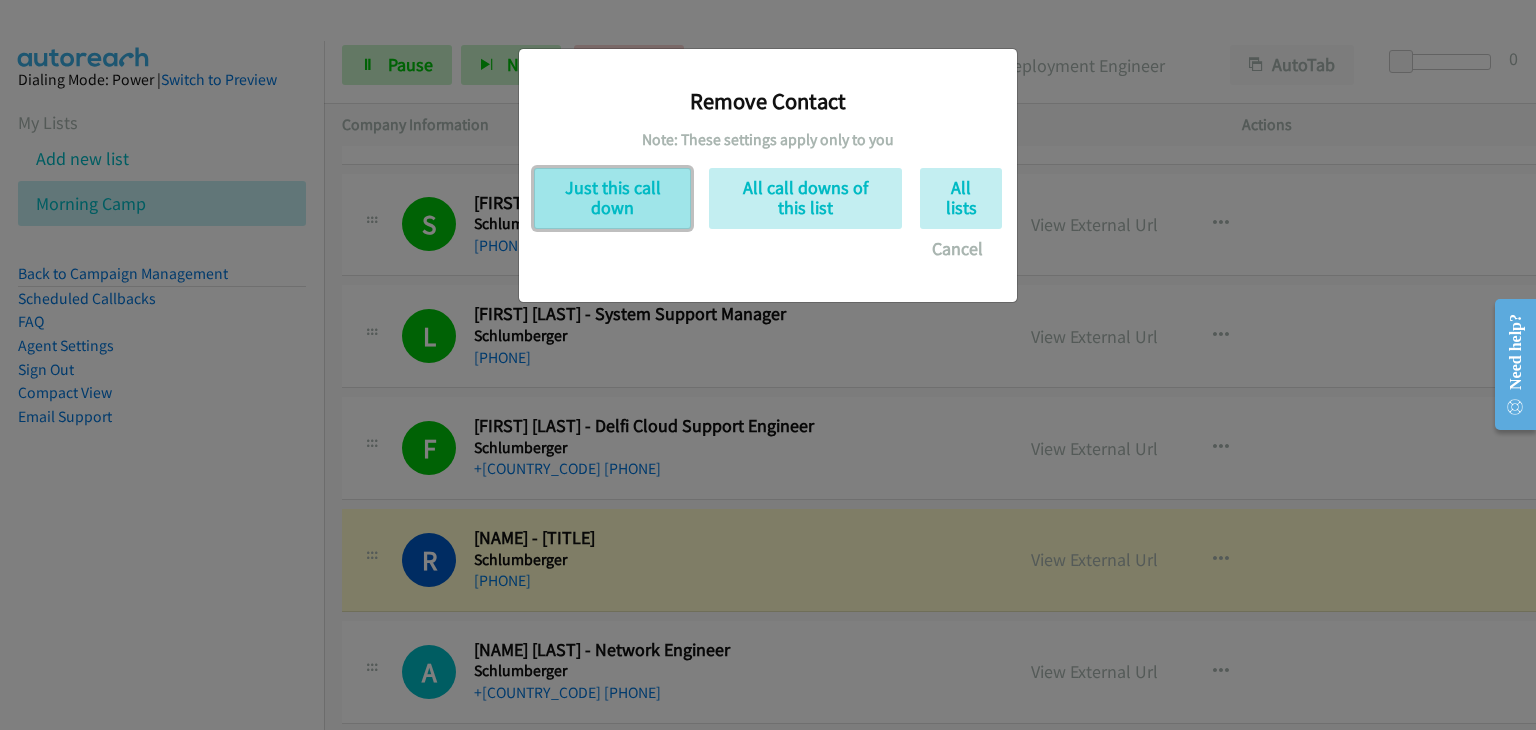 click on "Just this call down" at bounding box center [612, 198] 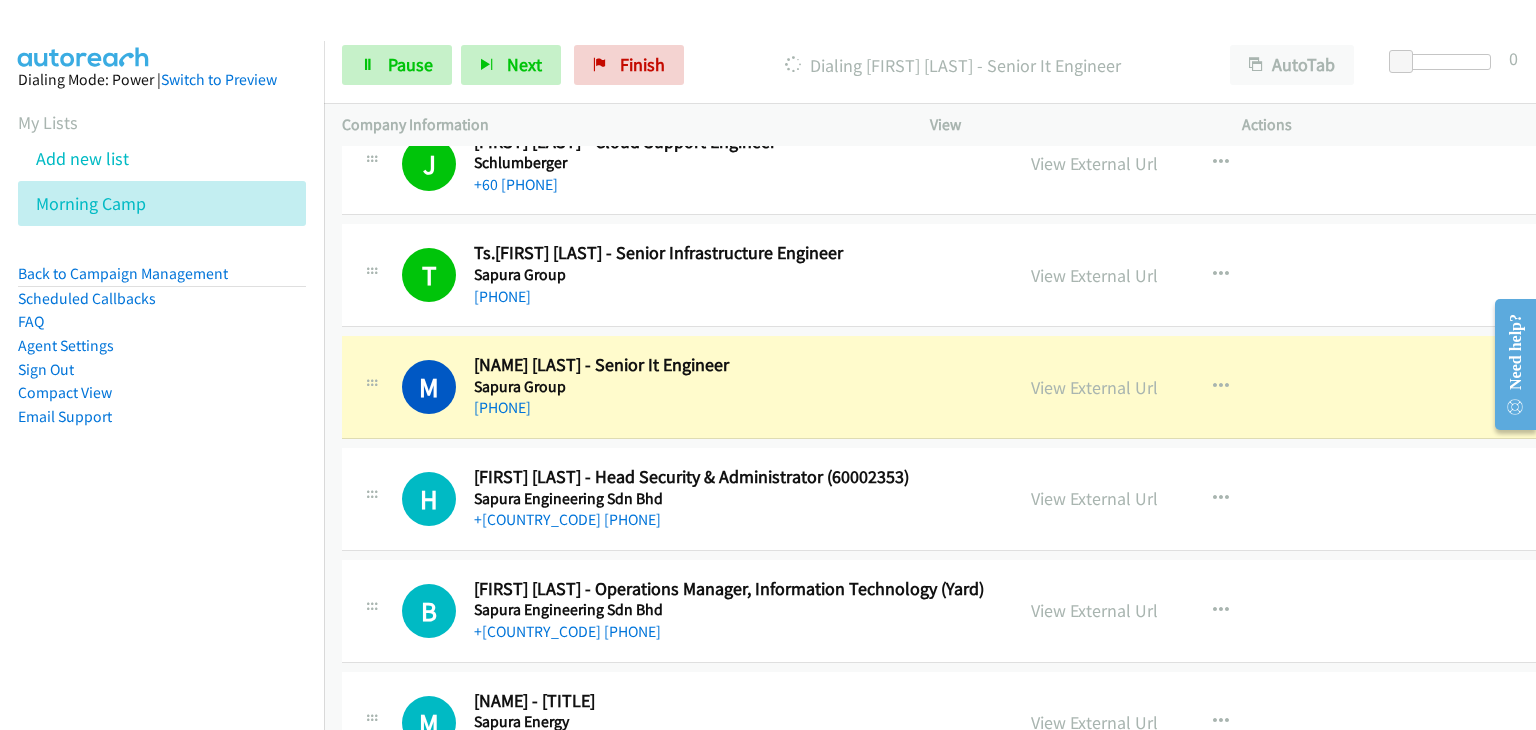scroll, scrollTop: 1400, scrollLeft: 0, axis: vertical 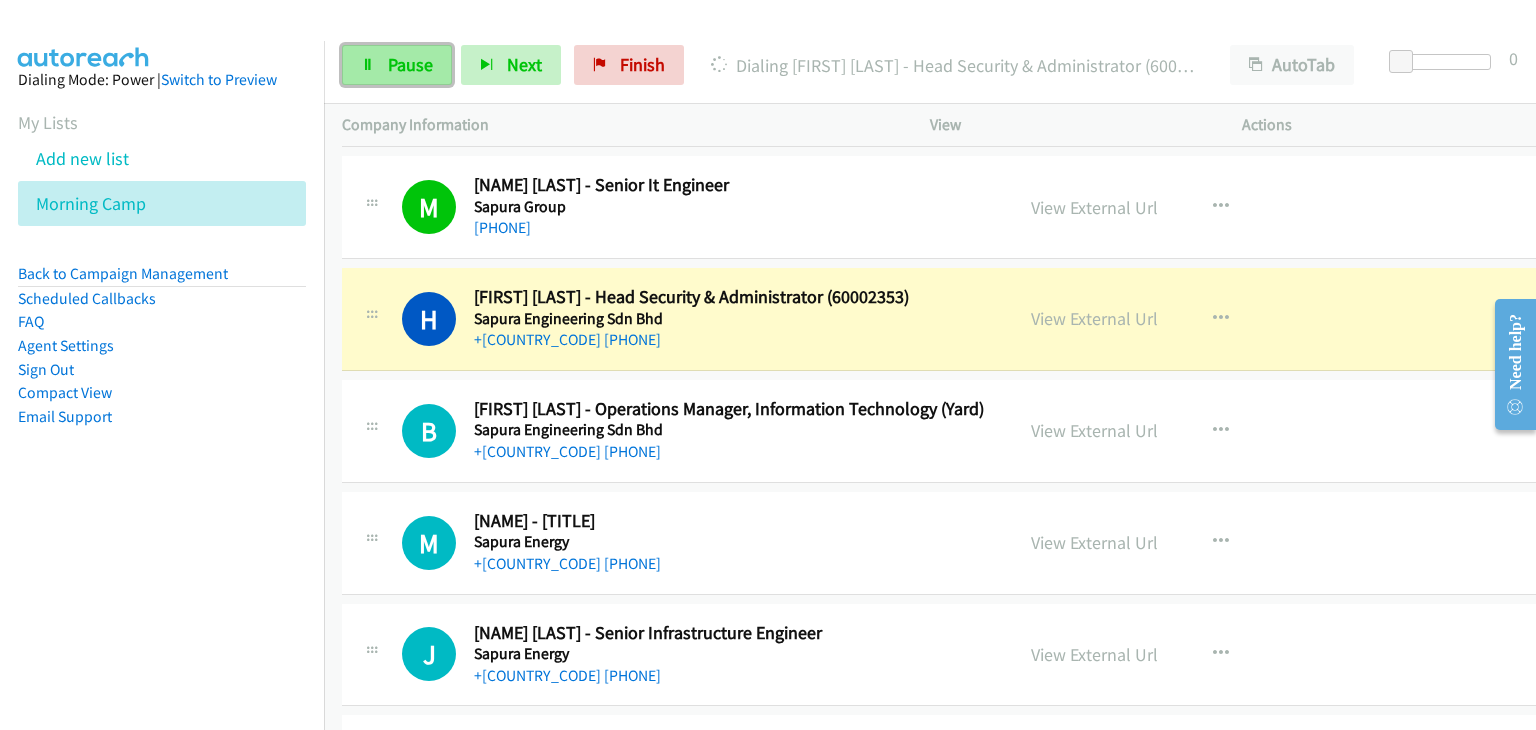 click on "Pause" at bounding box center (410, 64) 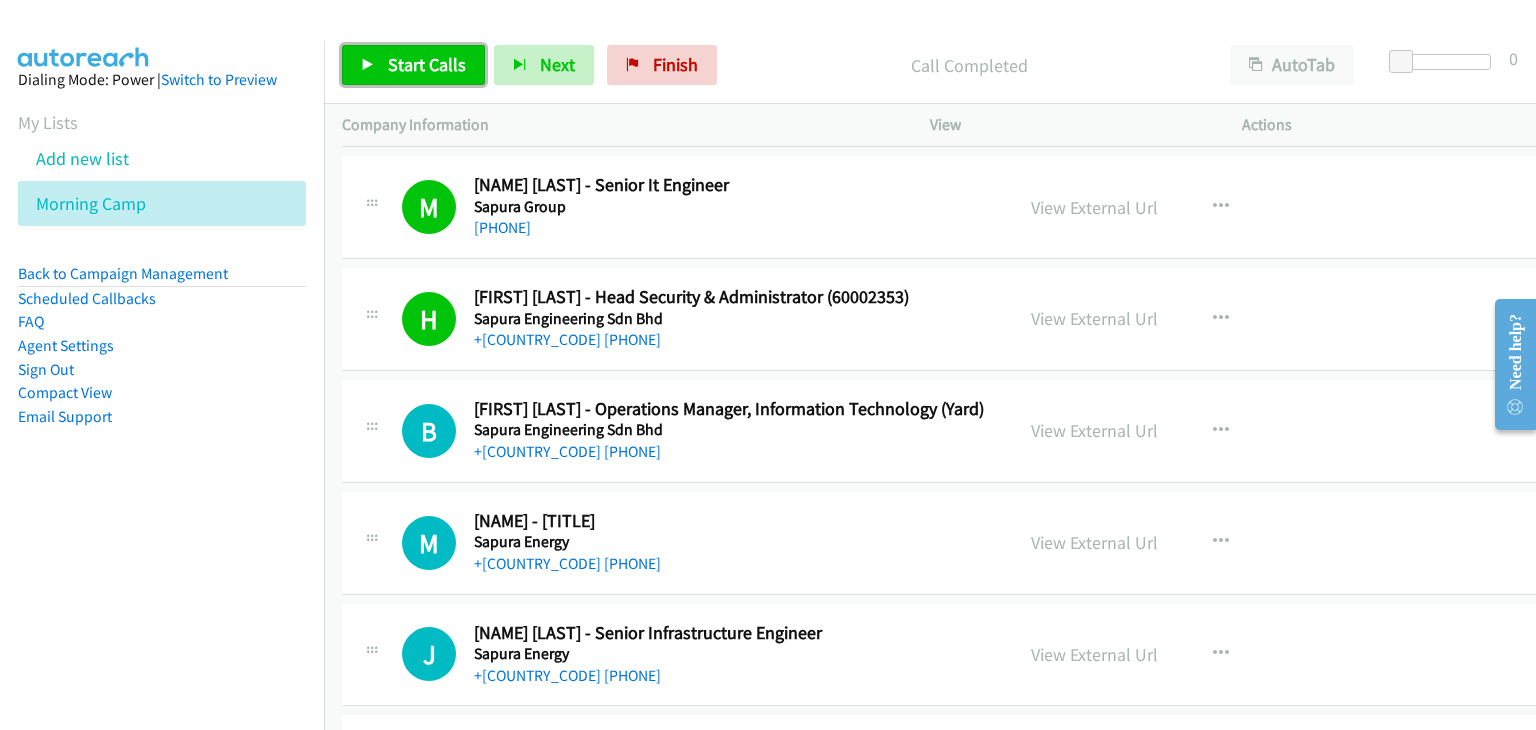 click on "Start Calls" at bounding box center [427, 64] 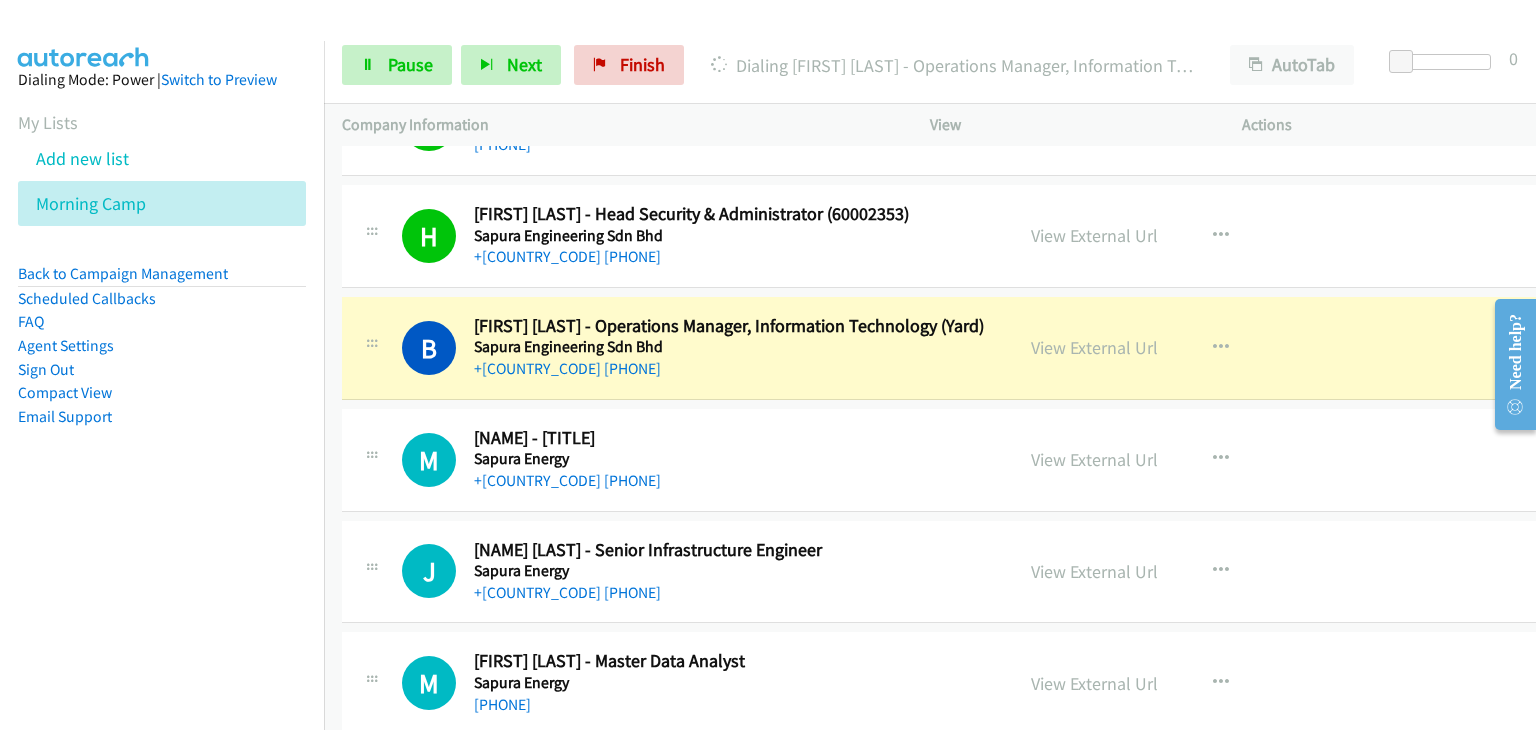 scroll, scrollTop: 1600, scrollLeft: 0, axis: vertical 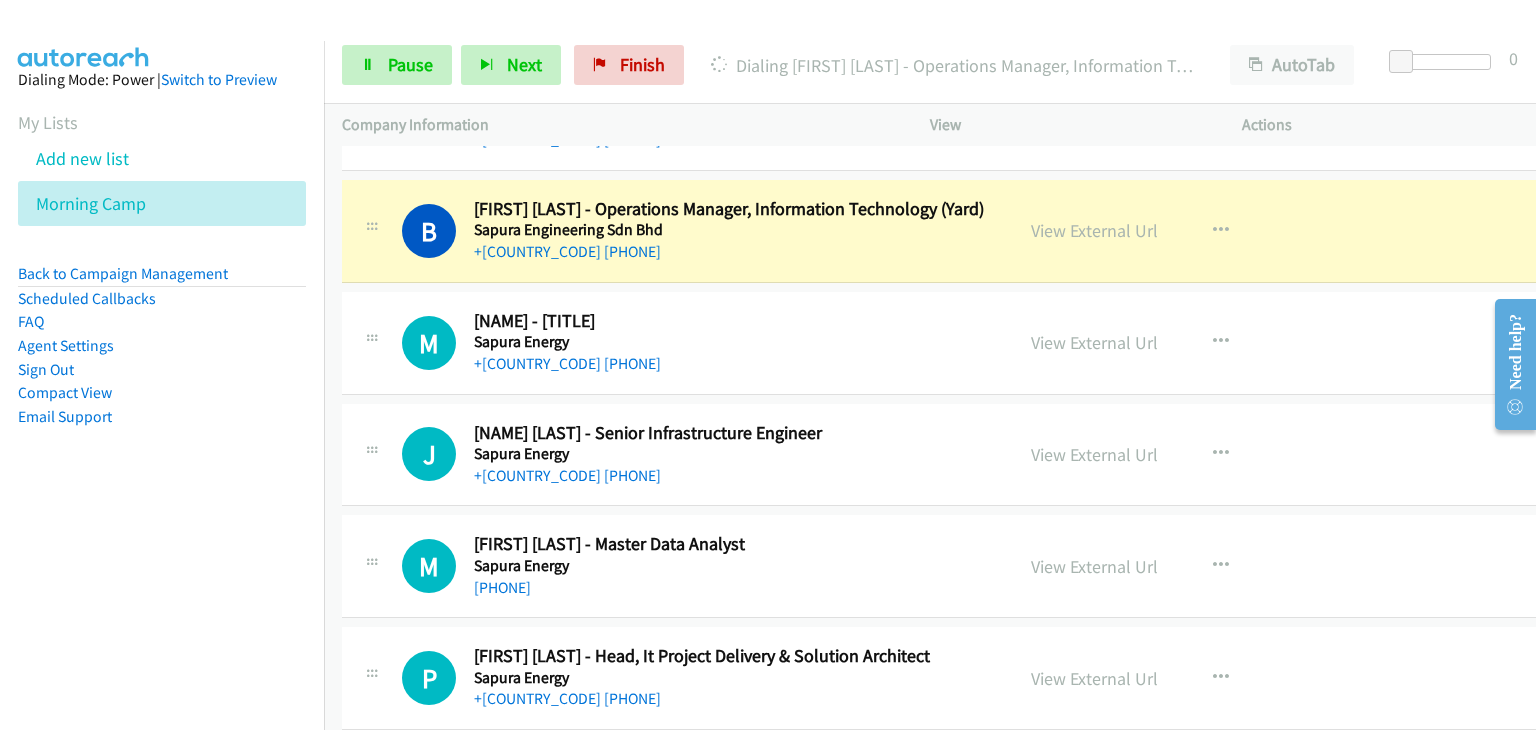 drag, startPoint x: 1088, startPoint y: 228, endPoint x: 1144, endPoint y: 250, distance: 60.166435 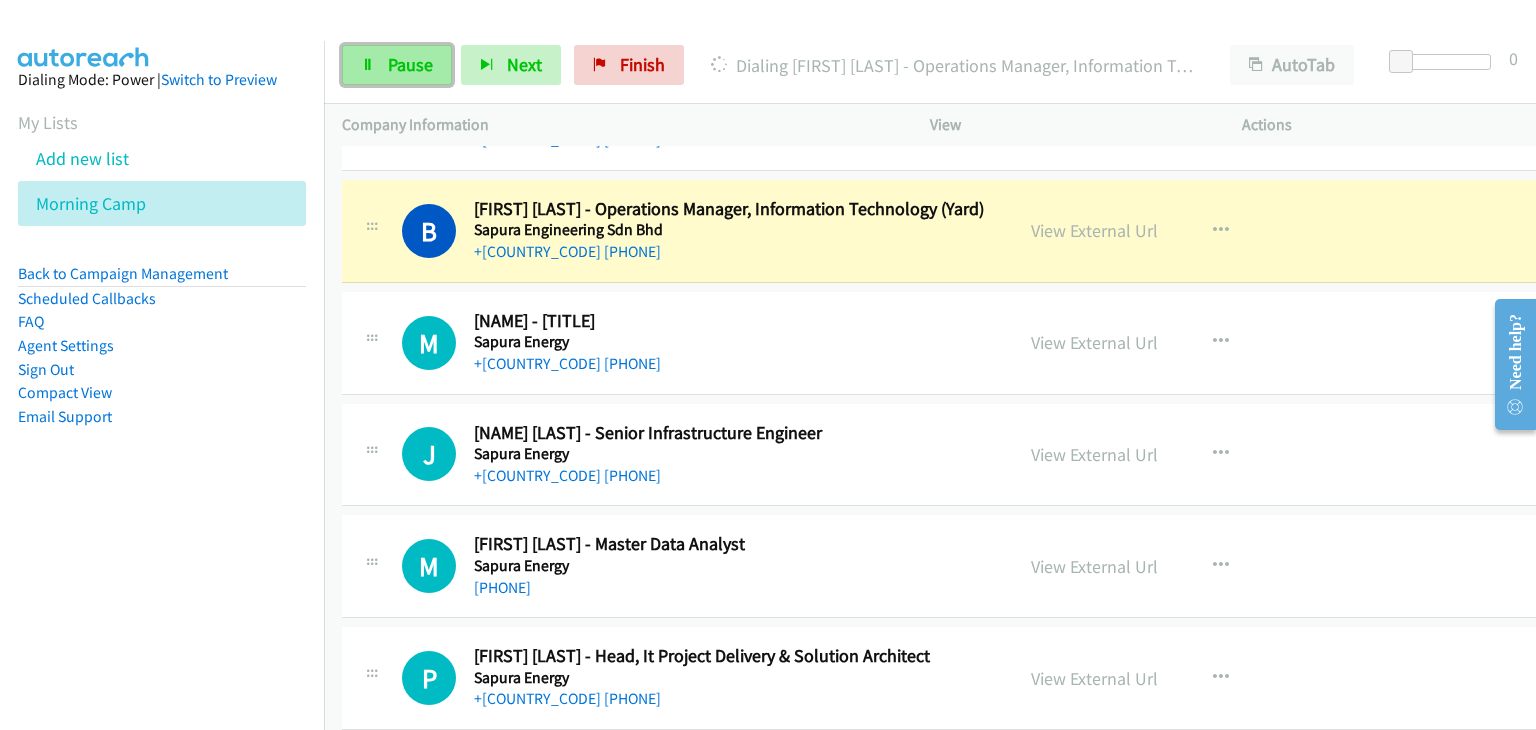 click on "Pause" at bounding box center [410, 64] 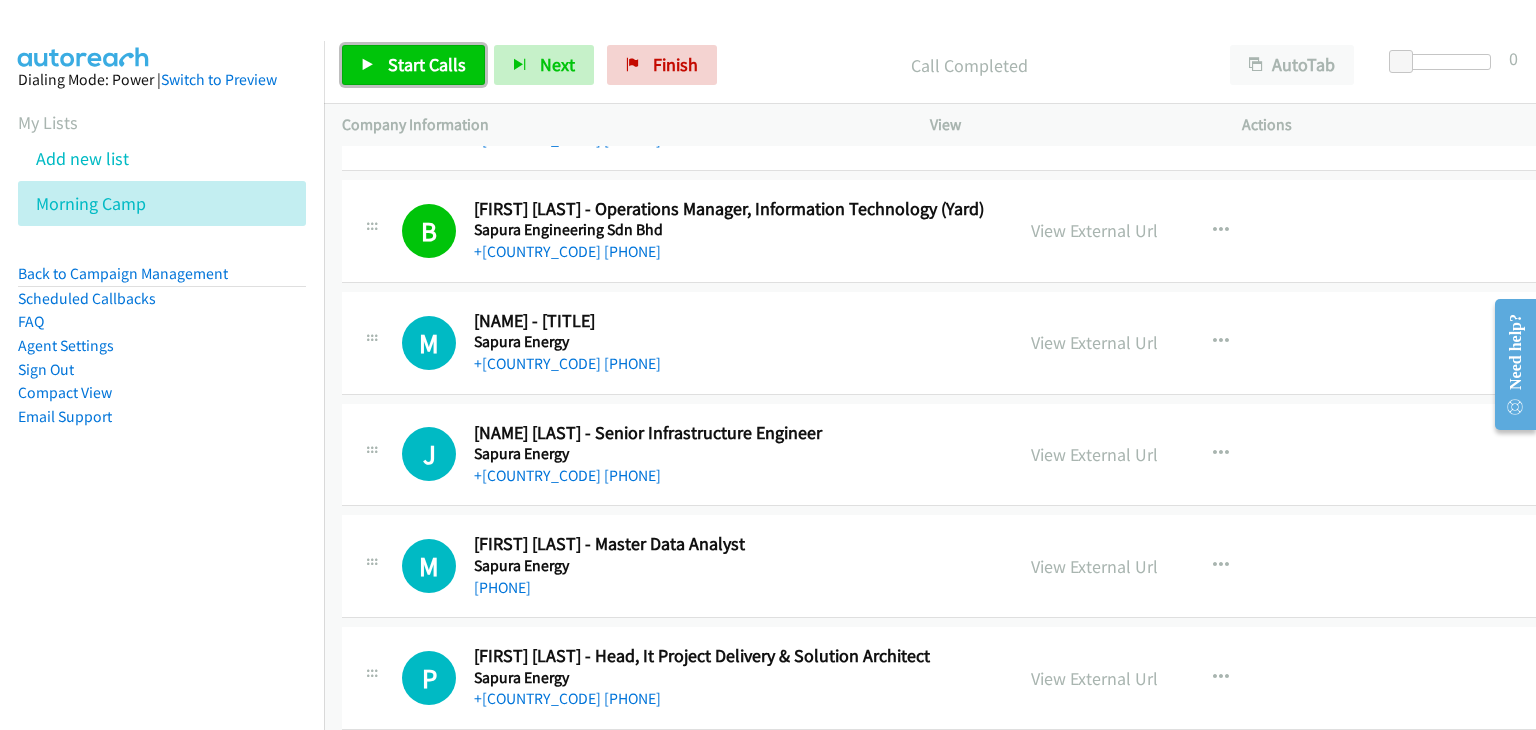 click on "Start Calls" at bounding box center [427, 64] 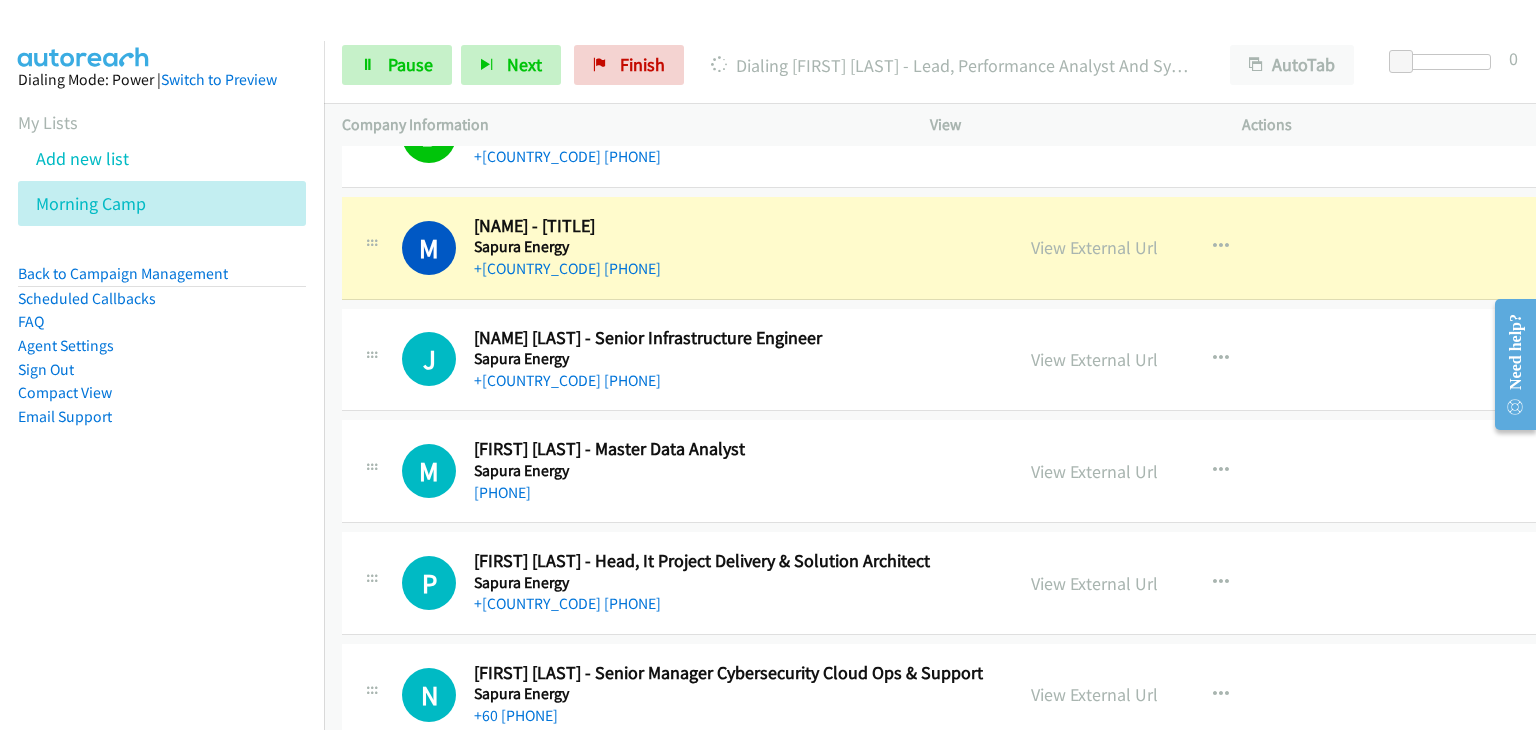 scroll, scrollTop: 1700, scrollLeft: 0, axis: vertical 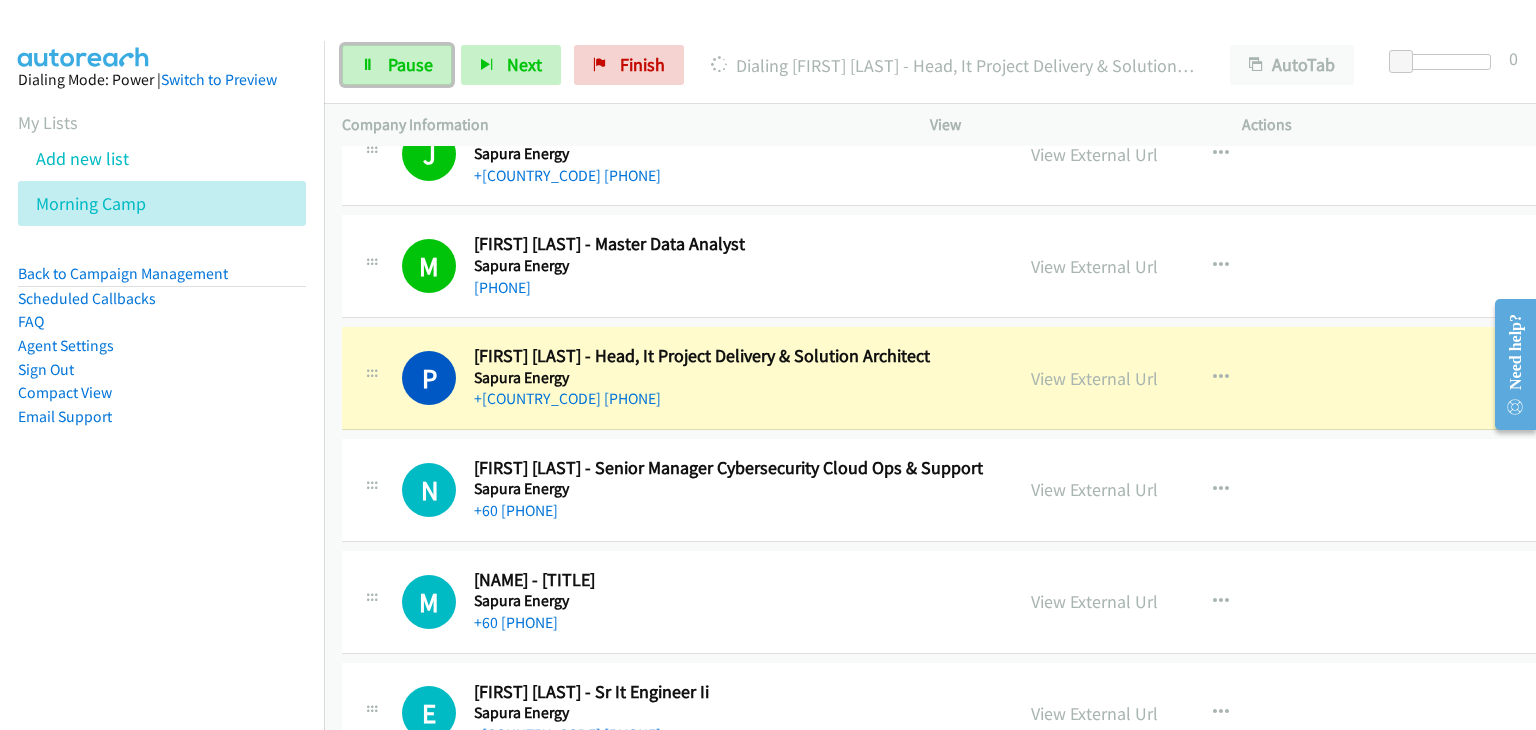 drag, startPoint x: 365, startPoint y: 64, endPoint x: 679, endPoint y: 259, distance: 369.62277 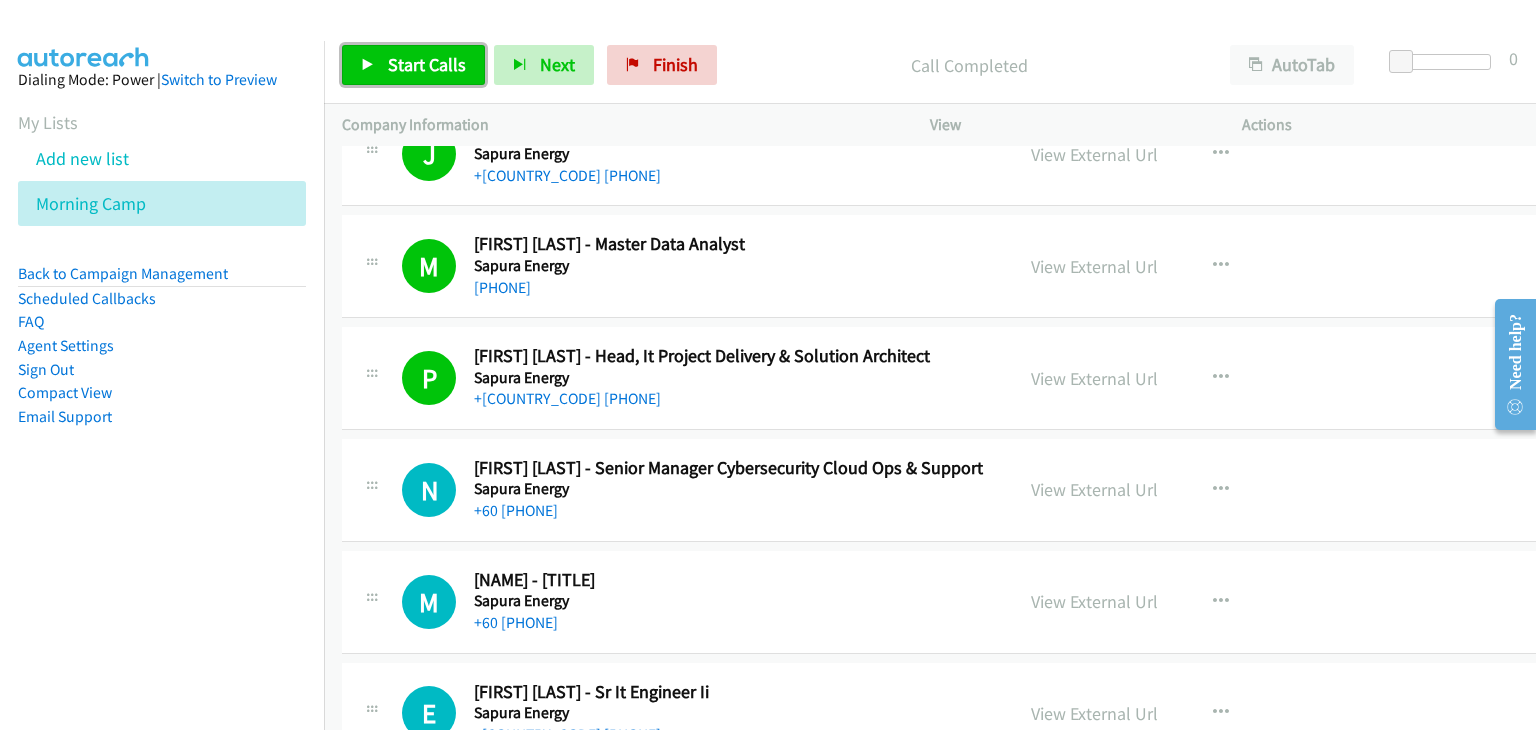 drag, startPoint x: 409, startPoint y: 69, endPoint x: 864, endPoint y: 183, distance: 469.06396 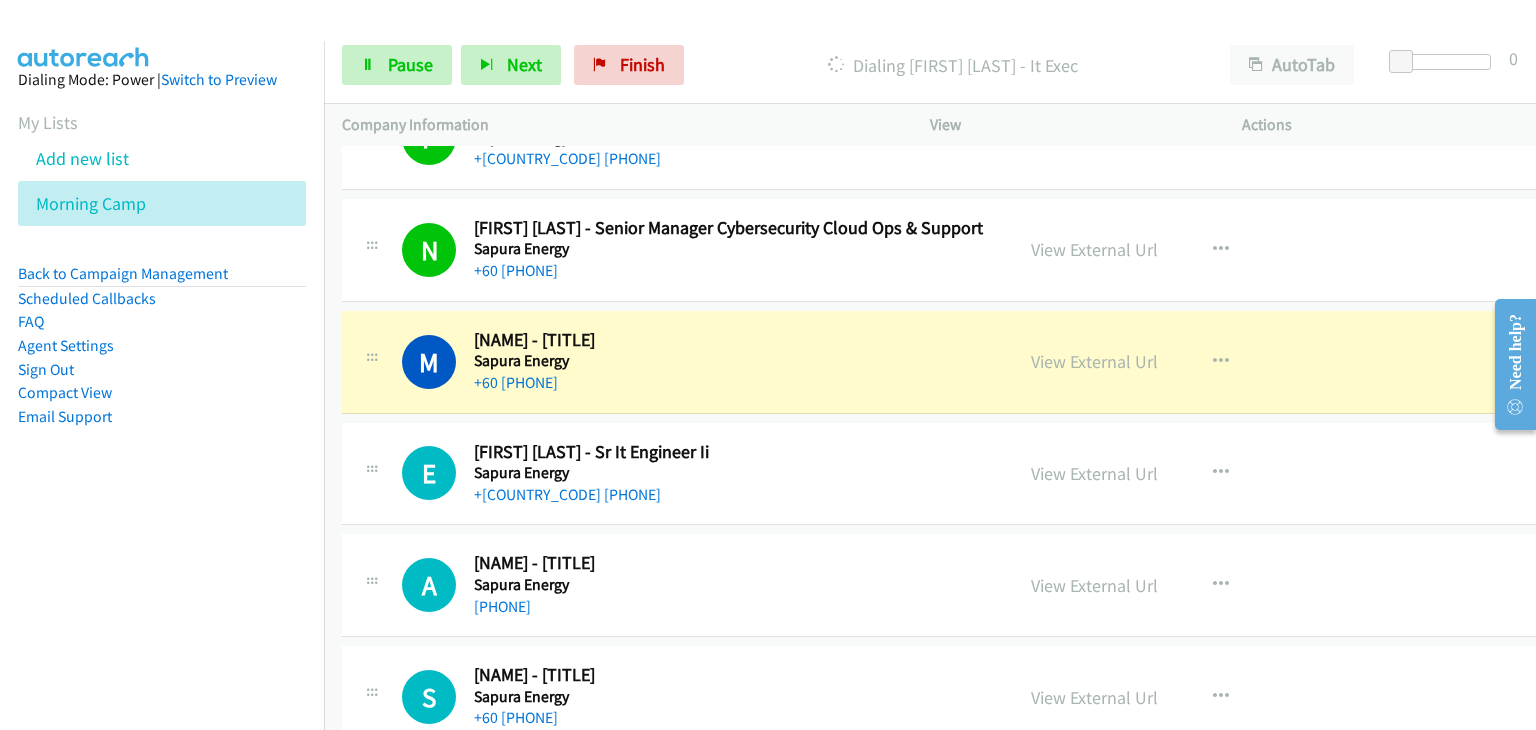 scroll, scrollTop: 2200, scrollLeft: 0, axis: vertical 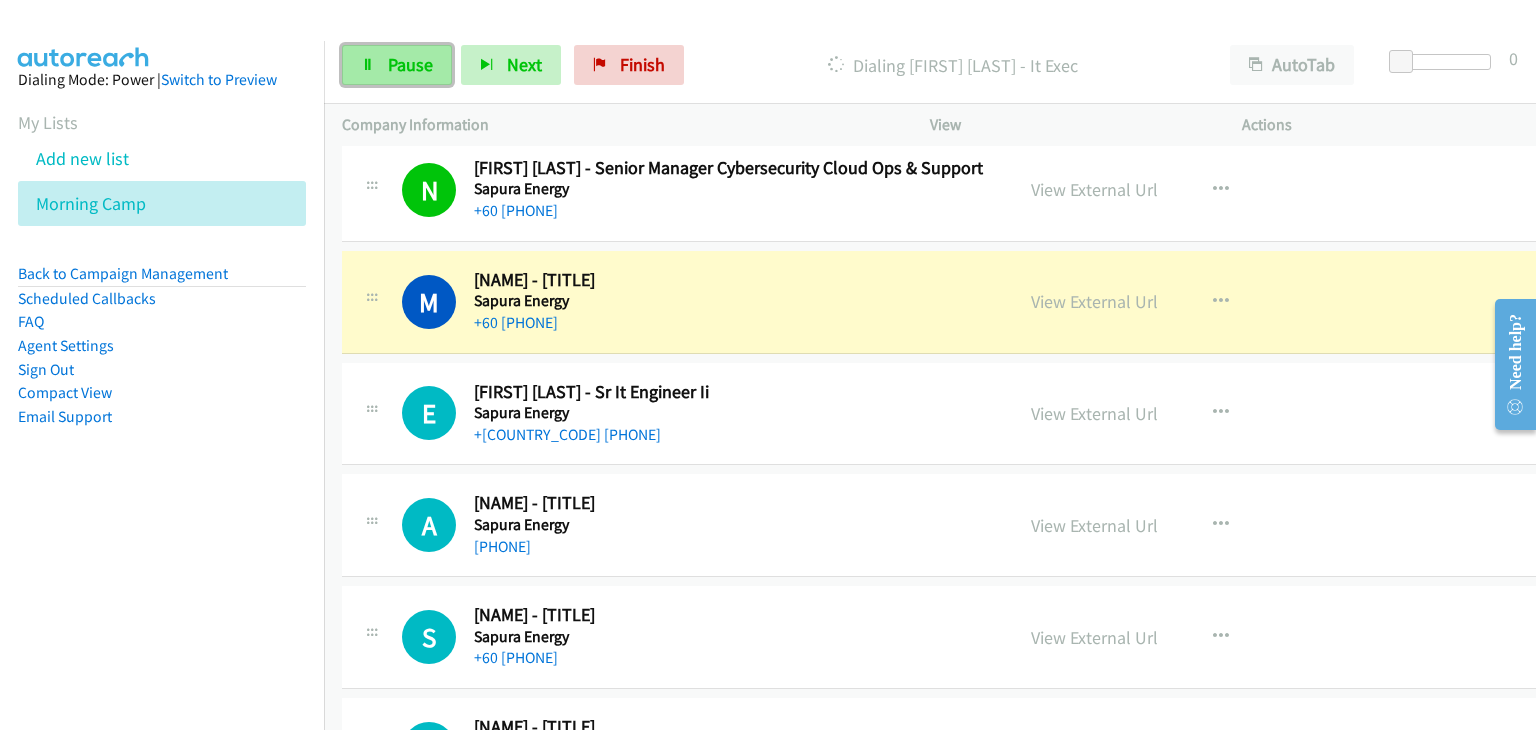 click on "Pause" at bounding box center (410, 64) 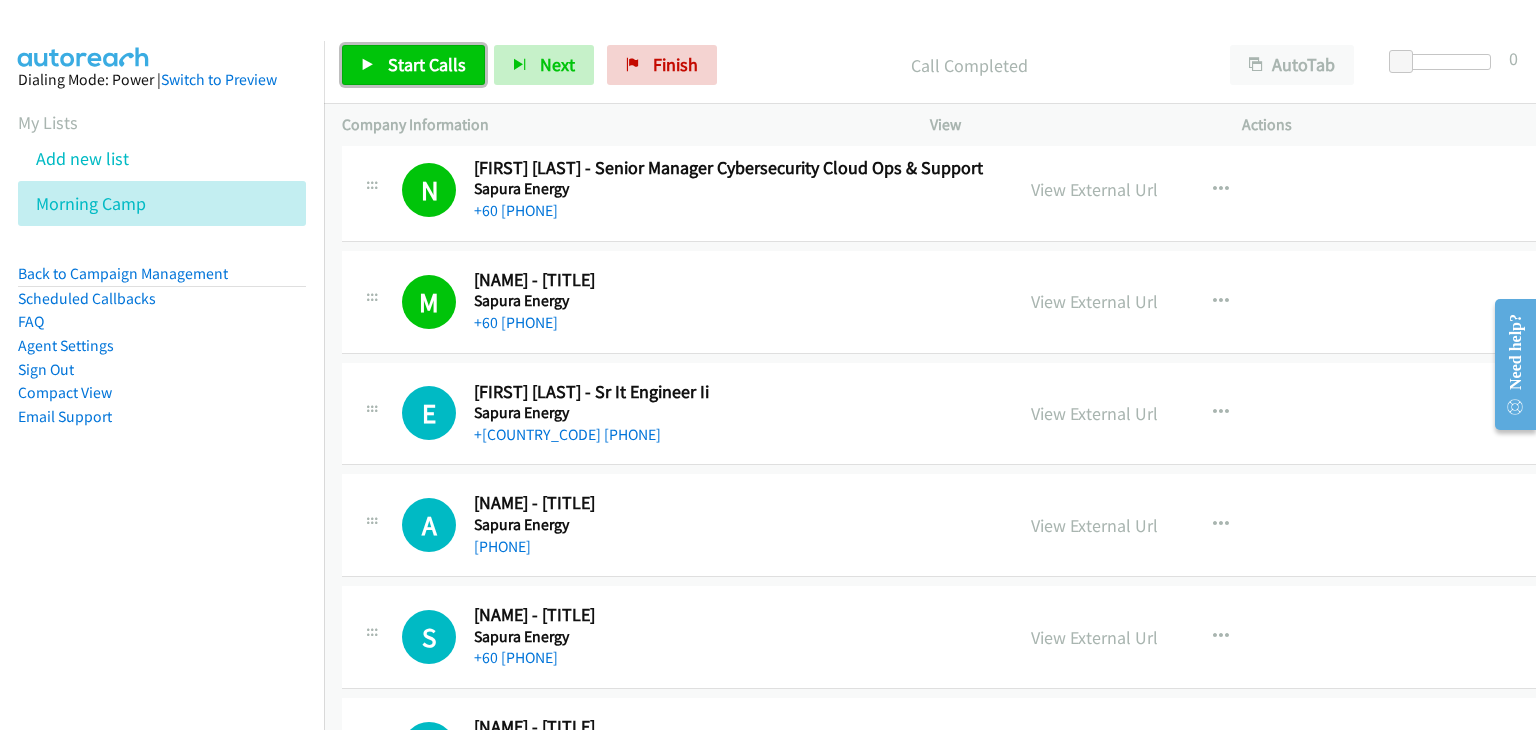 click on "Start Calls" at bounding box center [427, 64] 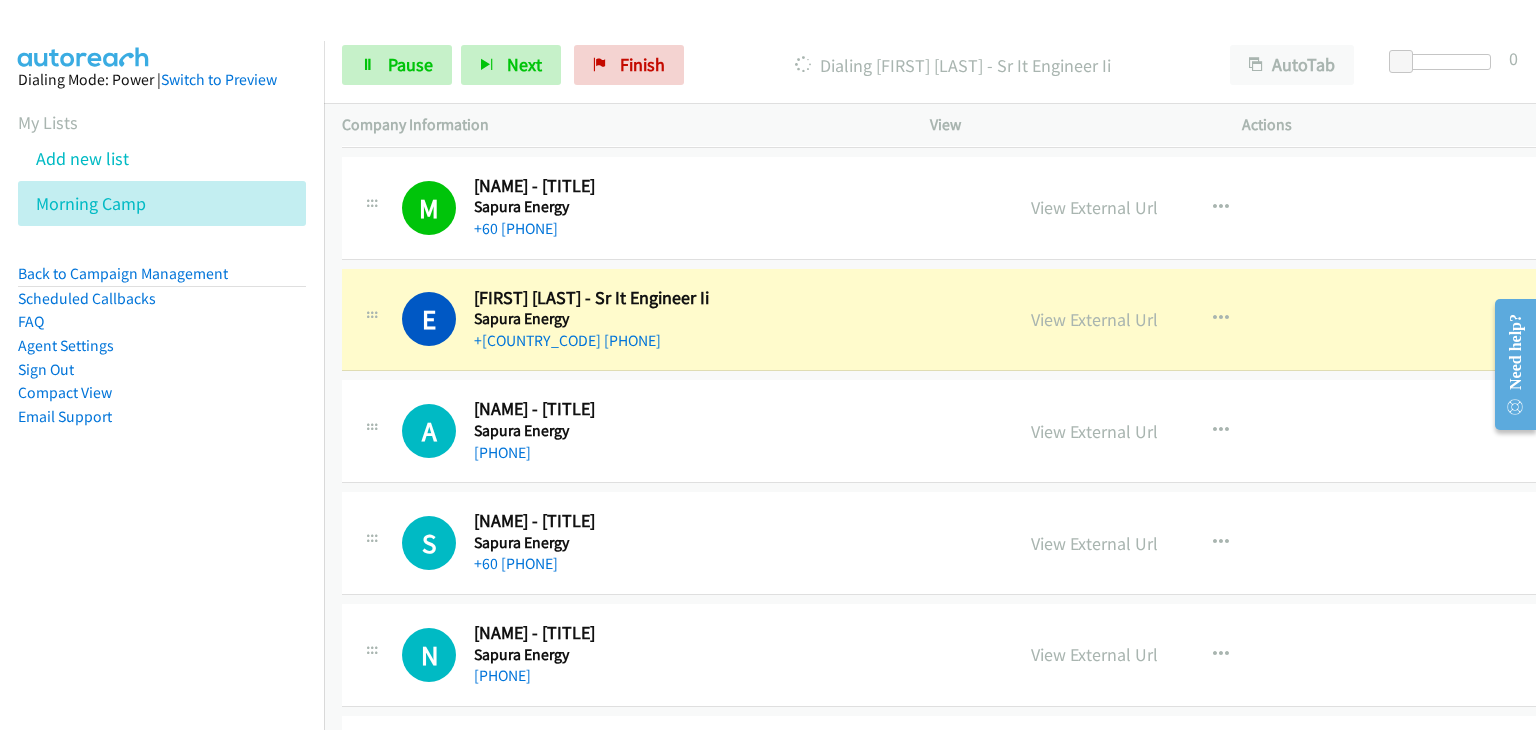 scroll, scrollTop: 2400, scrollLeft: 0, axis: vertical 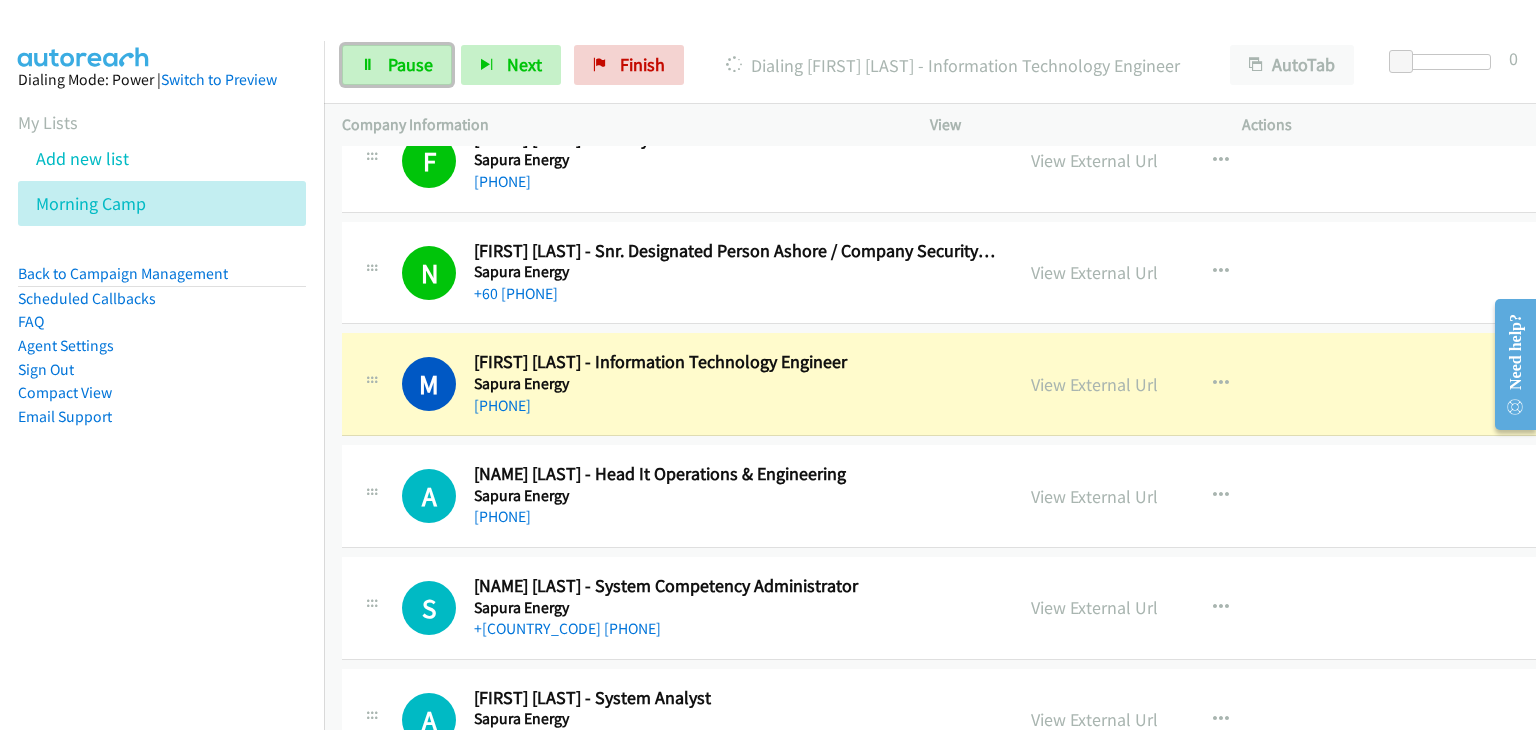 drag, startPoint x: 402, startPoint y: 61, endPoint x: 1083, endPoint y: 121, distance: 683.63806 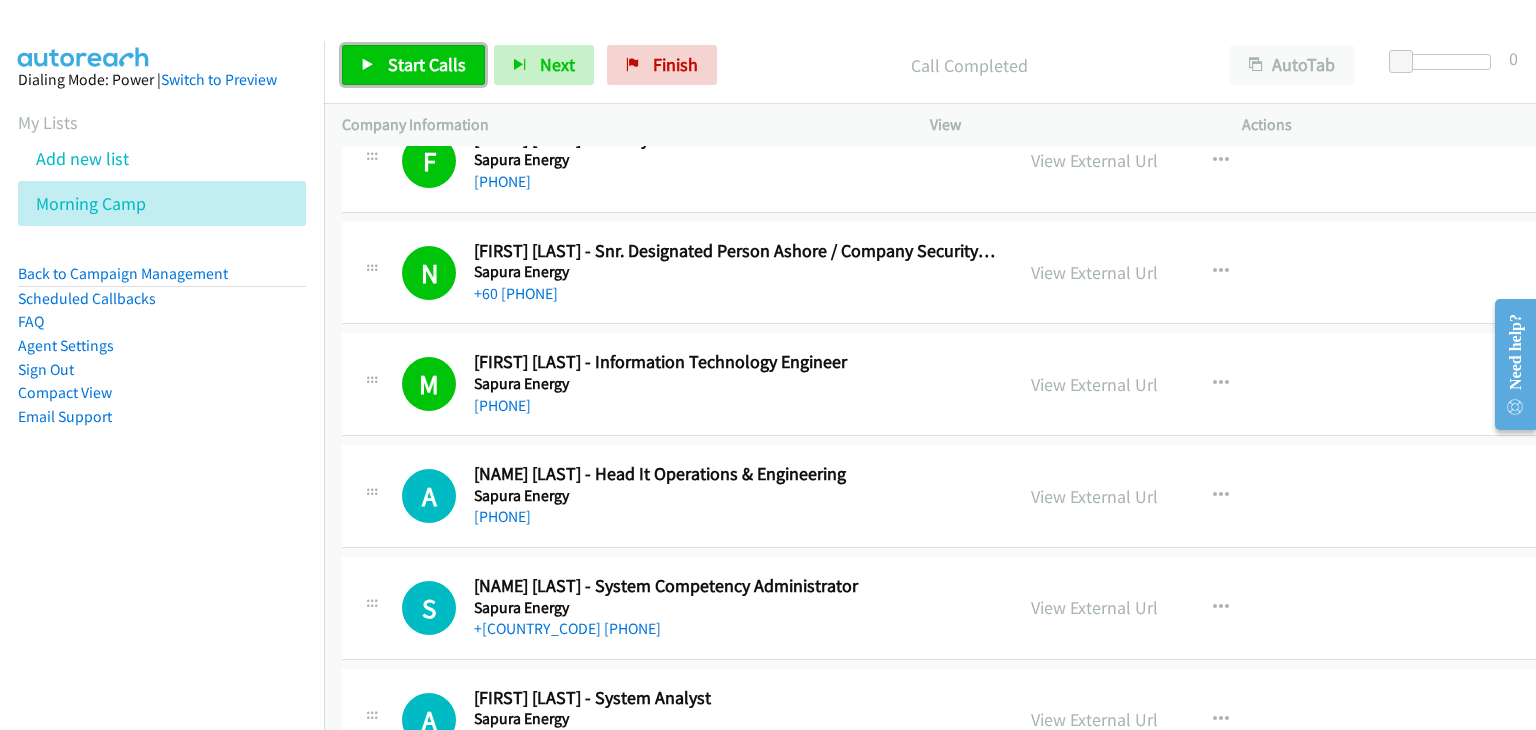 click on "Start Calls" at bounding box center [427, 64] 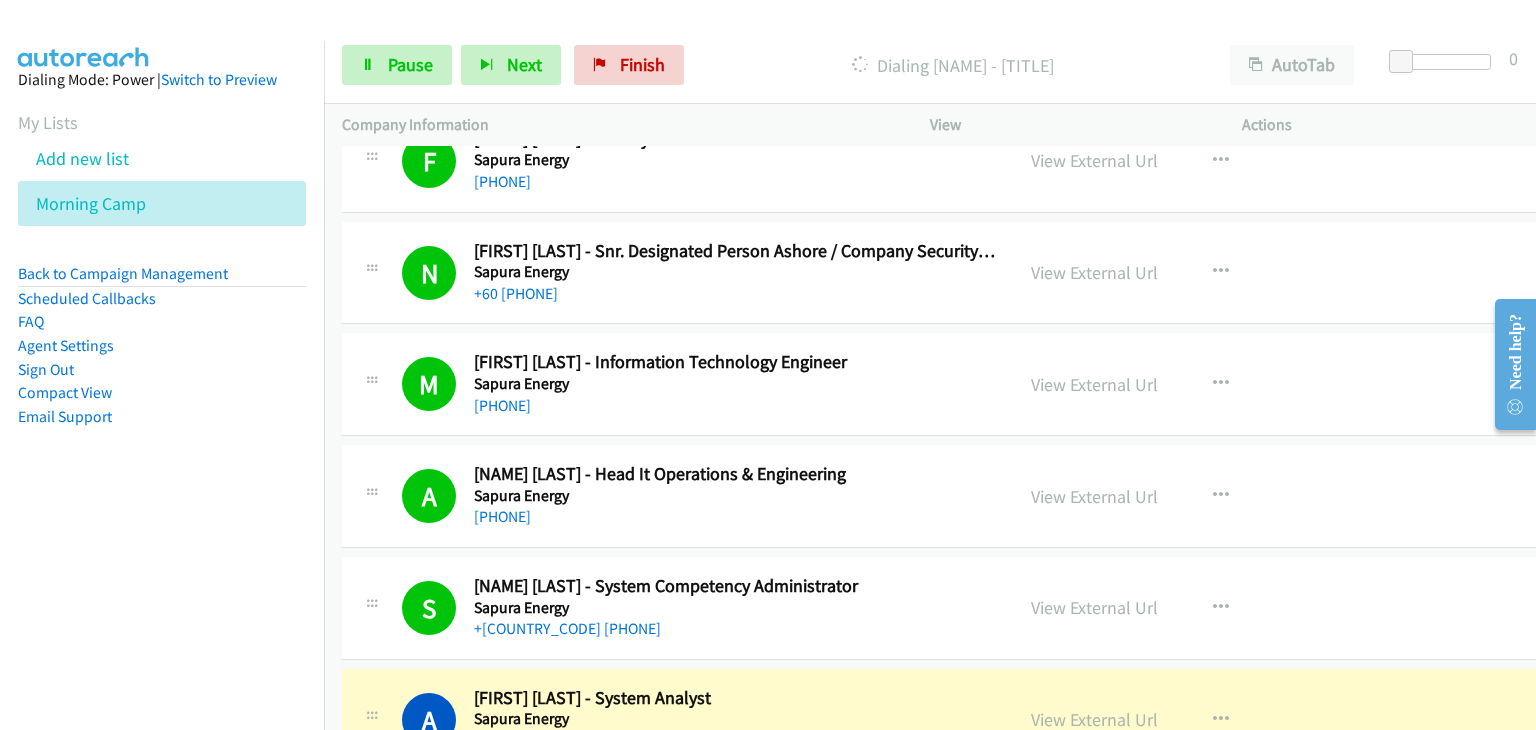 scroll, scrollTop: 3300, scrollLeft: 0, axis: vertical 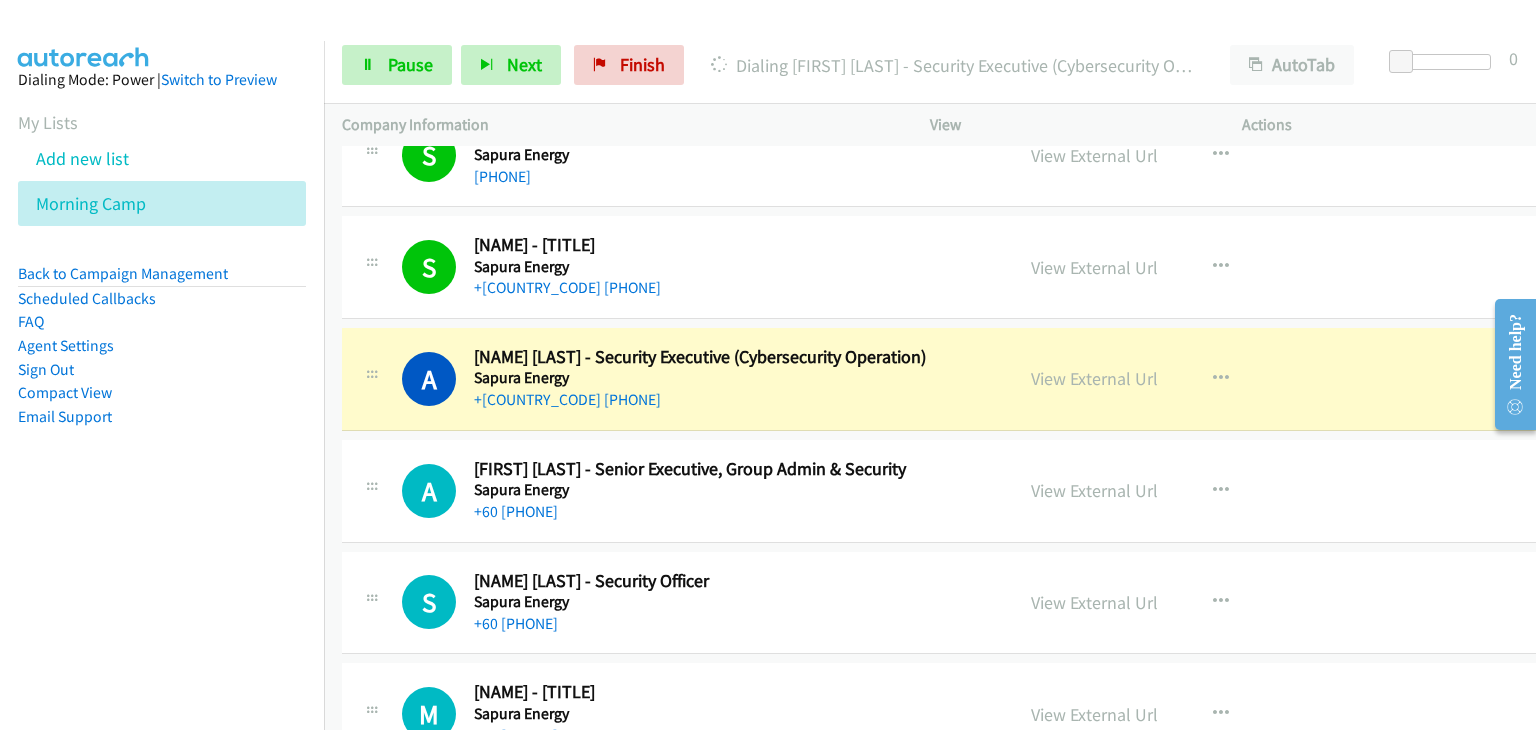 click on "+[COUNTRY_CODE] [PHONE]" at bounding box center [734, 400] 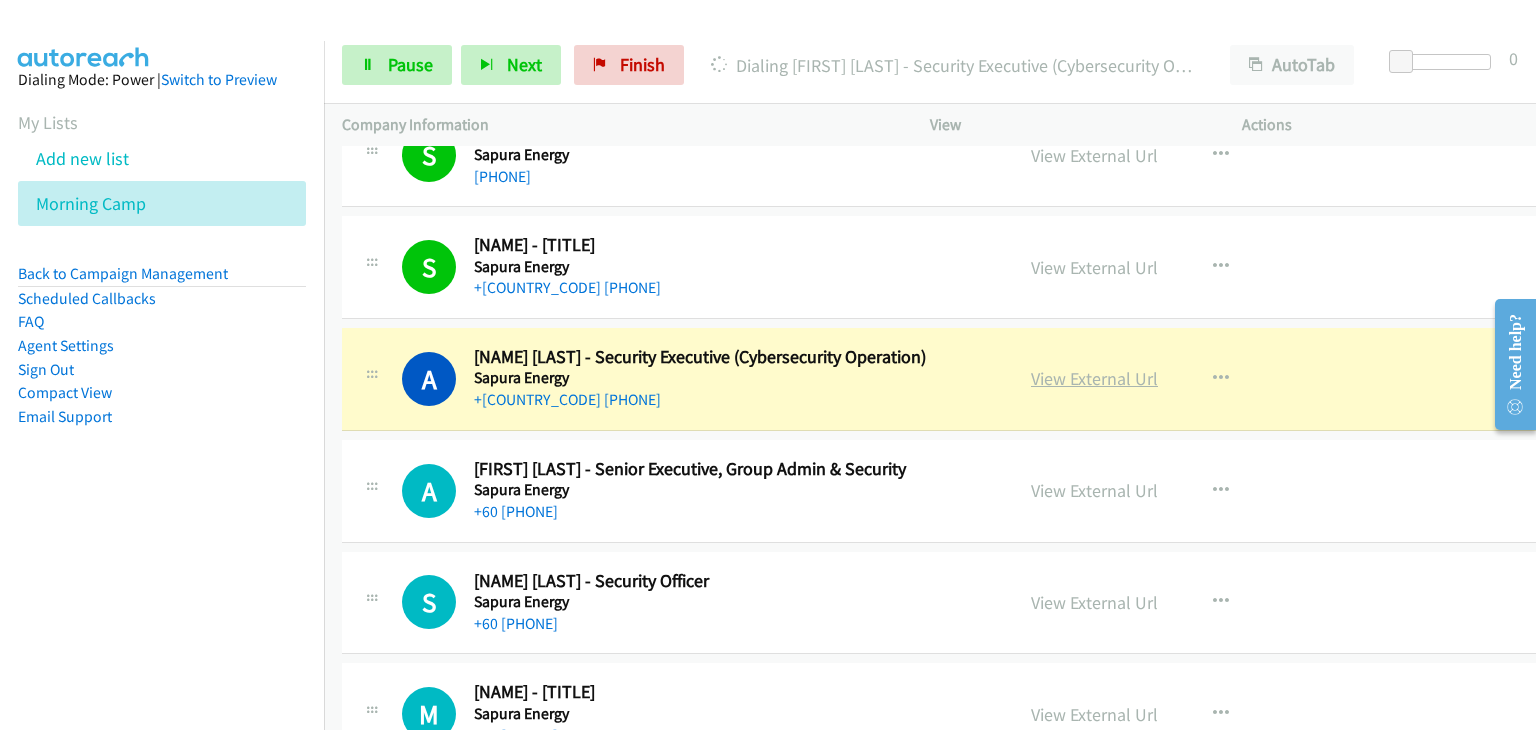 drag, startPoint x: 1056, startPoint y: 365, endPoint x: 1075, endPoint y: 375, distance: 21.470911 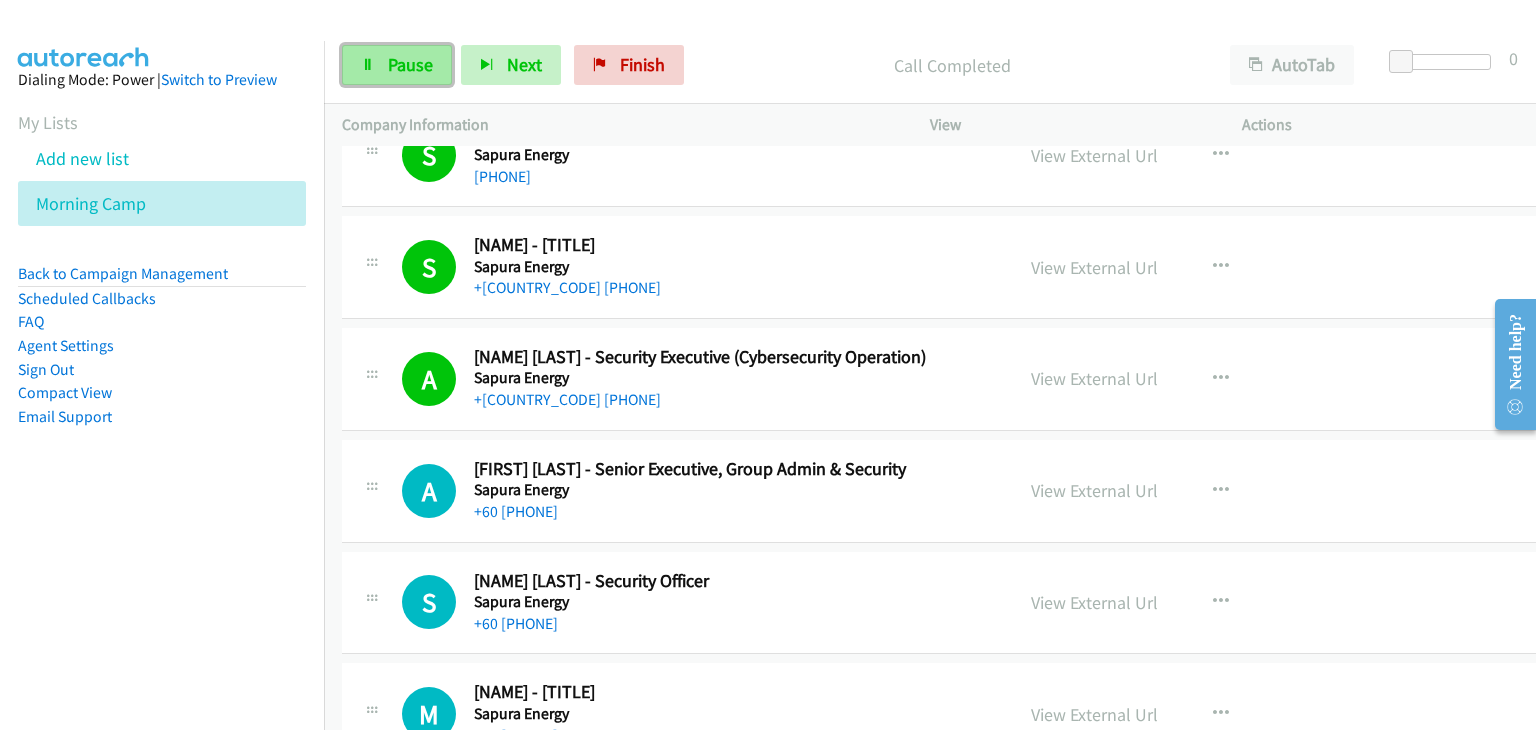 click on "Pause" at bounding box center [410, 64] 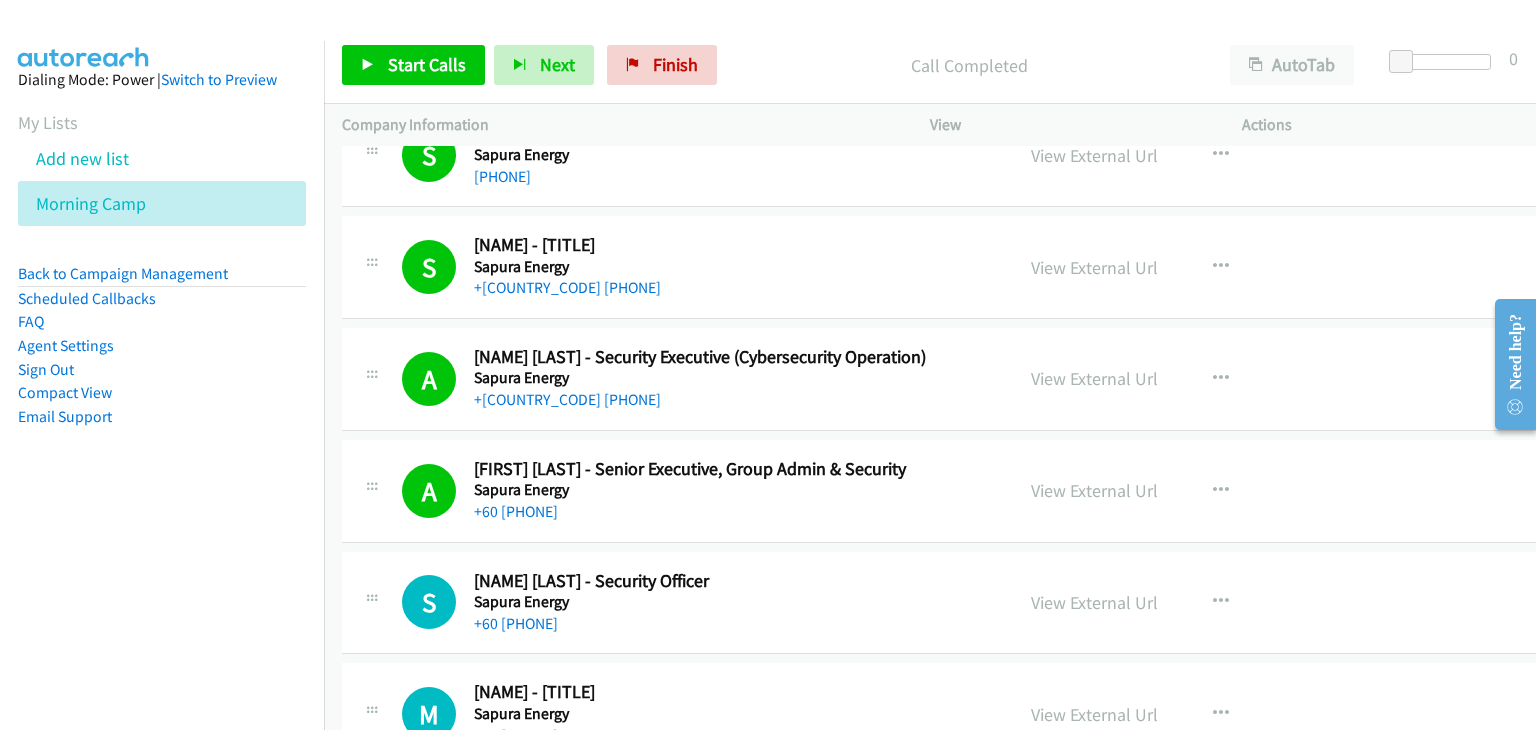 drag, startPoint x: 400, startPoint y: 33, endPoint x: 410, endPoint y: 67, distance: 35.44009 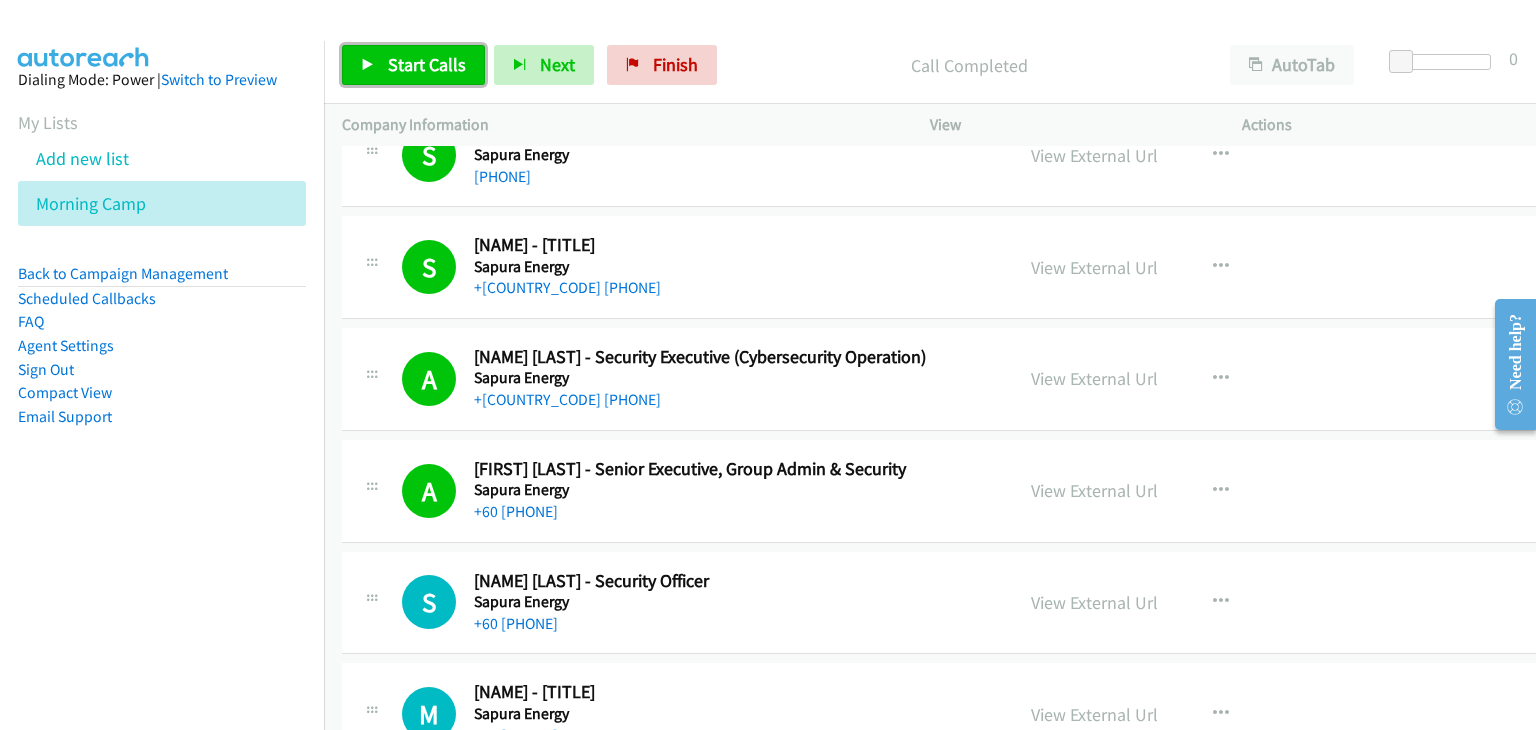 click on "Start Calls" at bounding box center (427, 64) 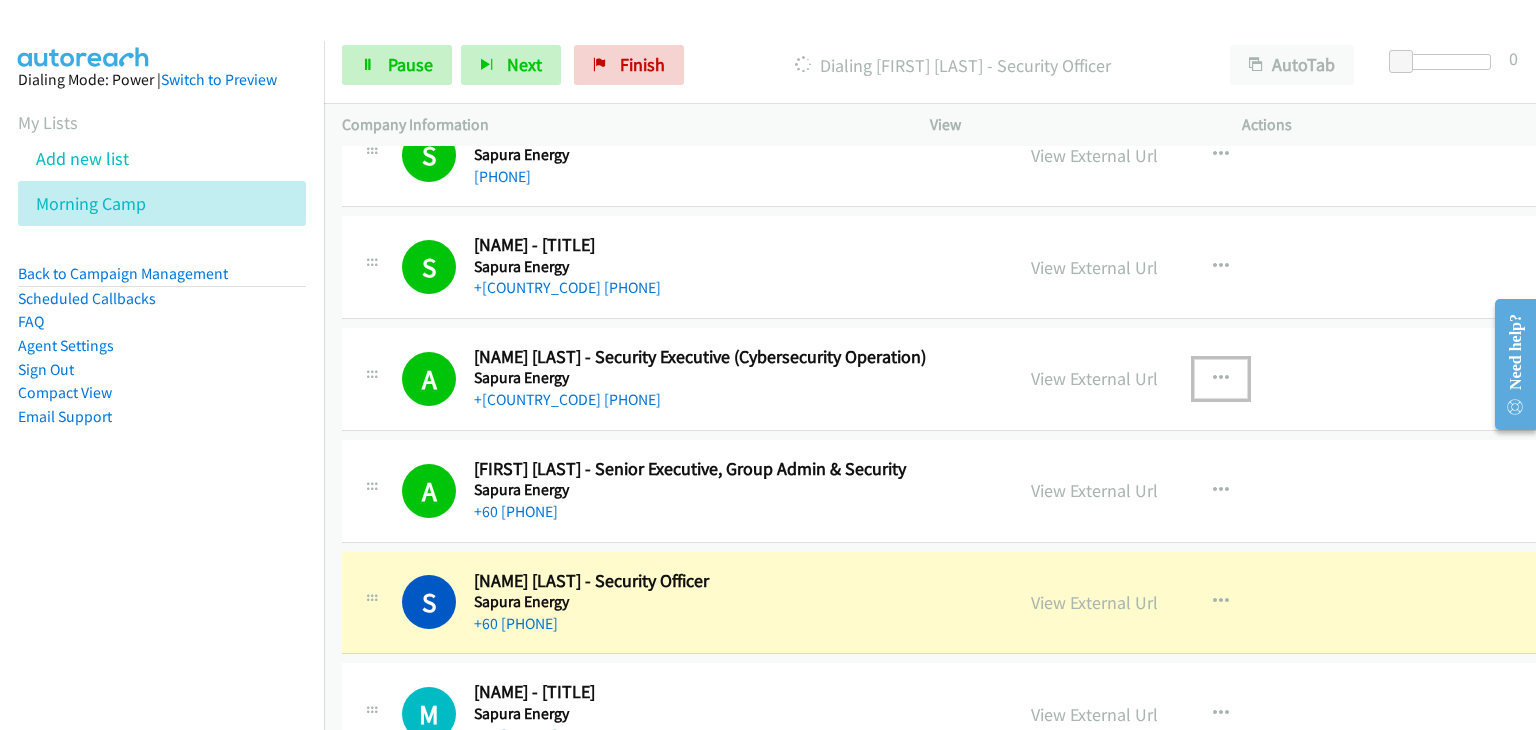 click at bounding box center (1221, 379) 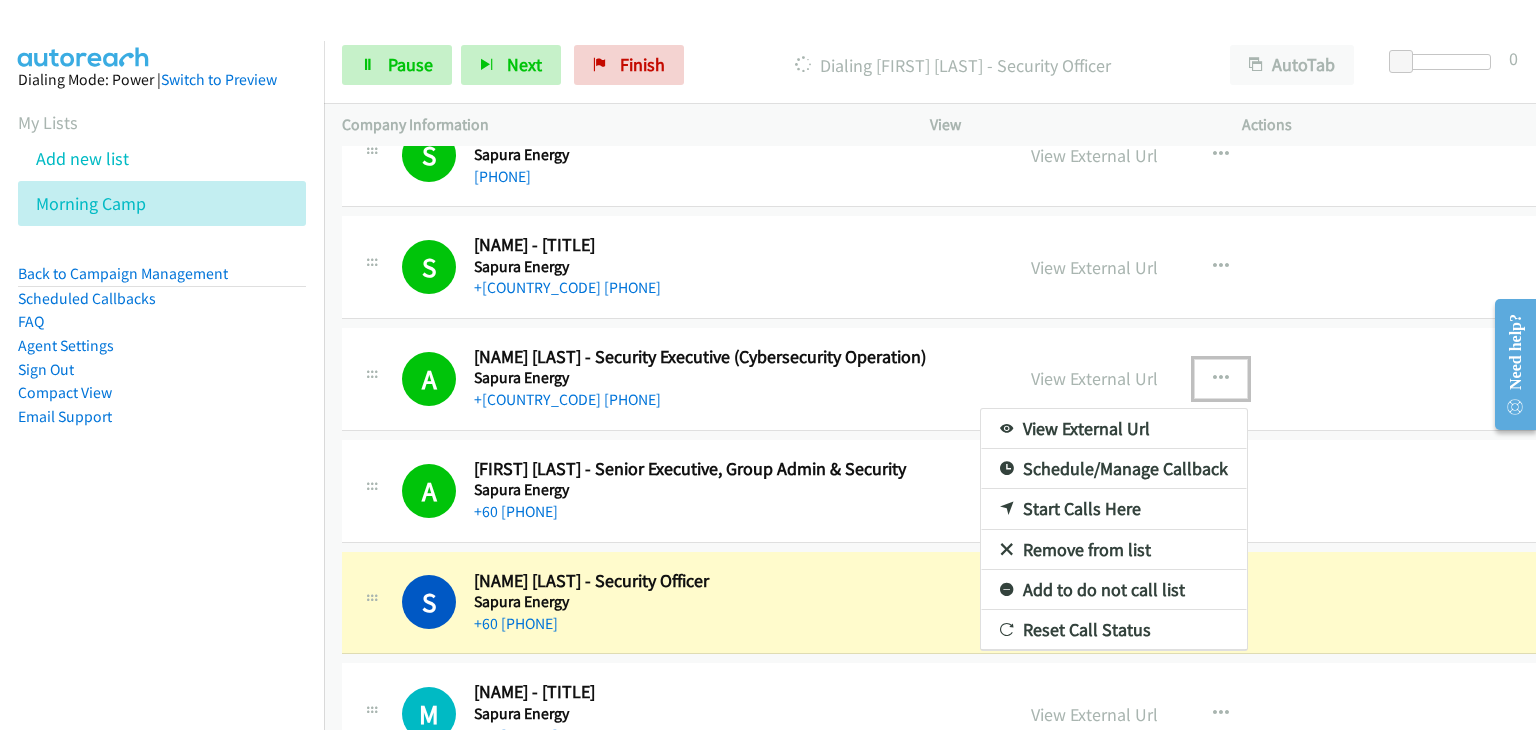 click on "Remove from list" at bounding box center [1114, 550] 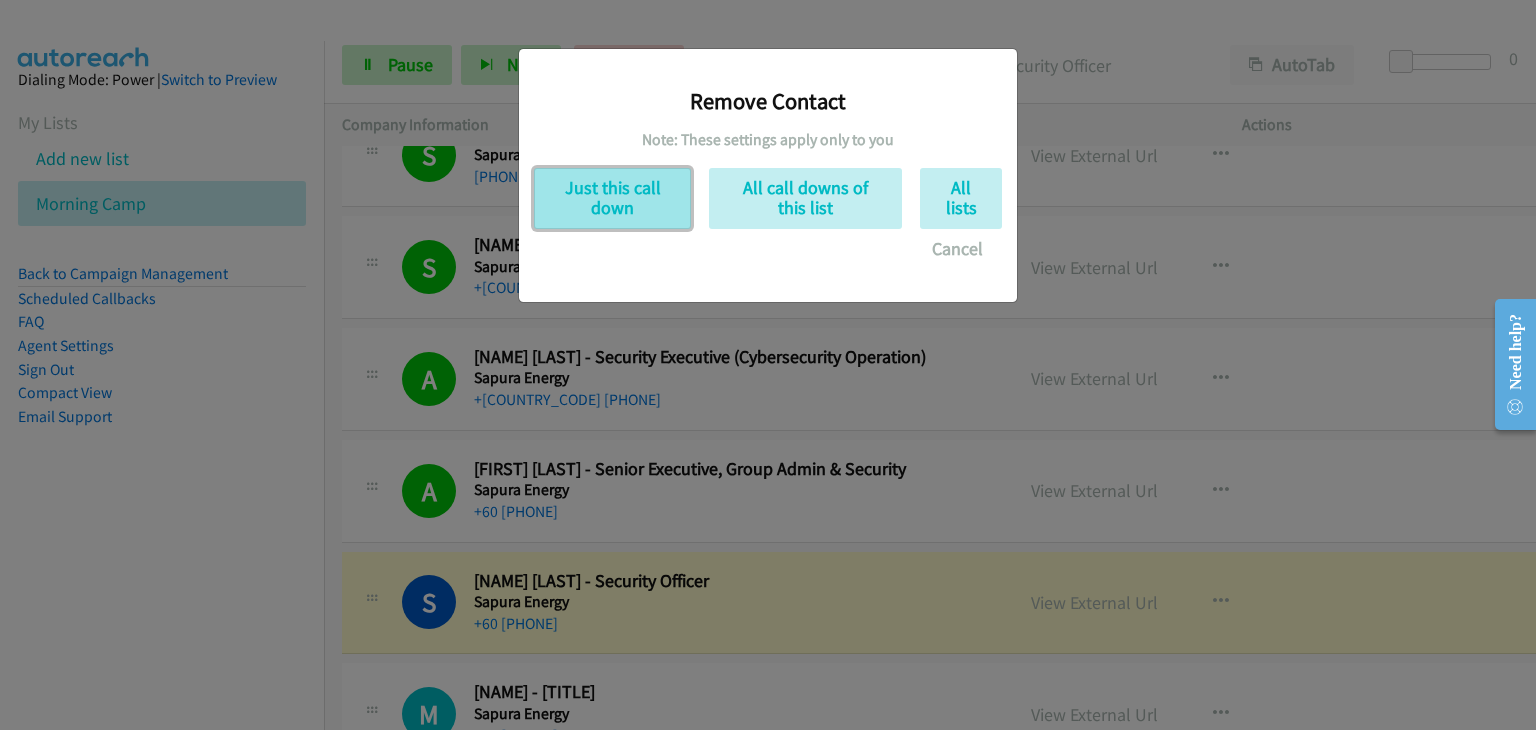 click on "Just this call down" at bounding box center (612, 198) 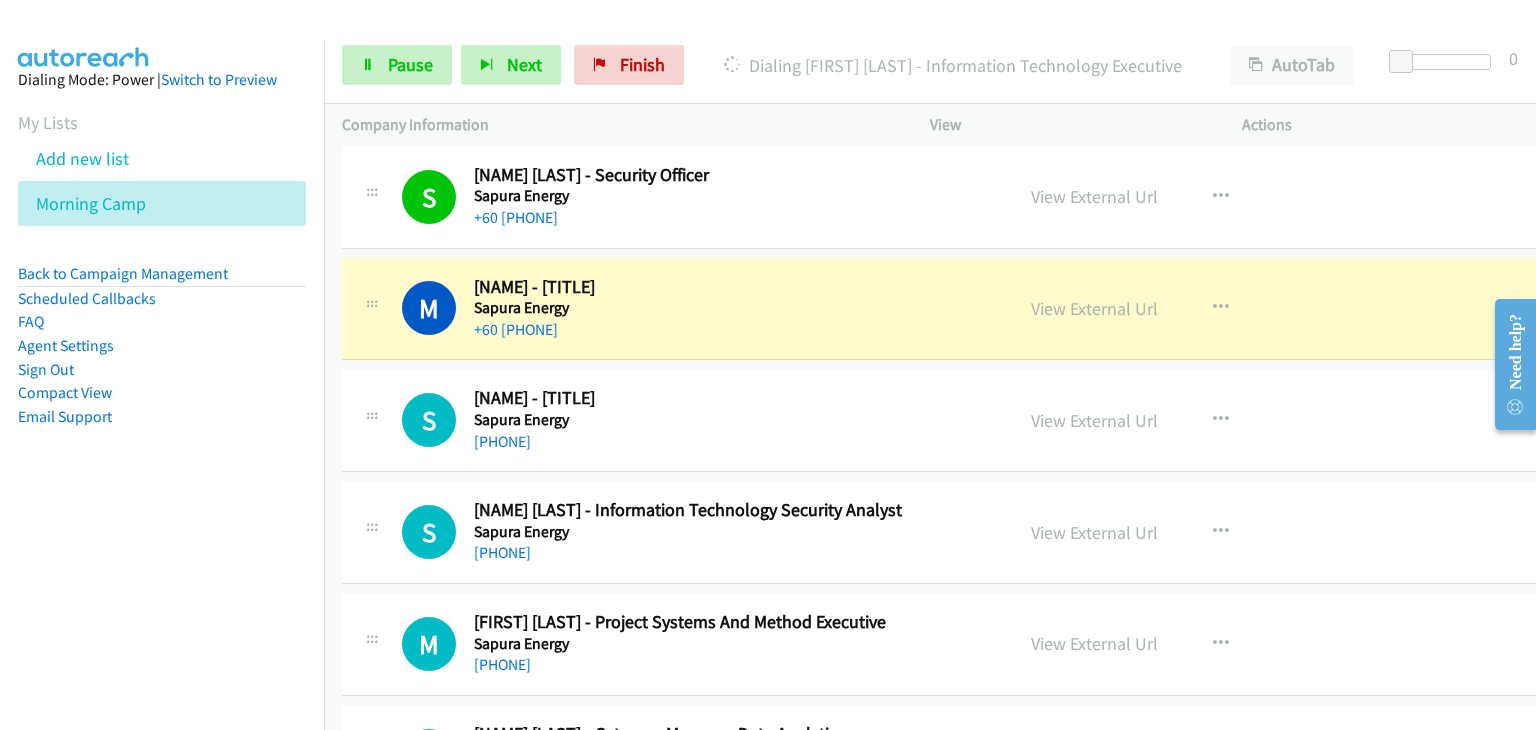 scroll, scrollTop: 4100, scrollLeft: 0, axis: vertical 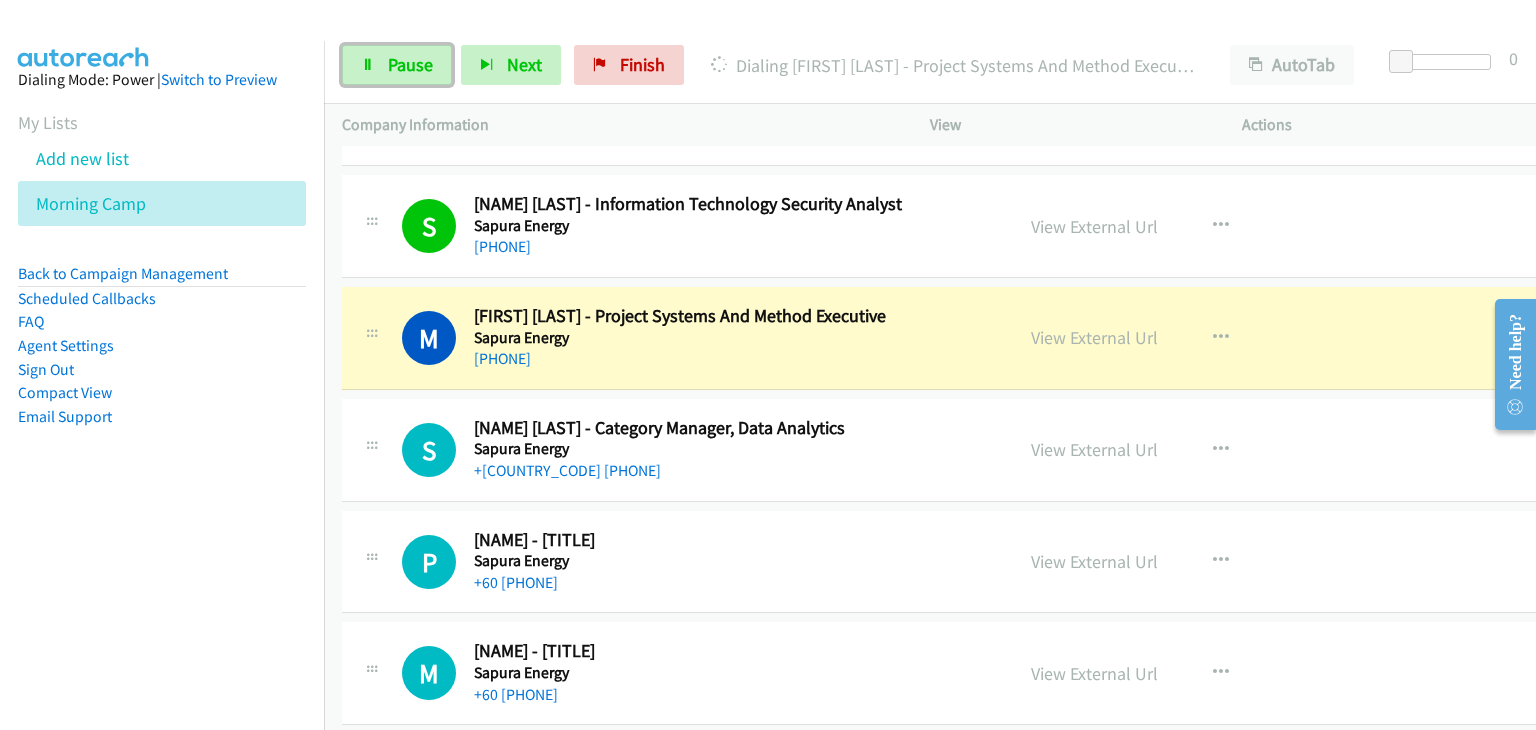 drag, startPoint x: 400, startPoint y: 61, endPoint x: 497, endPoint y: 183, distance: 155.86212 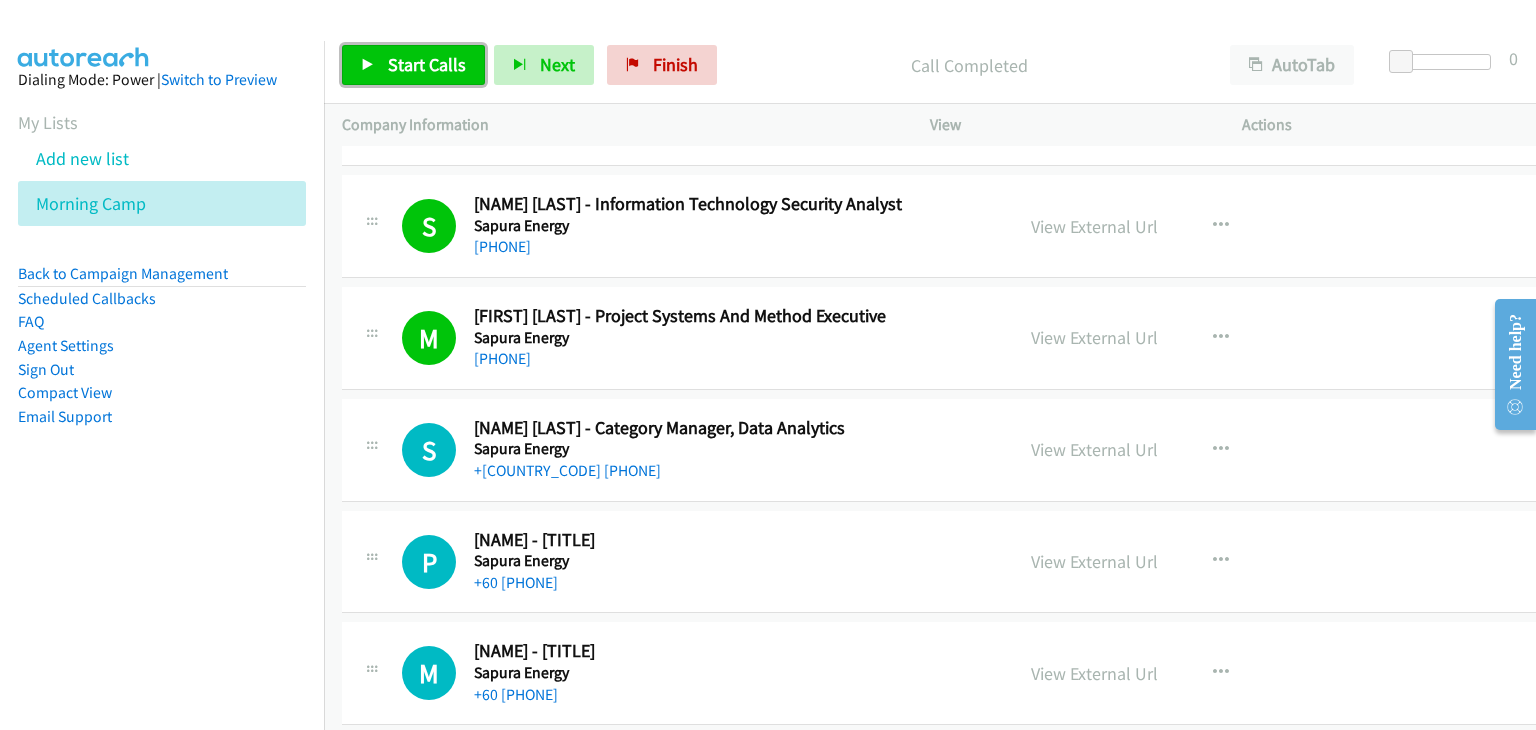drag, startPoint x: 397, startPoint y: 53, endPoint x: 463, endPoint y: 82, distance: 72.09022 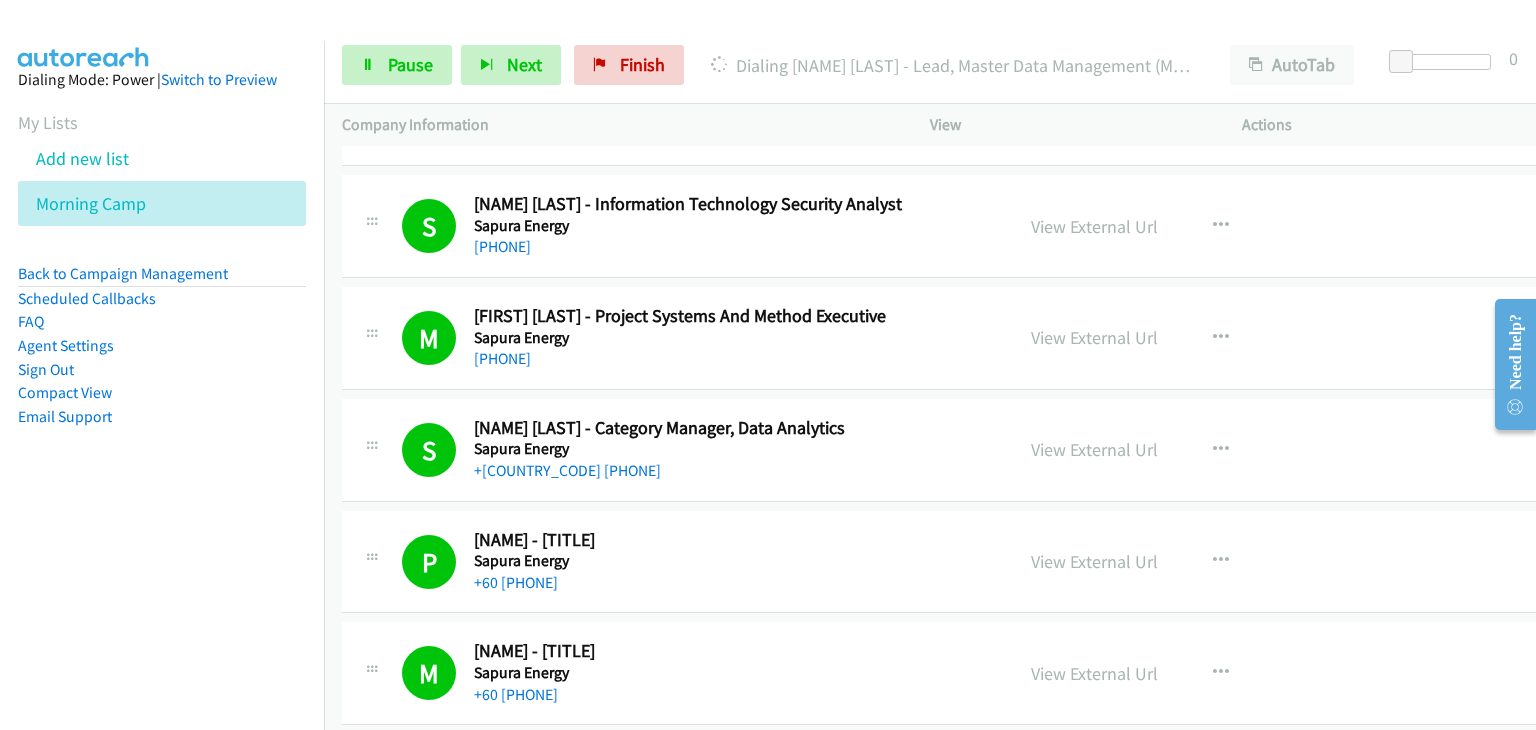 scroll, scrollTop: 4800, scrollLeft: 0, axis: vertical 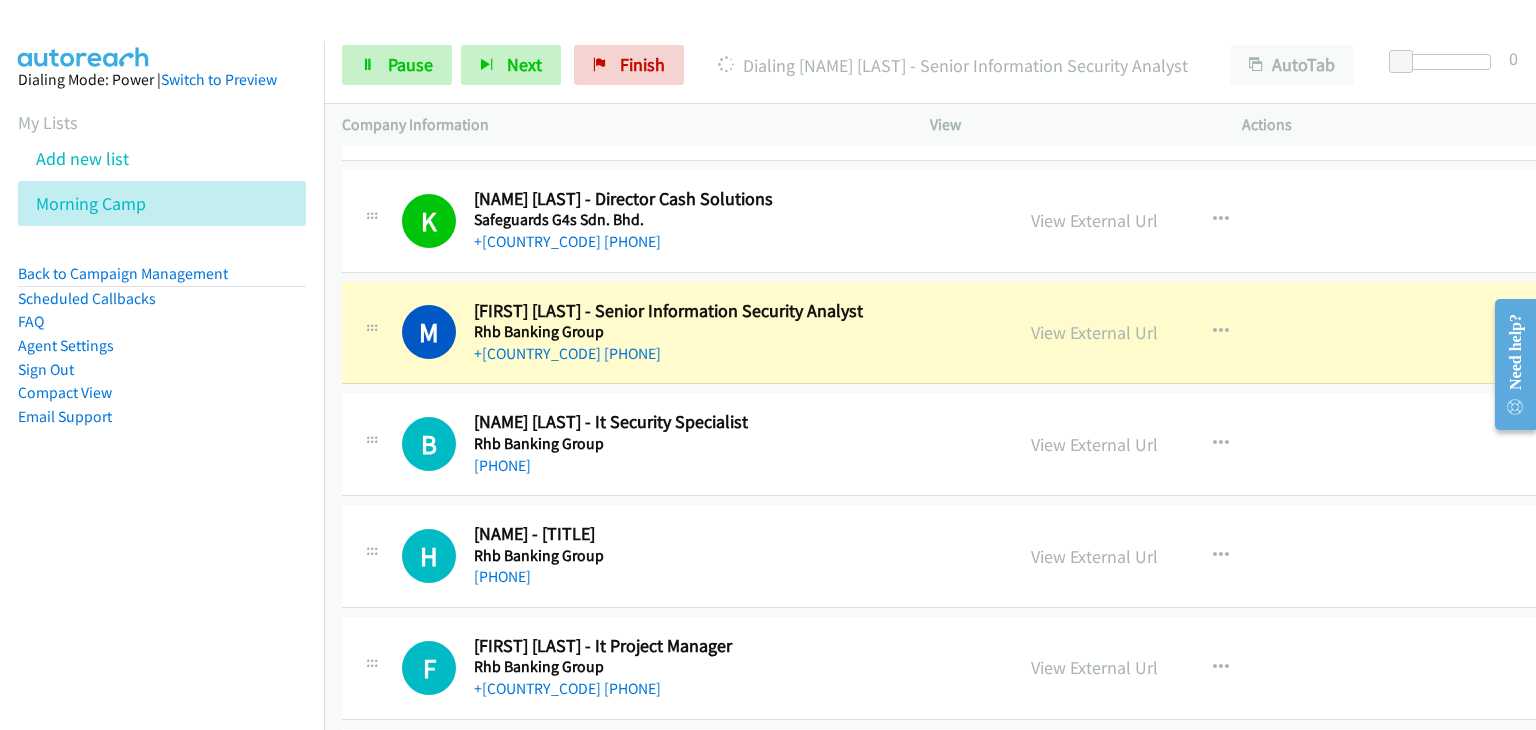 click on "Dialing Mode: Power
|
Switch to Preview
My Lists
Add new list
Morning Camp
Back to Campaign Management
Scheduled Callbacks
FAQ
Agent Settings
Sign Out
Compact View
Email Support" at bounding box center (162, 280) 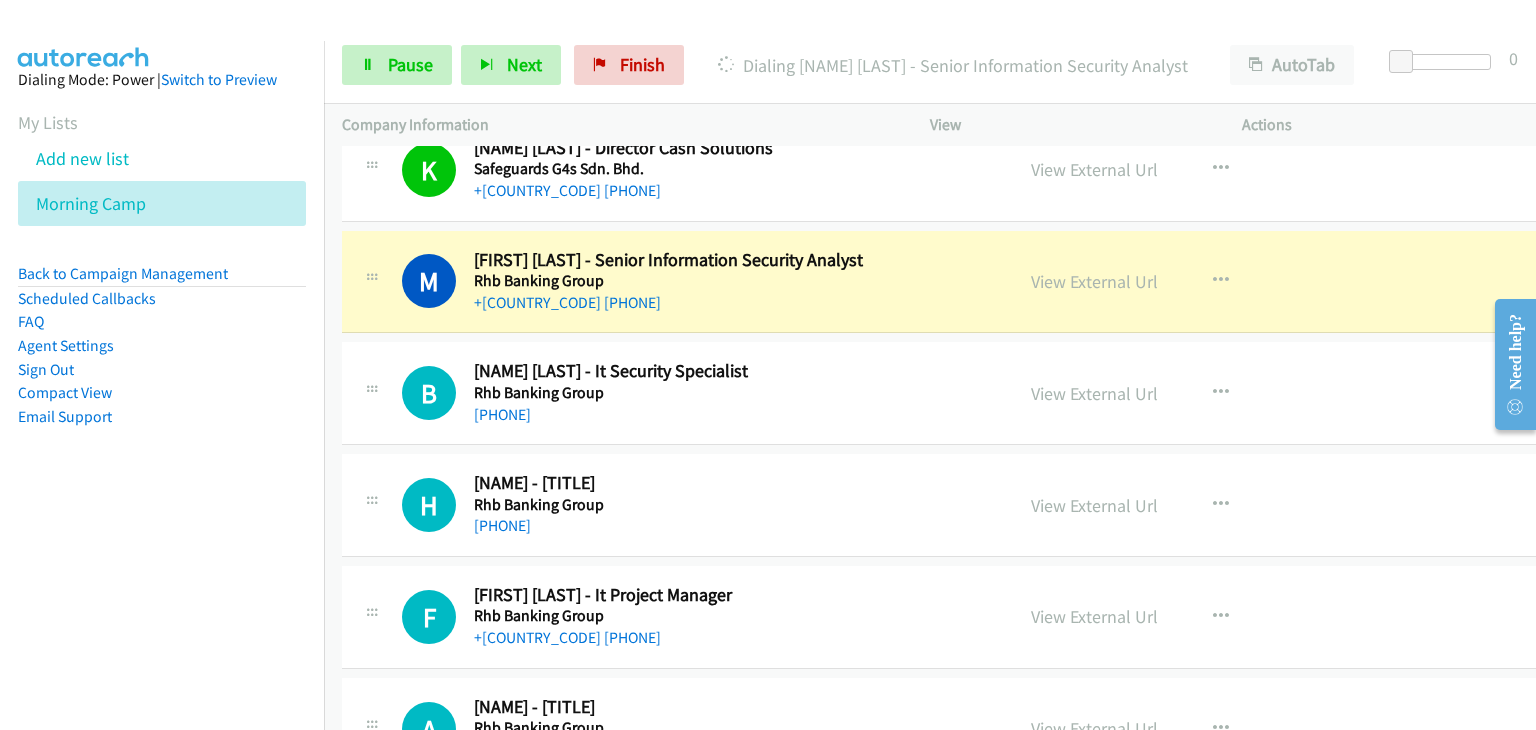 scroll, scrollTop: 5400, scrollLeft: 0, axis: vertical 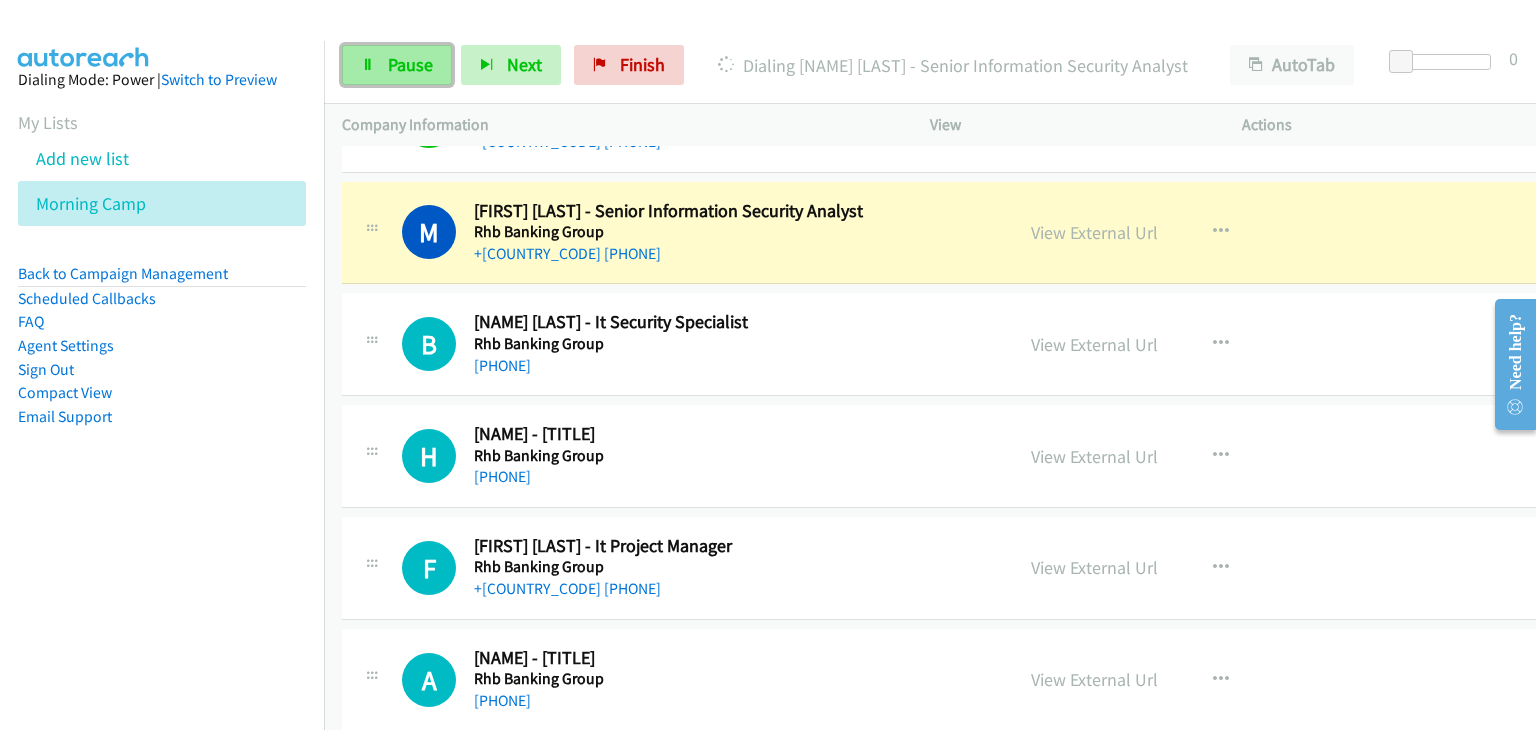 click on "Pause" at bounding box center [410, 64] 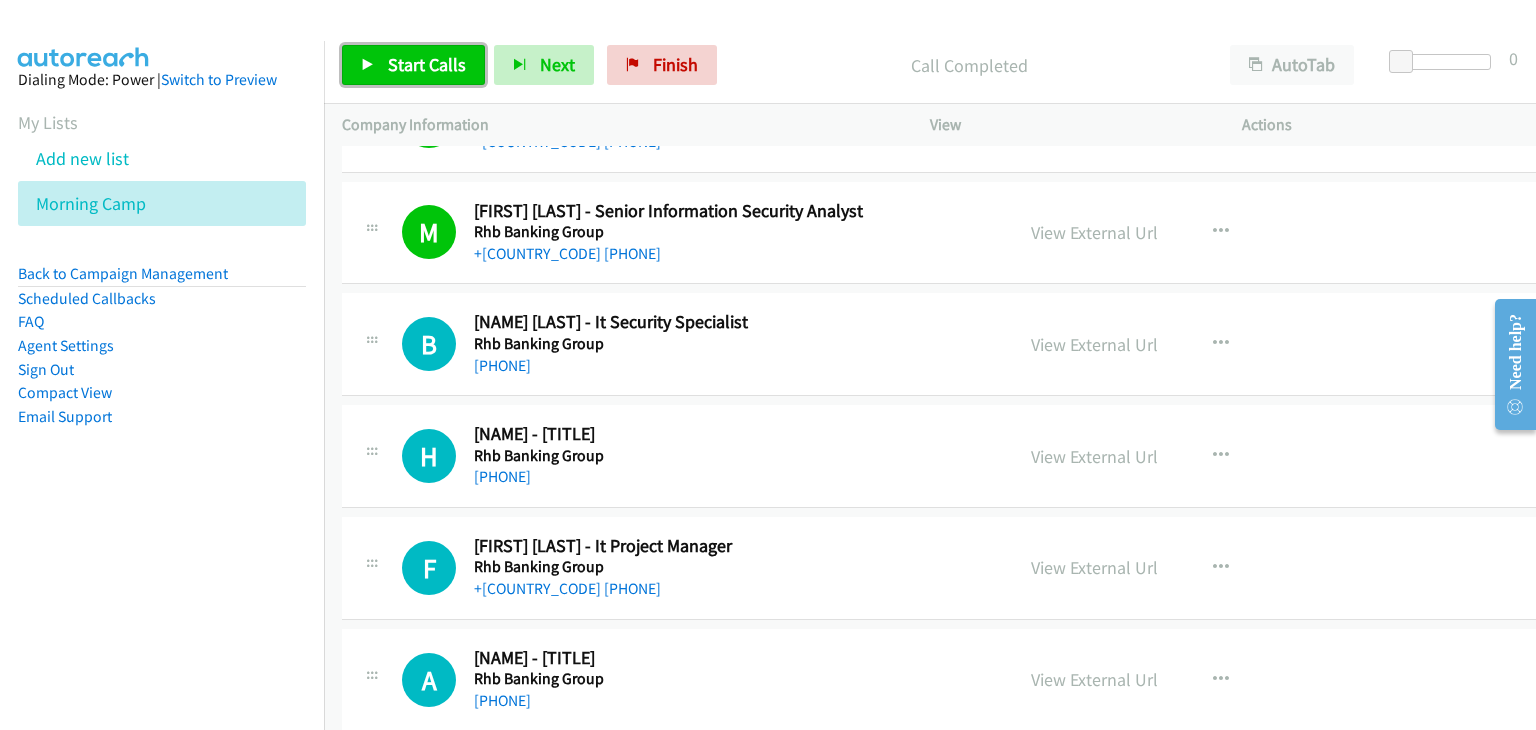 click on "Start Calls" at bounding box center [427, 64] 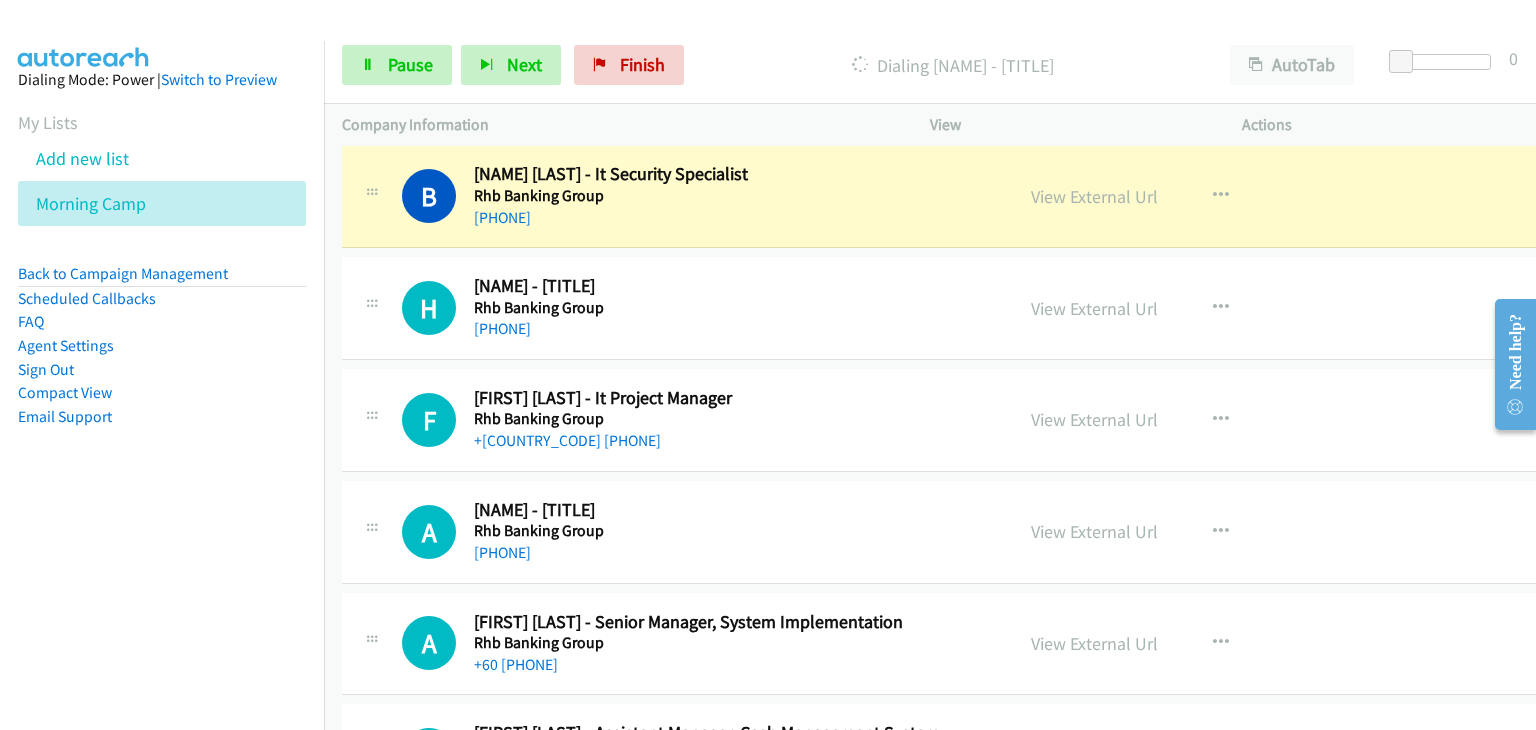 scroll, scrollTop: 5500, scrollLeft: 0, axis: vertical 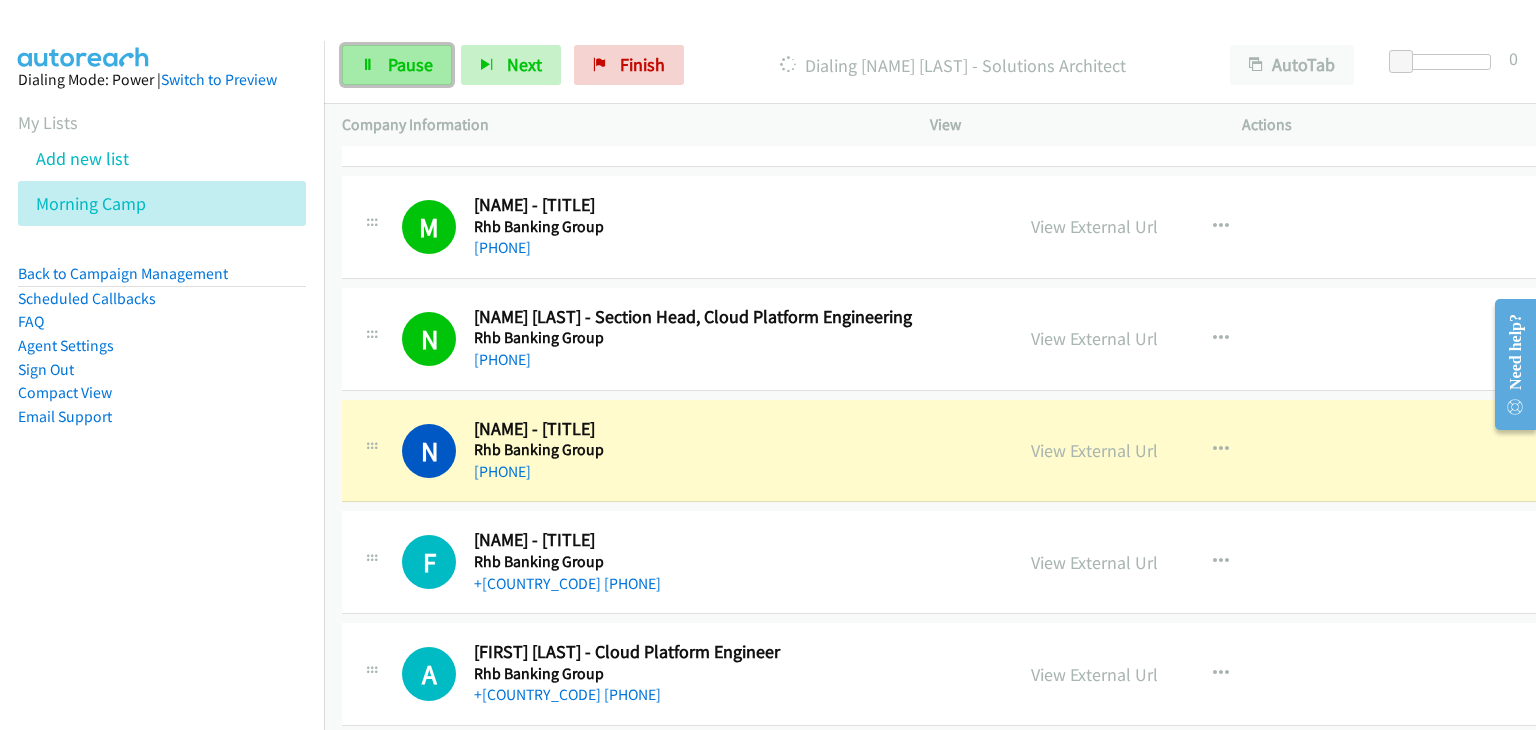 click on "Pause" at bounding box center [397, 65] 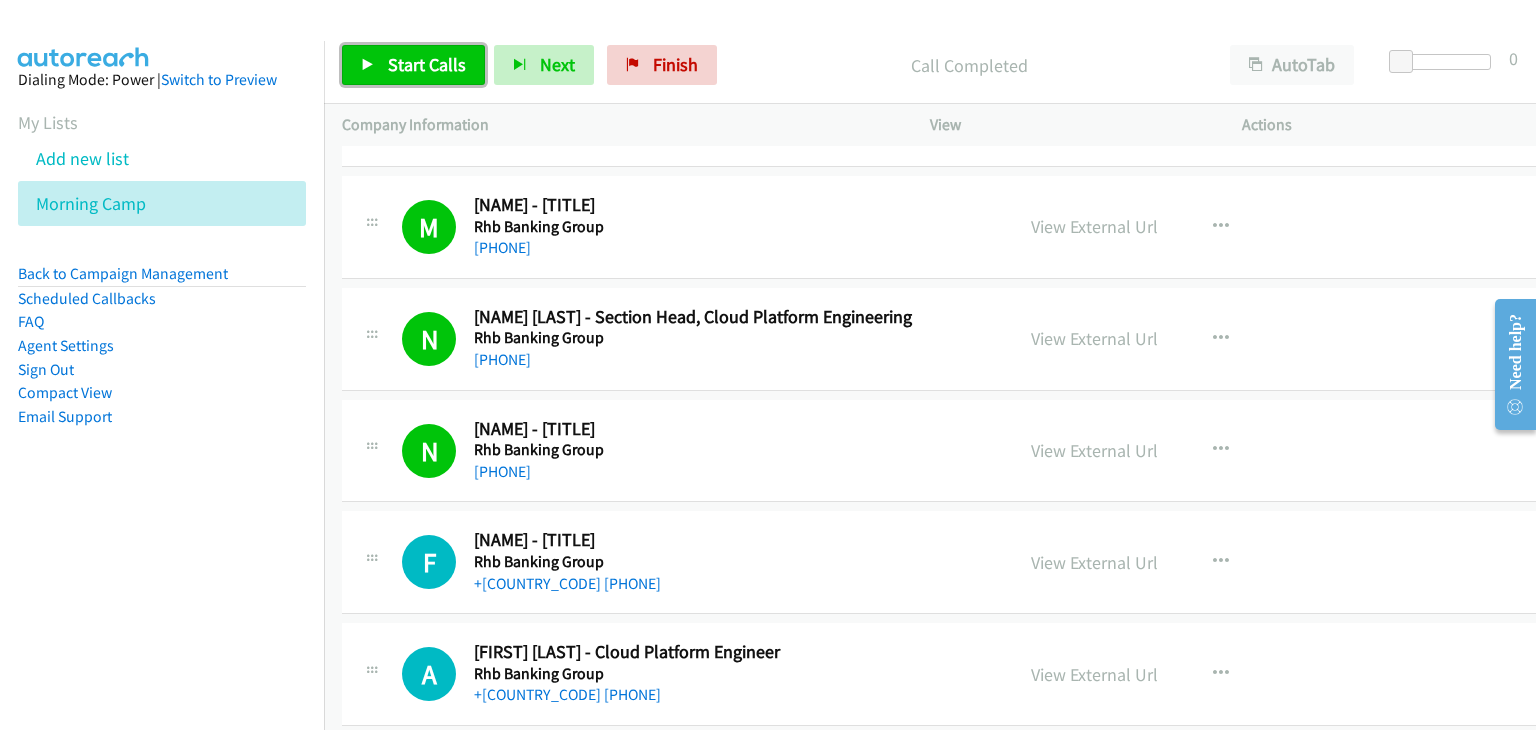 drag, startPoint x: 444, startPoint y: 56, endPoint x: 844, endPoint y: 13, distance: 402.3046 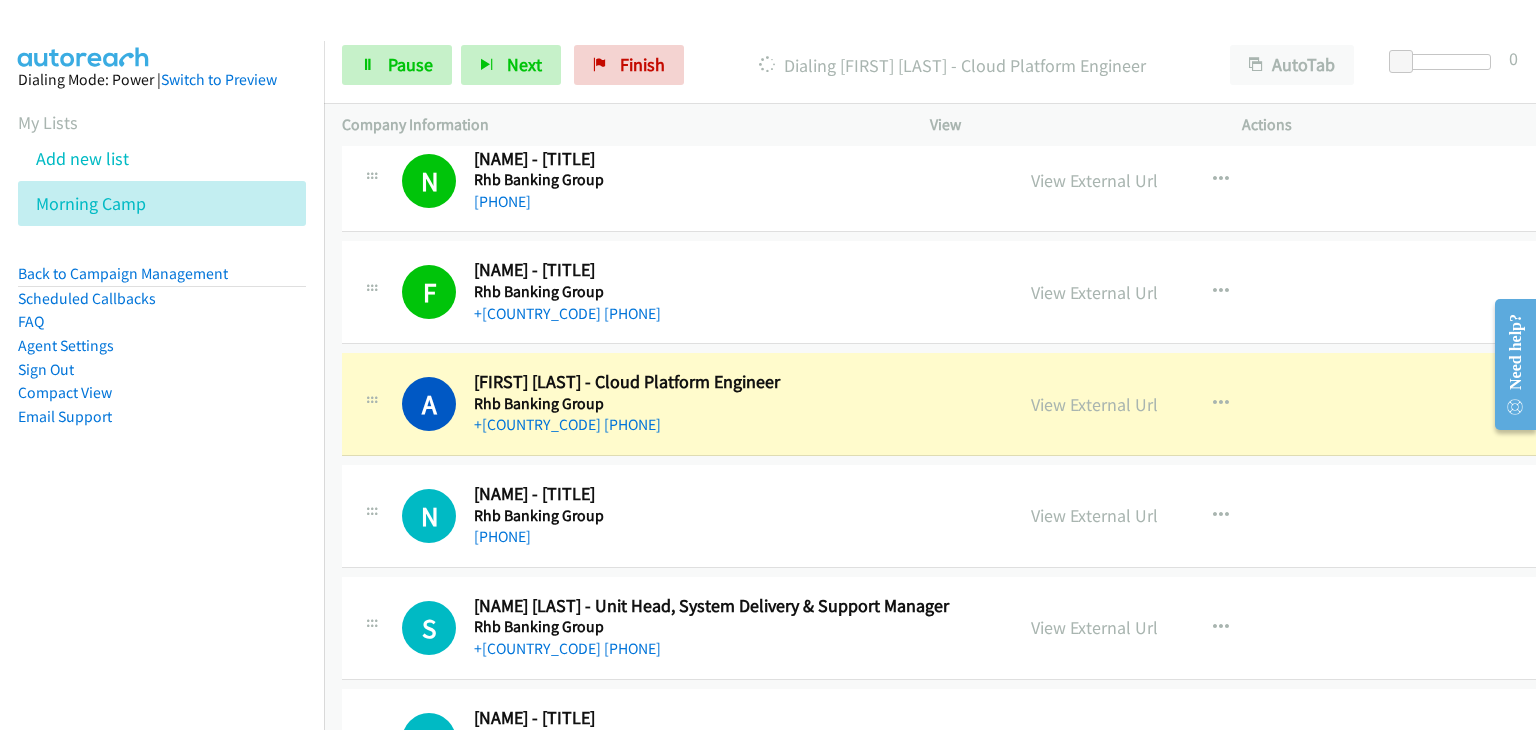 scroll, scrollTop: 6600, scrollLeft: 0, axis: vertical 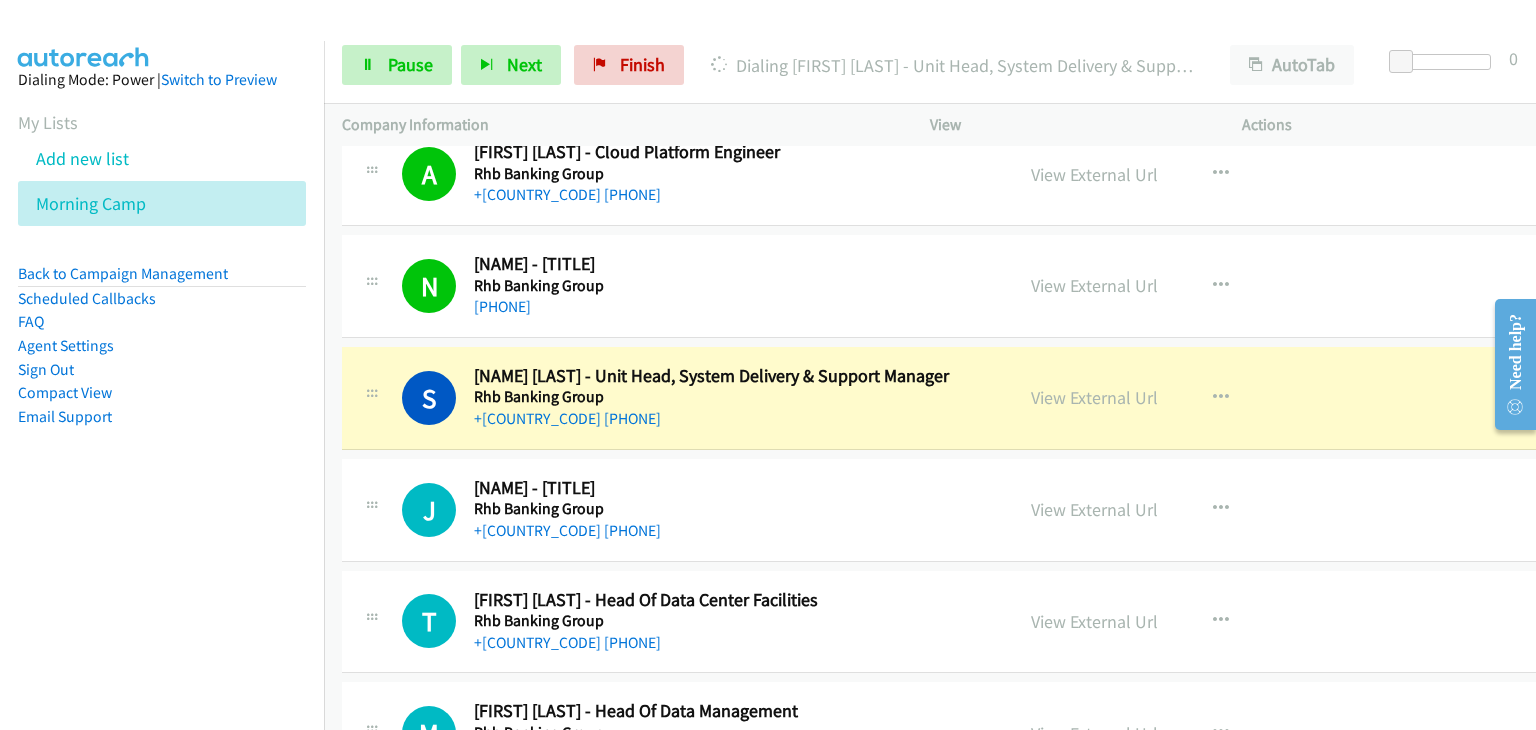click on "S
Callback Scheduled
[FIRST] [LAST] - Unit Head, System Delivery & Support Manager
Rhb Banking Group
[LOCATION]
+[COUNTRY_CODE] [PHONE]
View External Url
View External Url
Schedule/Manage Callback
Start Calls Here
Remove from list
Add to do not call list
Reset Call Status" at bounding box center (977, 398) 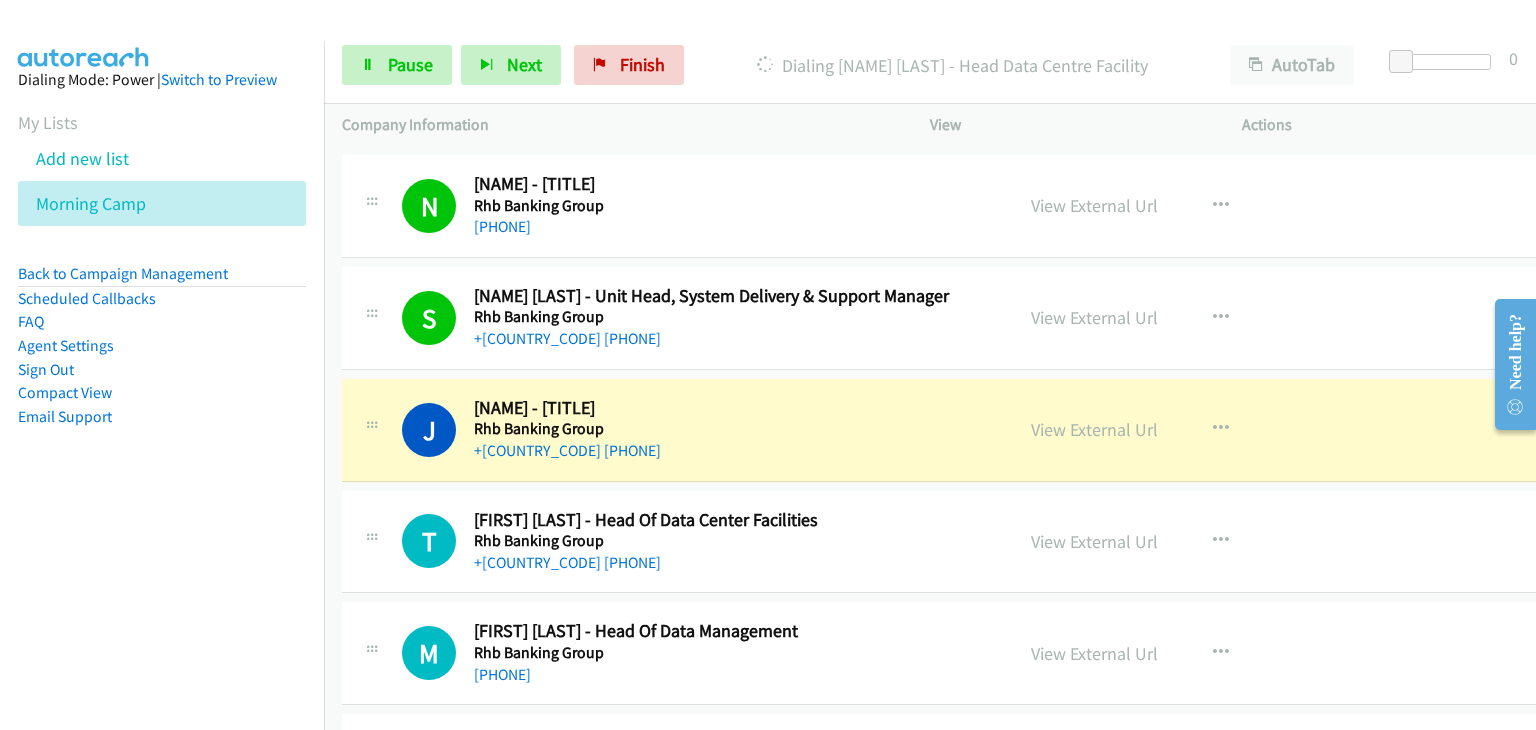 scroll, scrollTop: 7000, scrollLeft: 0, axis: vertical 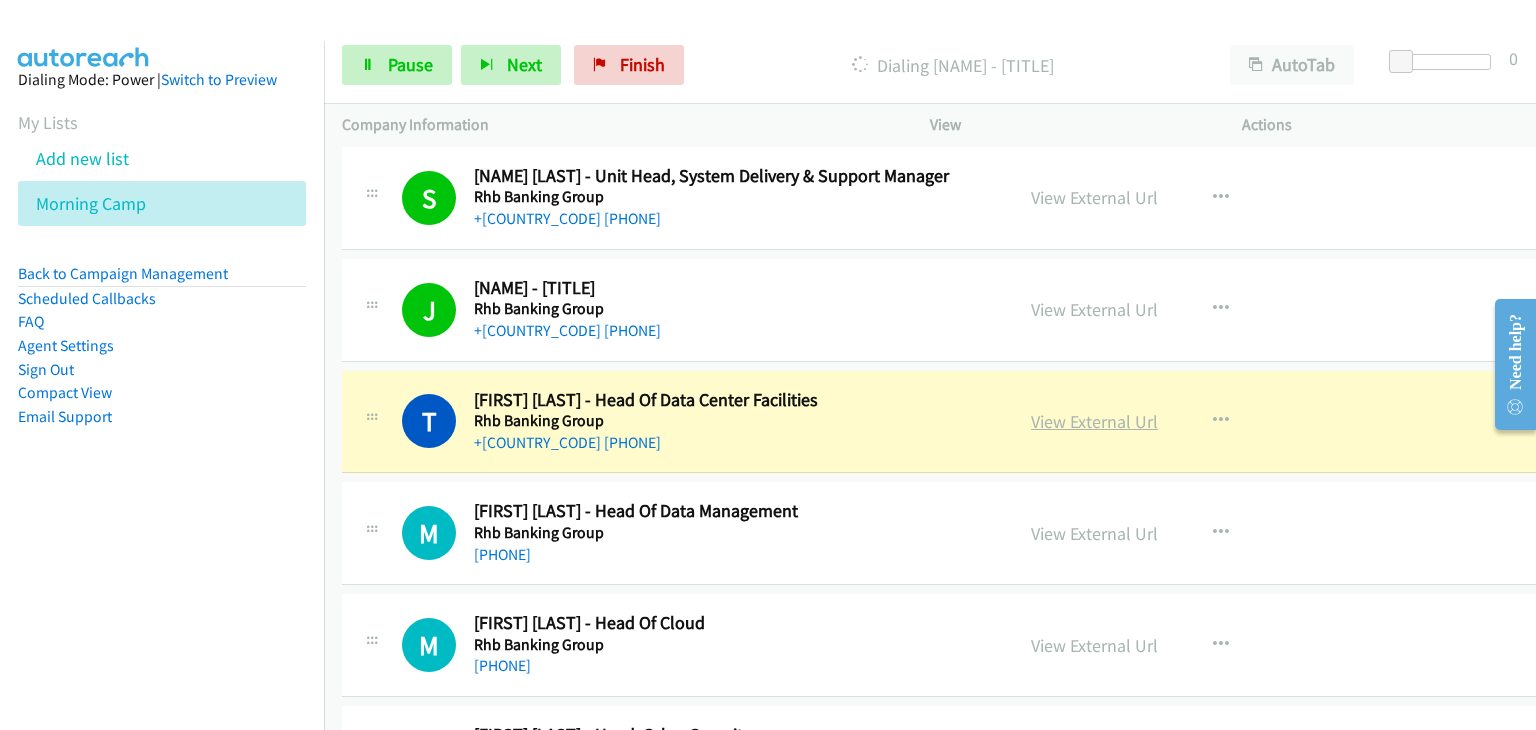 drag, startPoint x: 1072, startPoint y: 409, endPoint x: 1098, endPoint y: 416, distance: 26.925823 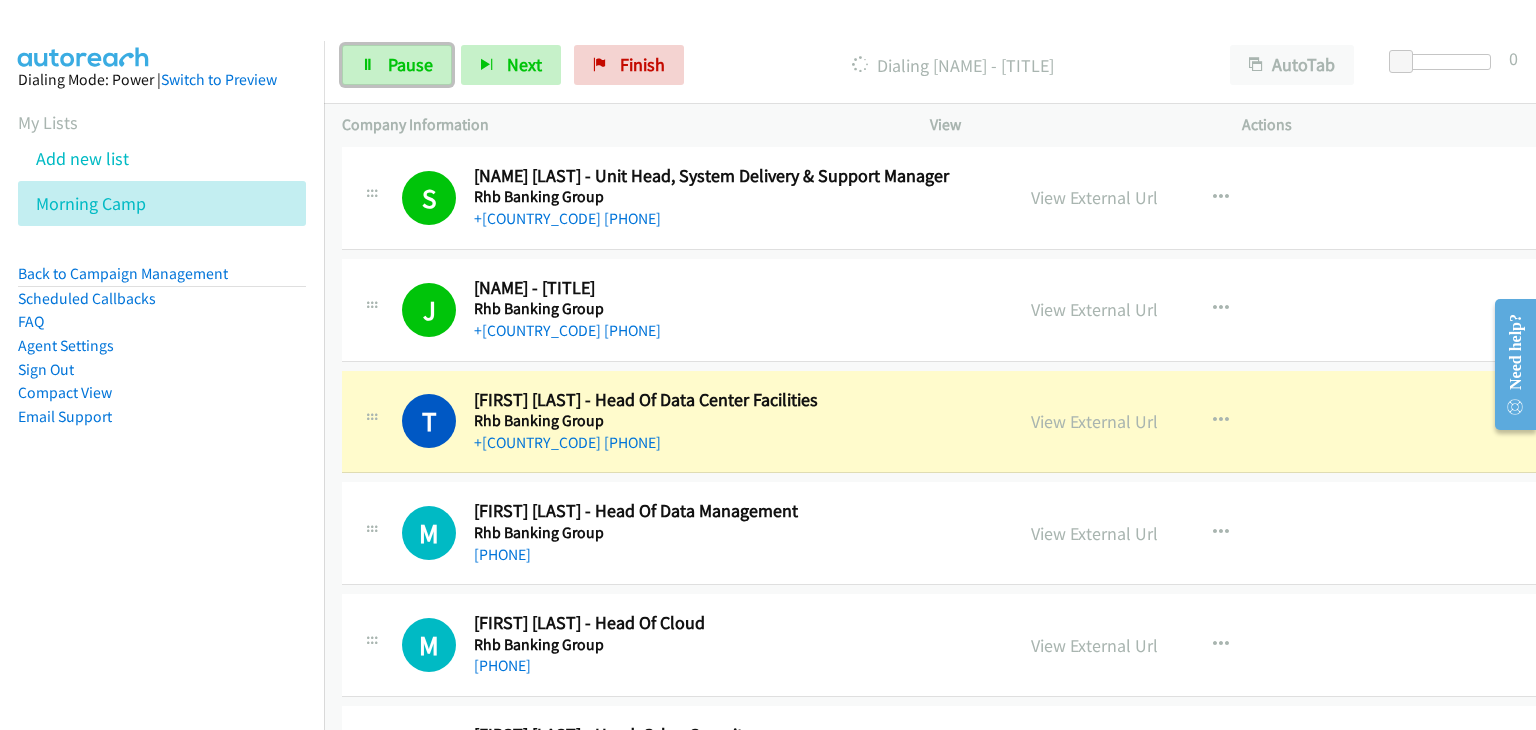 drag, startPoint x: 389, startPoint y: 53, endPoint x: 460, endPoint y: 41, distance: 72.00694 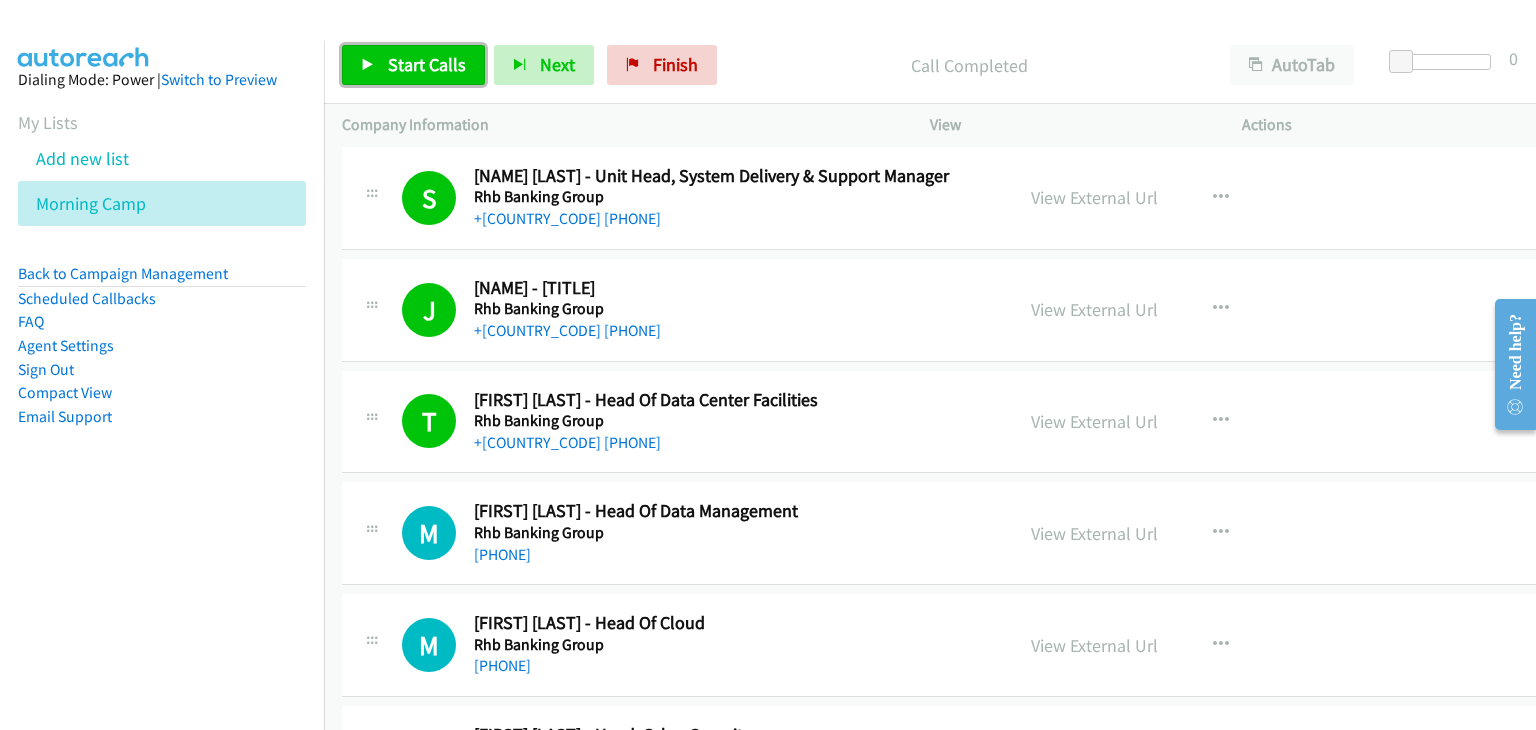 click on "Start Calls" at bounding box center (413, 65) 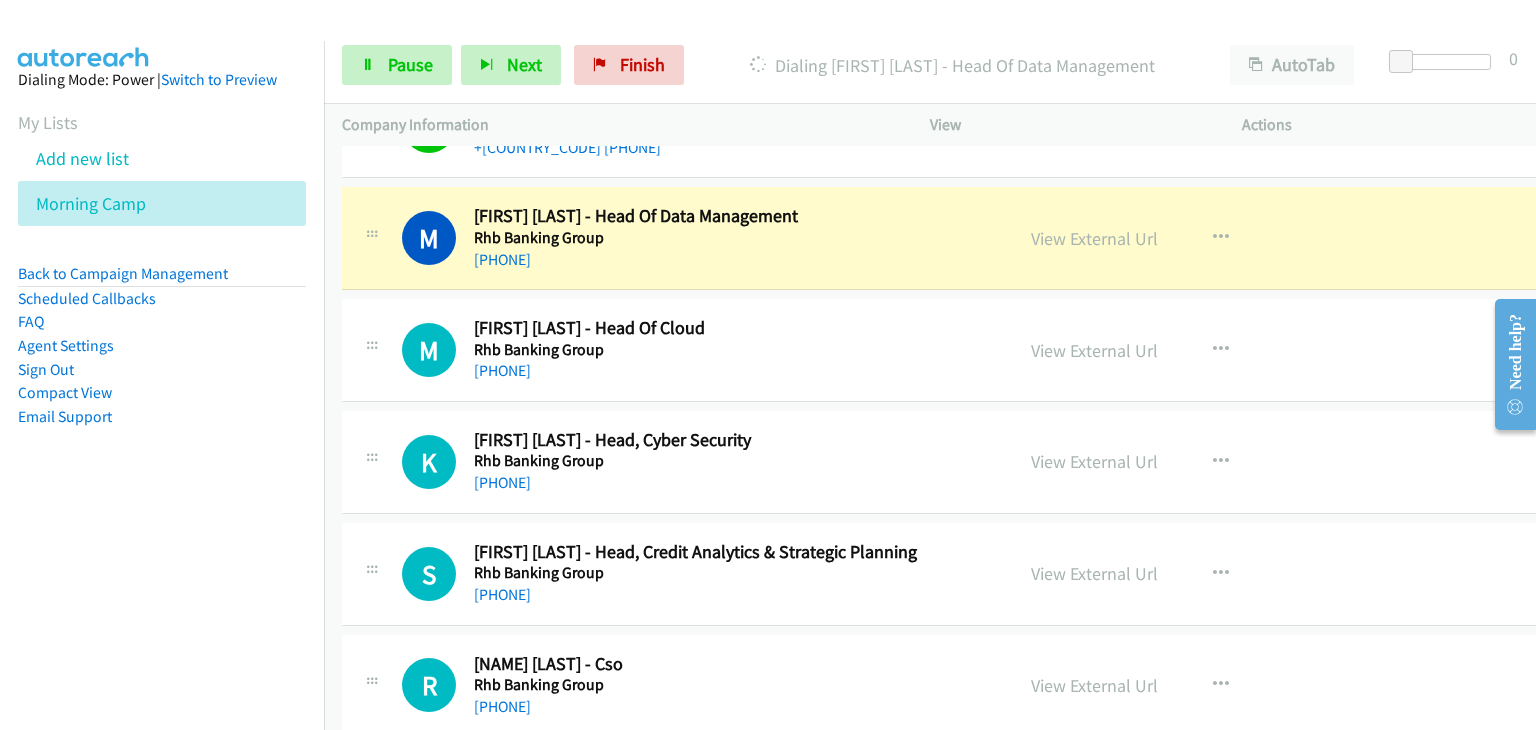 scroll, scrollTop: 7300, scrollLeft: 0, axis: vertical 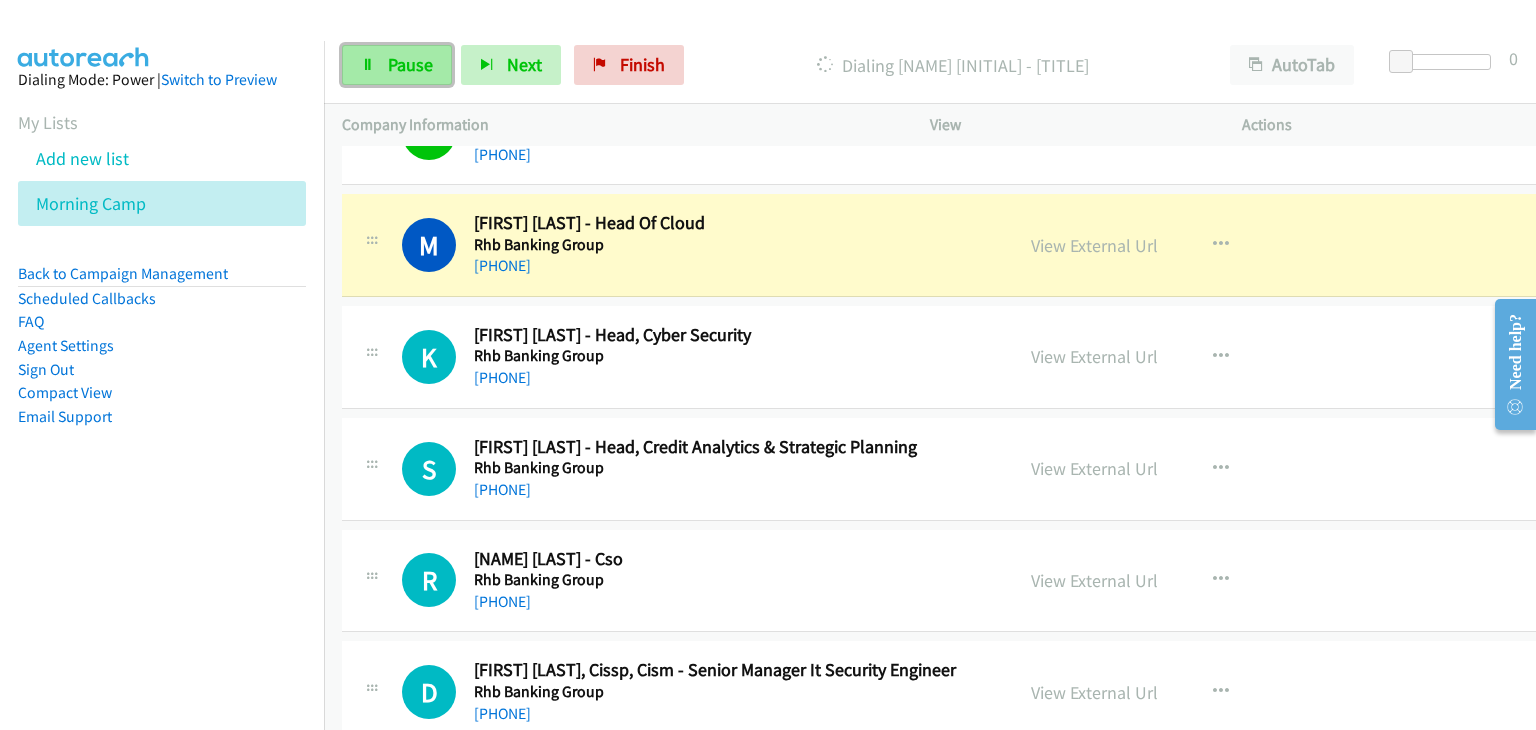 click on "Pause" at bounding box center (410, 64) 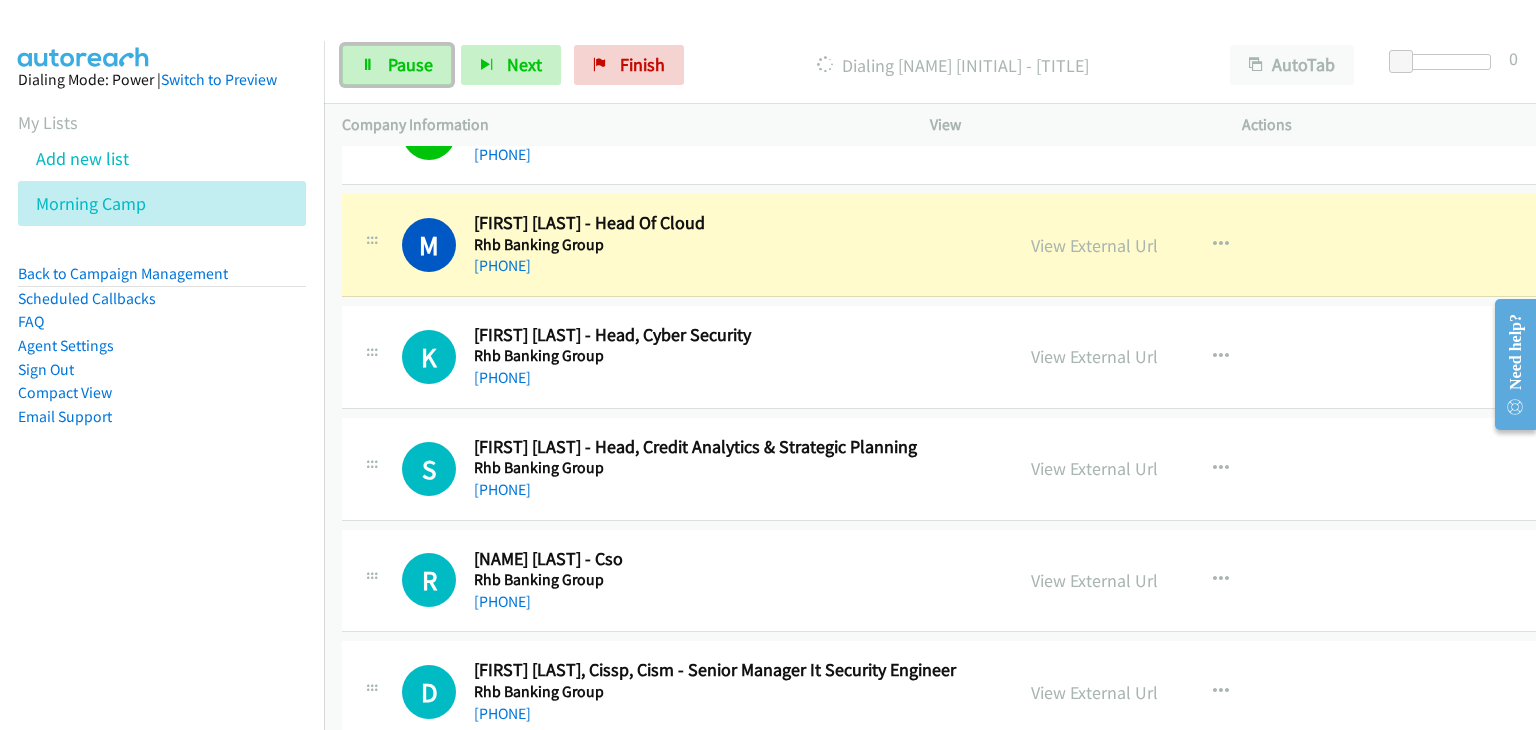 click on "Start Calls
Pause
Next
Finish" at bounding box center (517, 65) 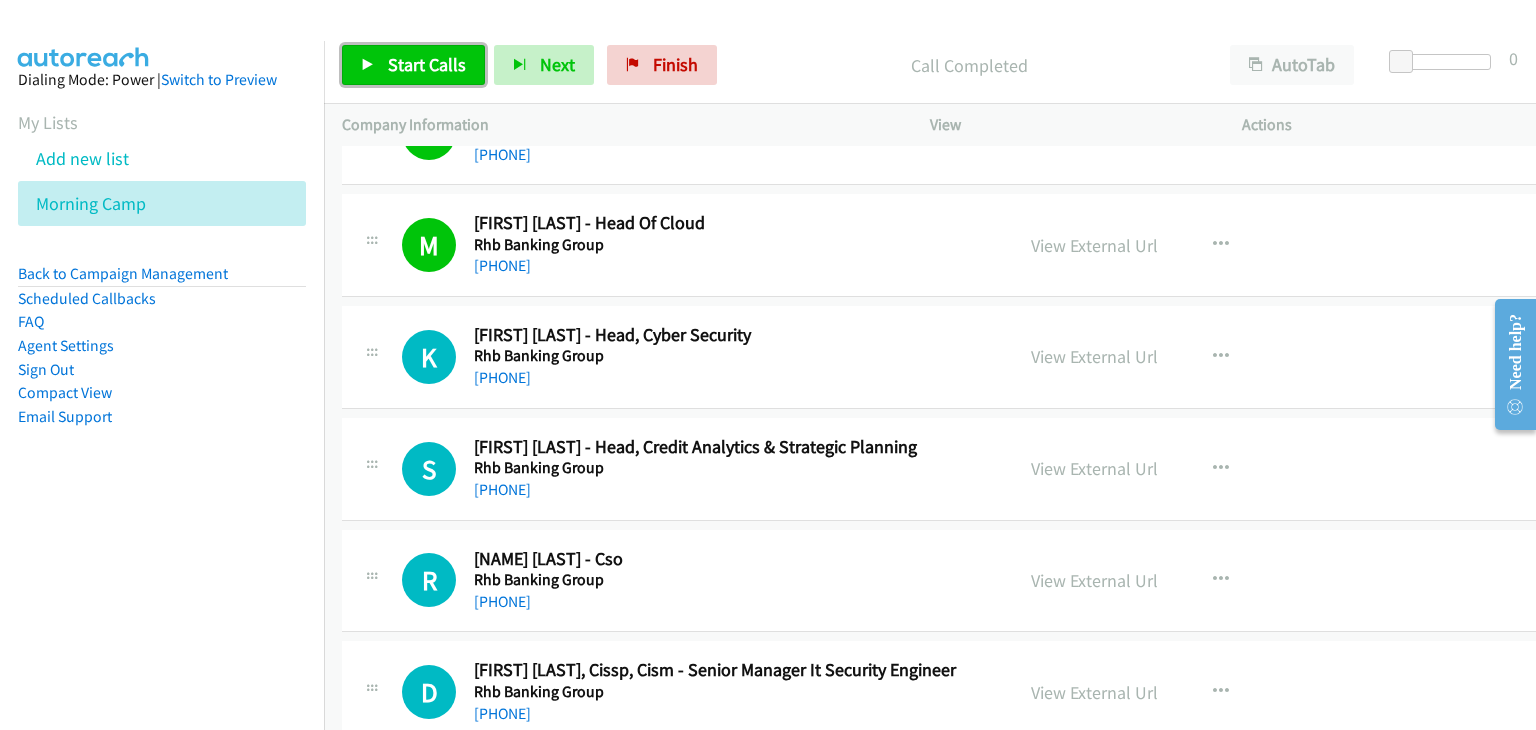 click on "Start Calls" at bounding box center (413, 65) 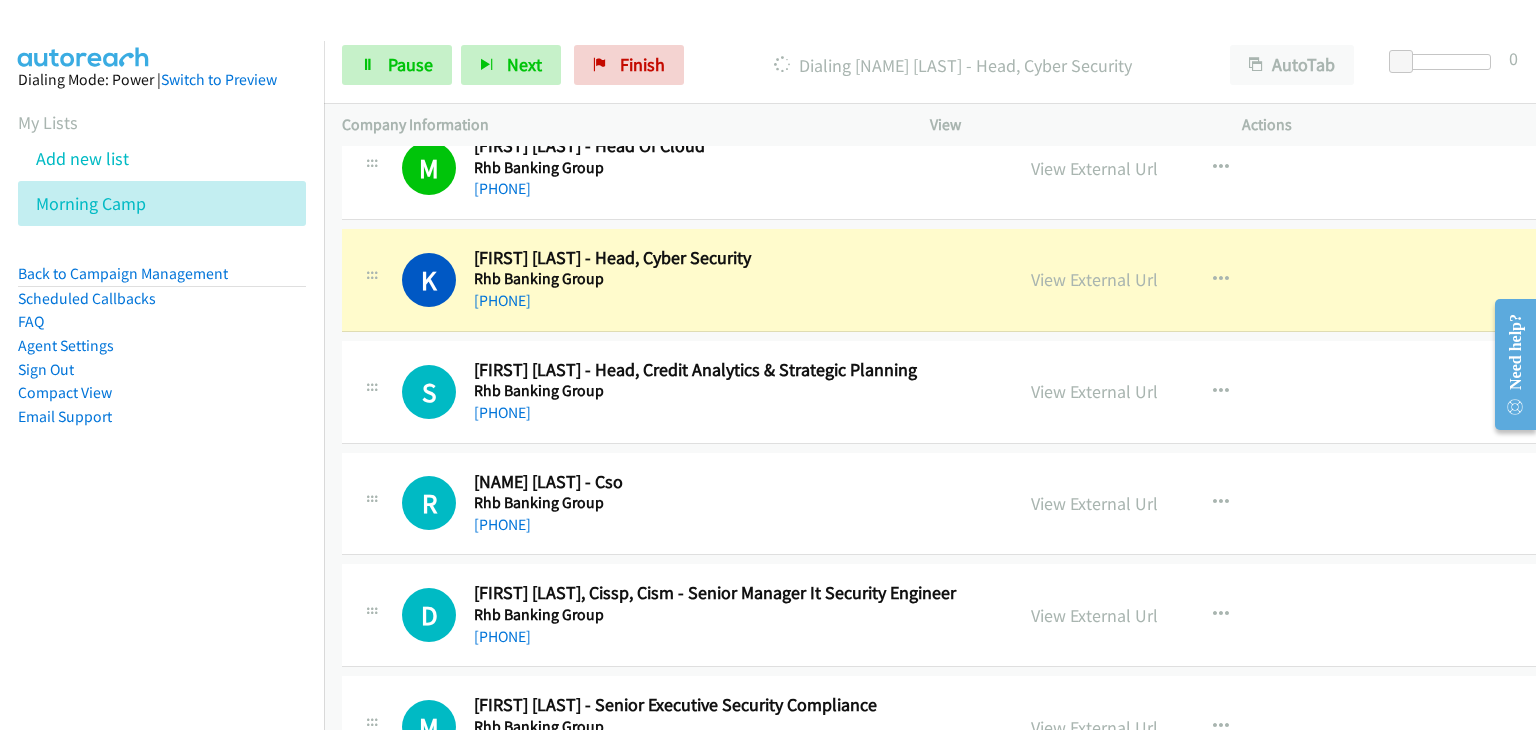scroll, scrollTop: 7500, scrollLeft: 0, axis: vertical 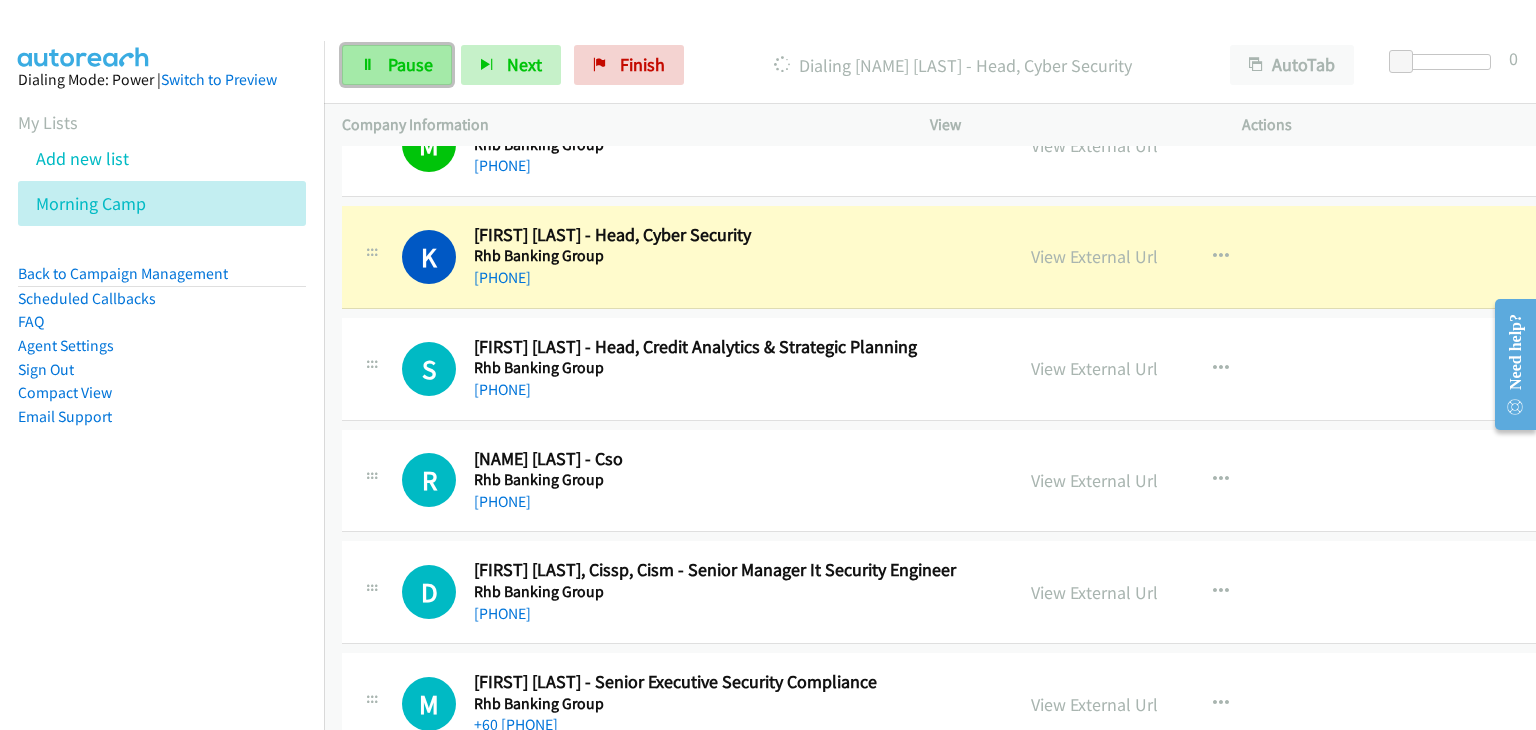 drag, startPoint x: 378, startPoint y: 53, endPoint x: 426, endPoint y: 55, distance: 48.04165 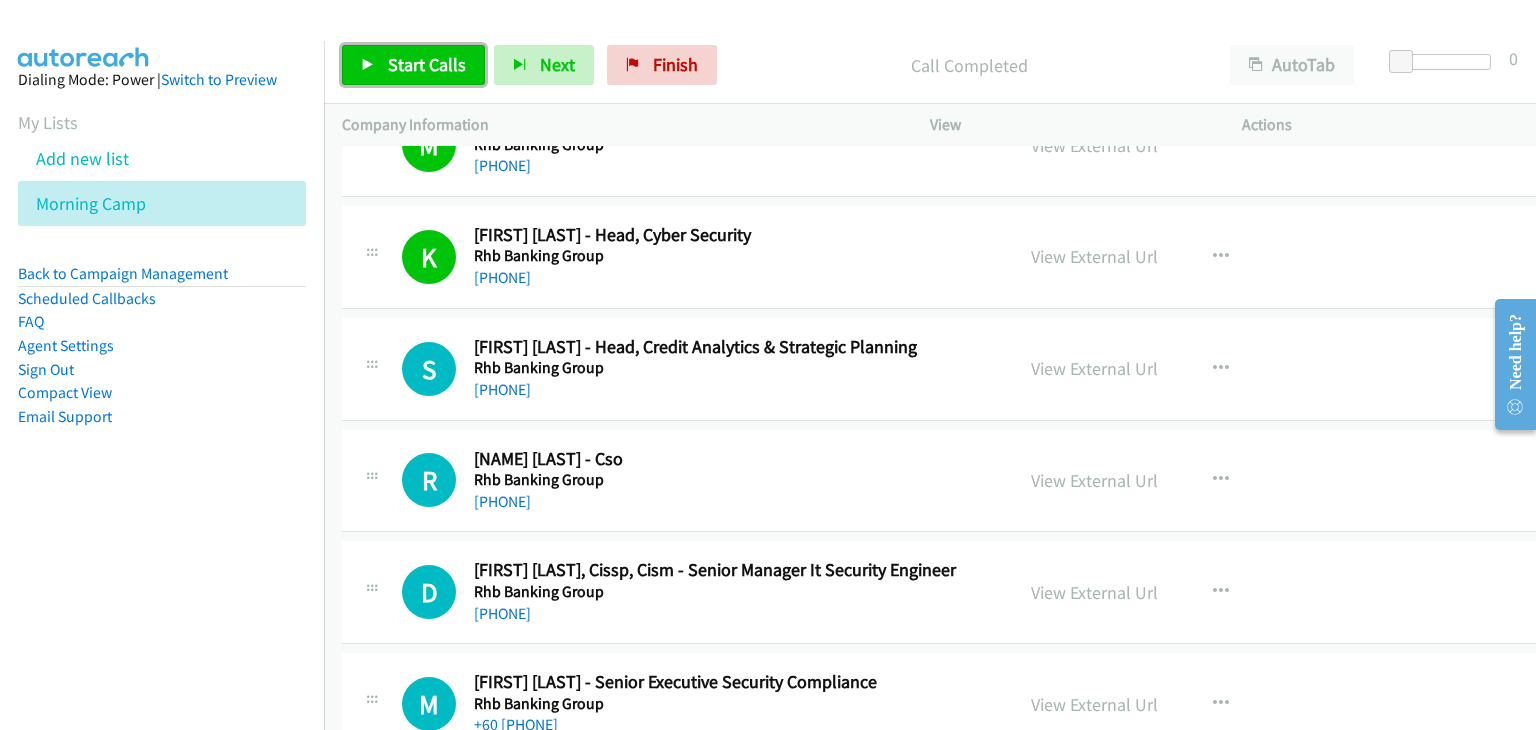 click at bounding box center [368, 66] 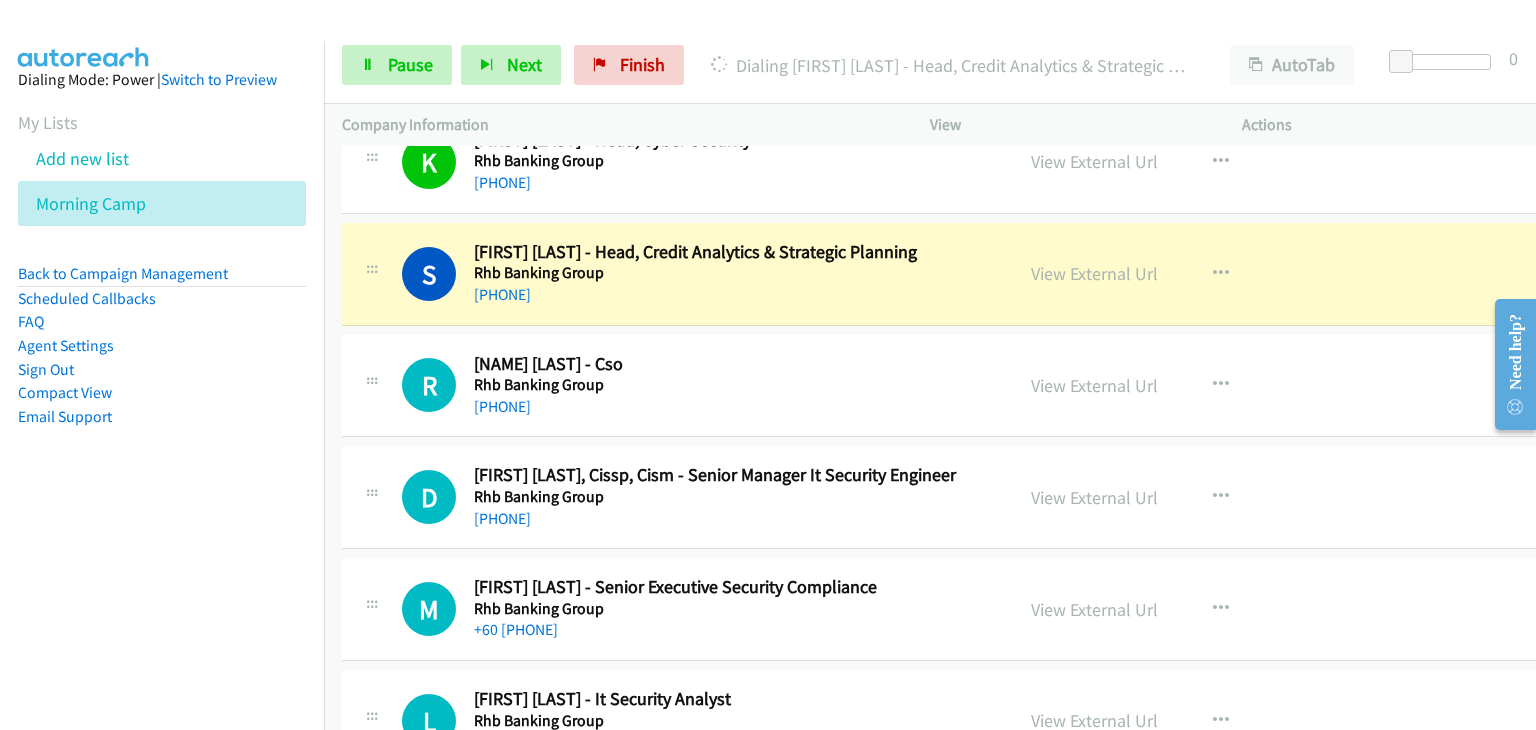 scroll, scrollTop: 7600, scrollLeft: 0, axis: vertical 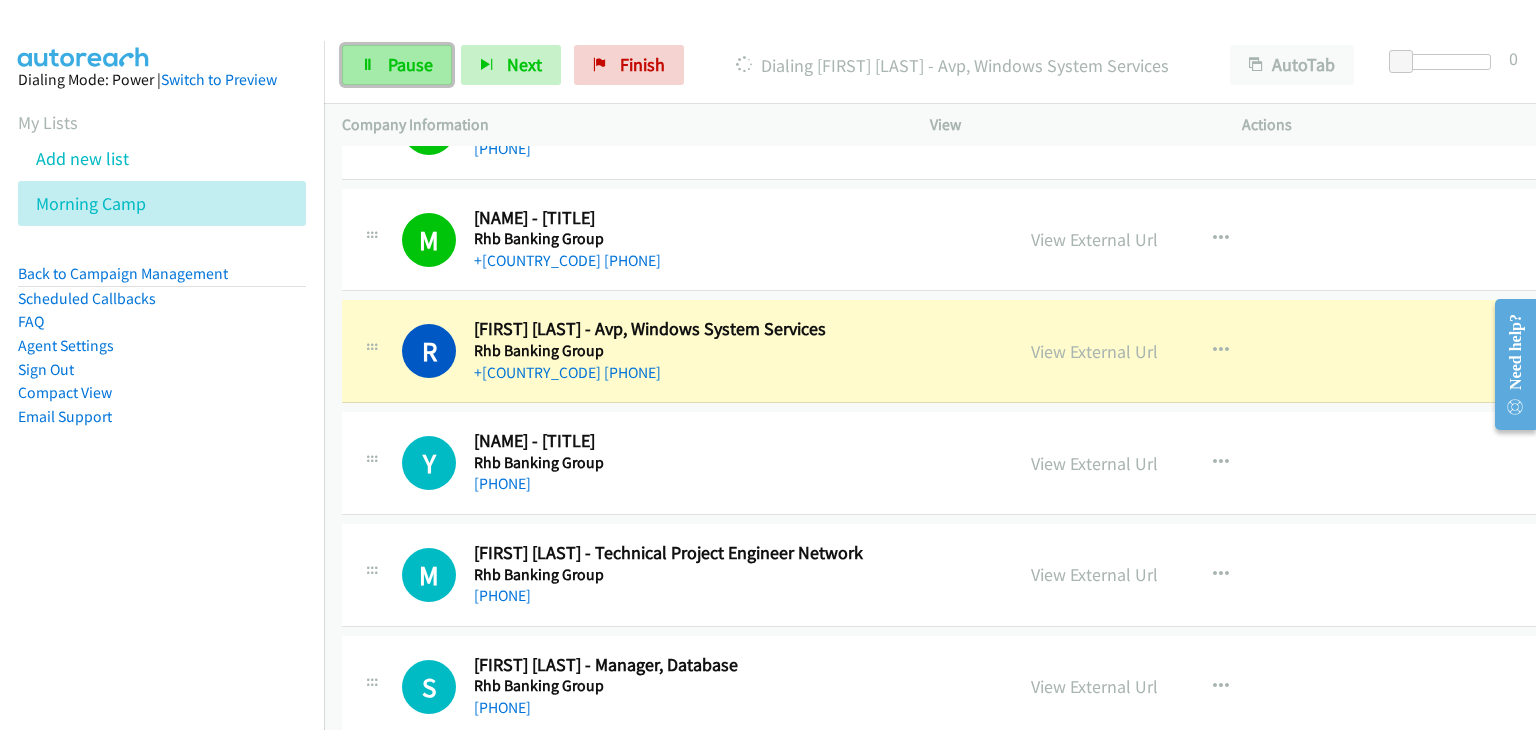 click on "Pause" at bounding box center (410, 64) 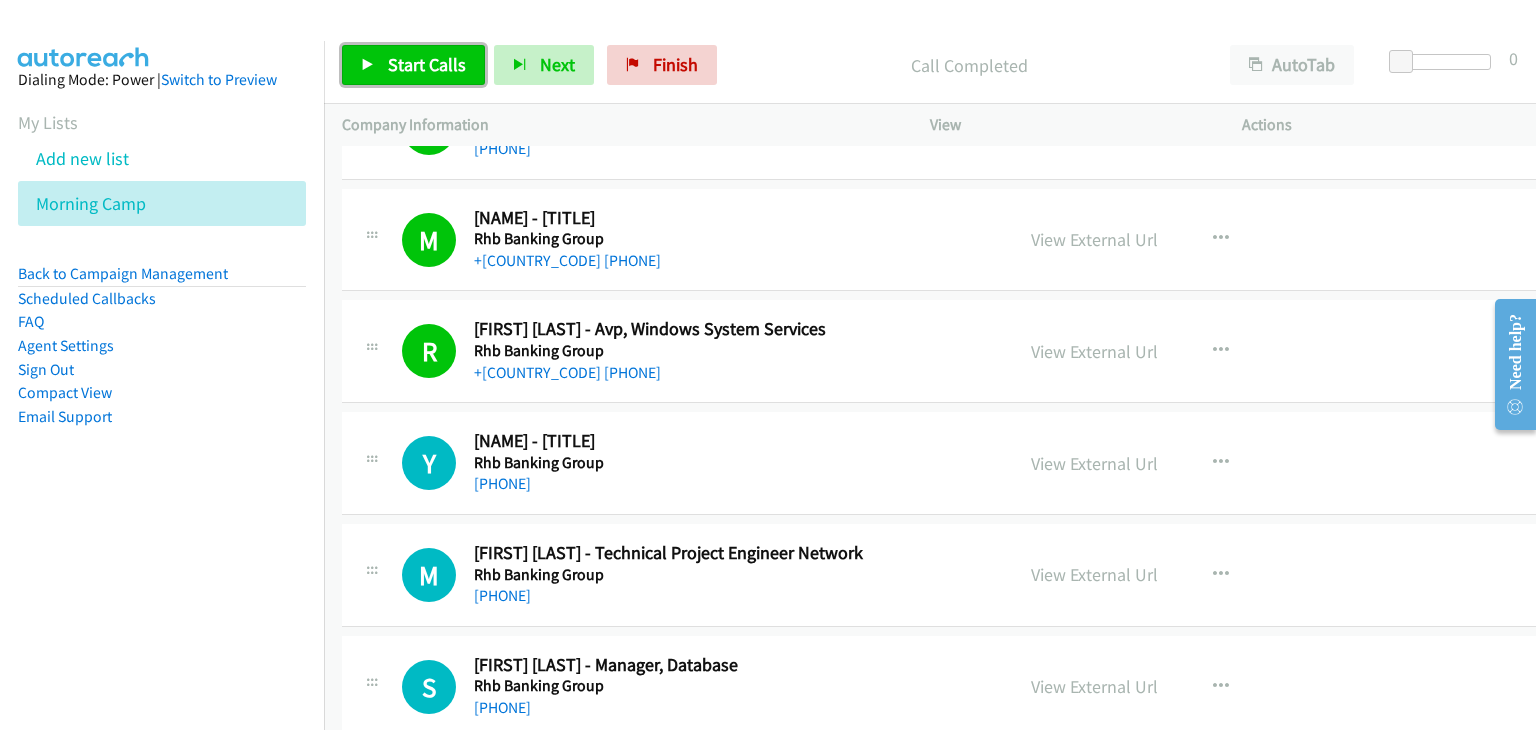 click on "Start Calls" at bounding box center [413, 65] 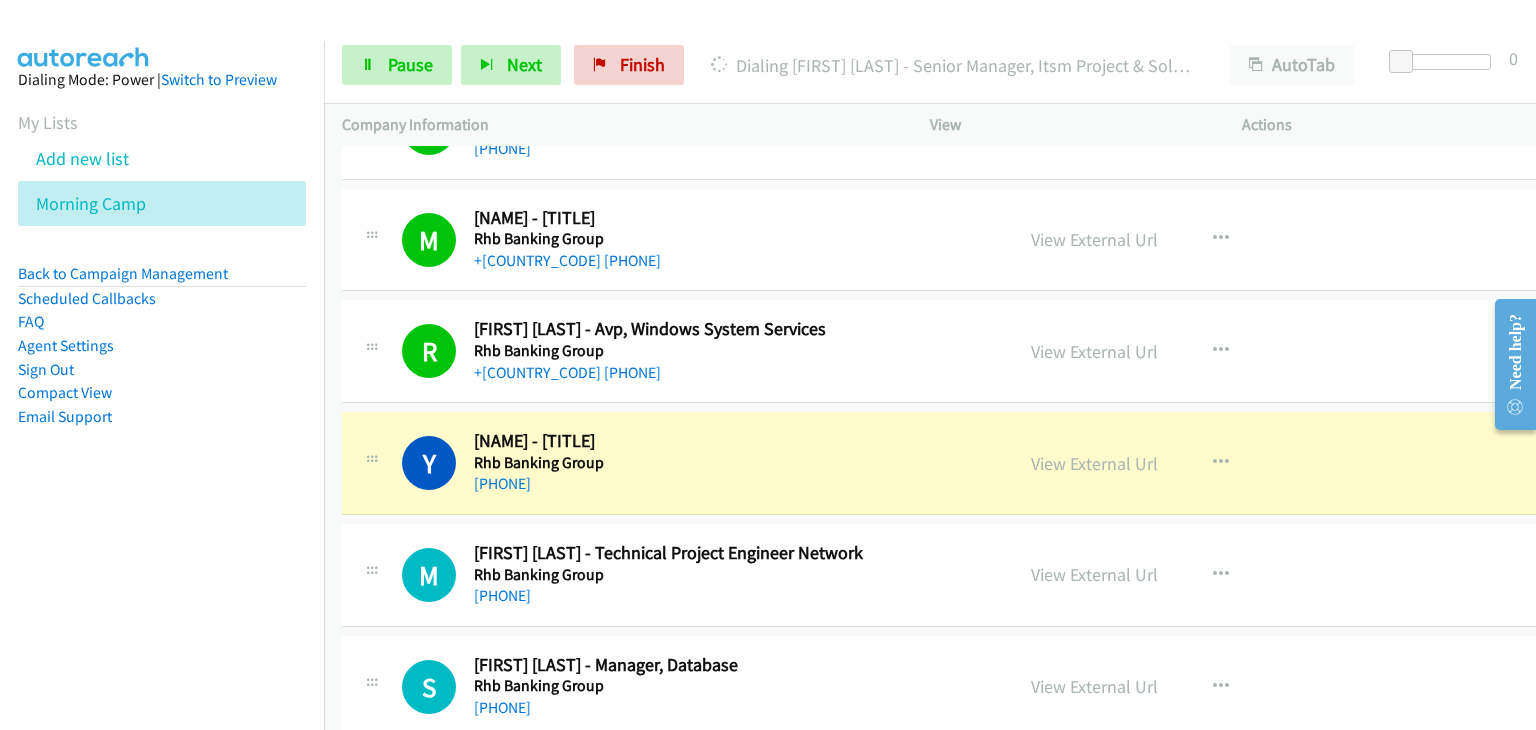 scroll, scrollTop: 8400, scrollLeft: 0, axis: vertical 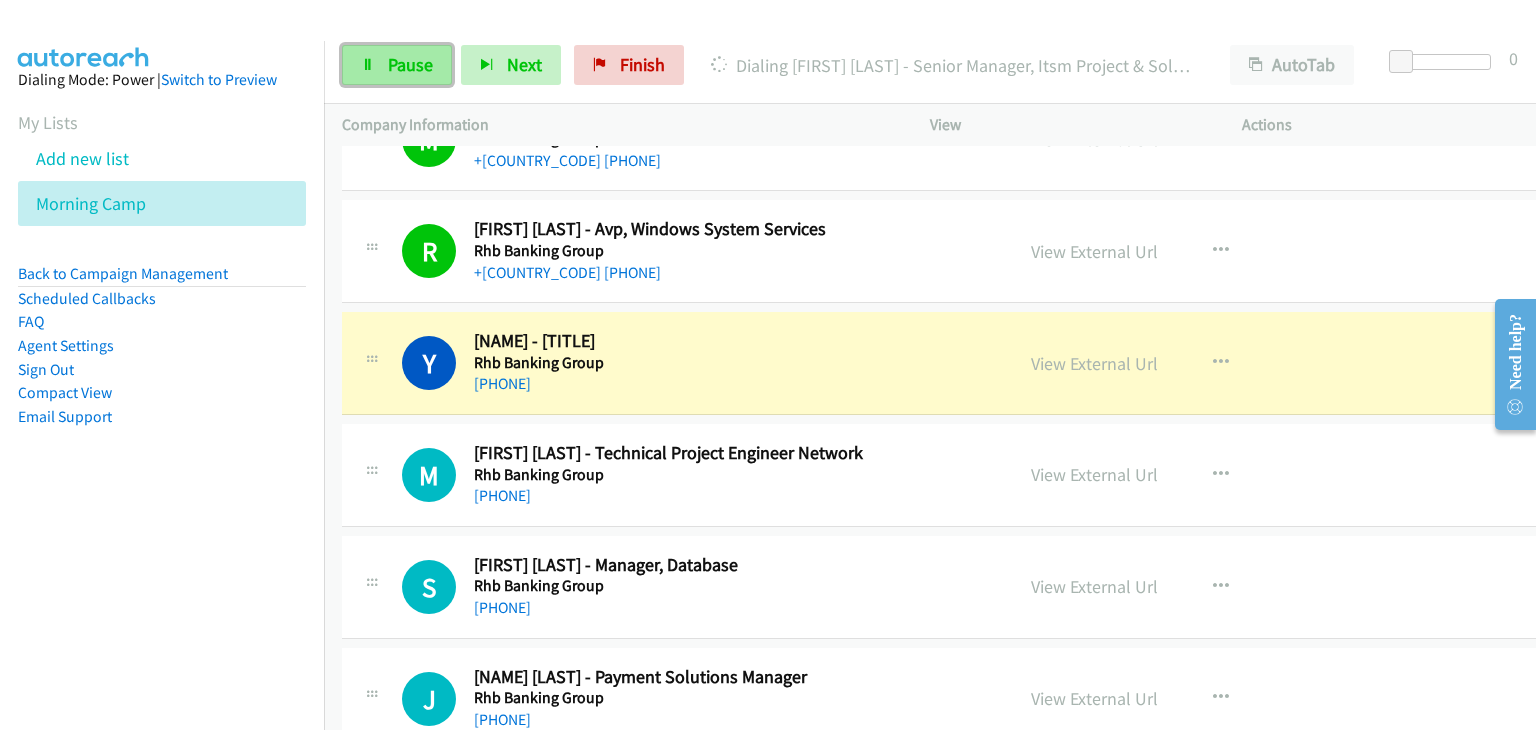 click on "Pause" at bounding box center [397, 65] 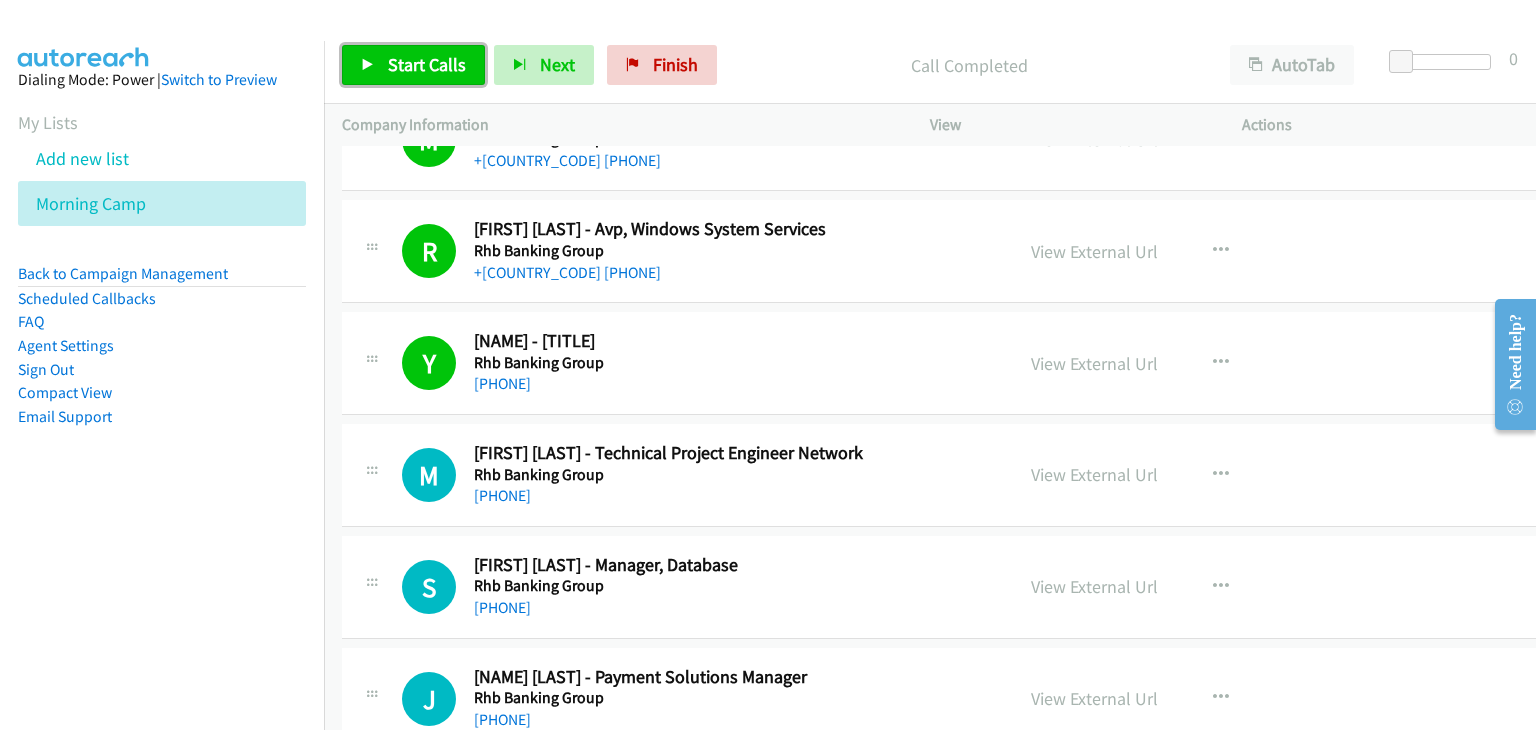 click on "Start Calls" at bounding box center [413, 65] 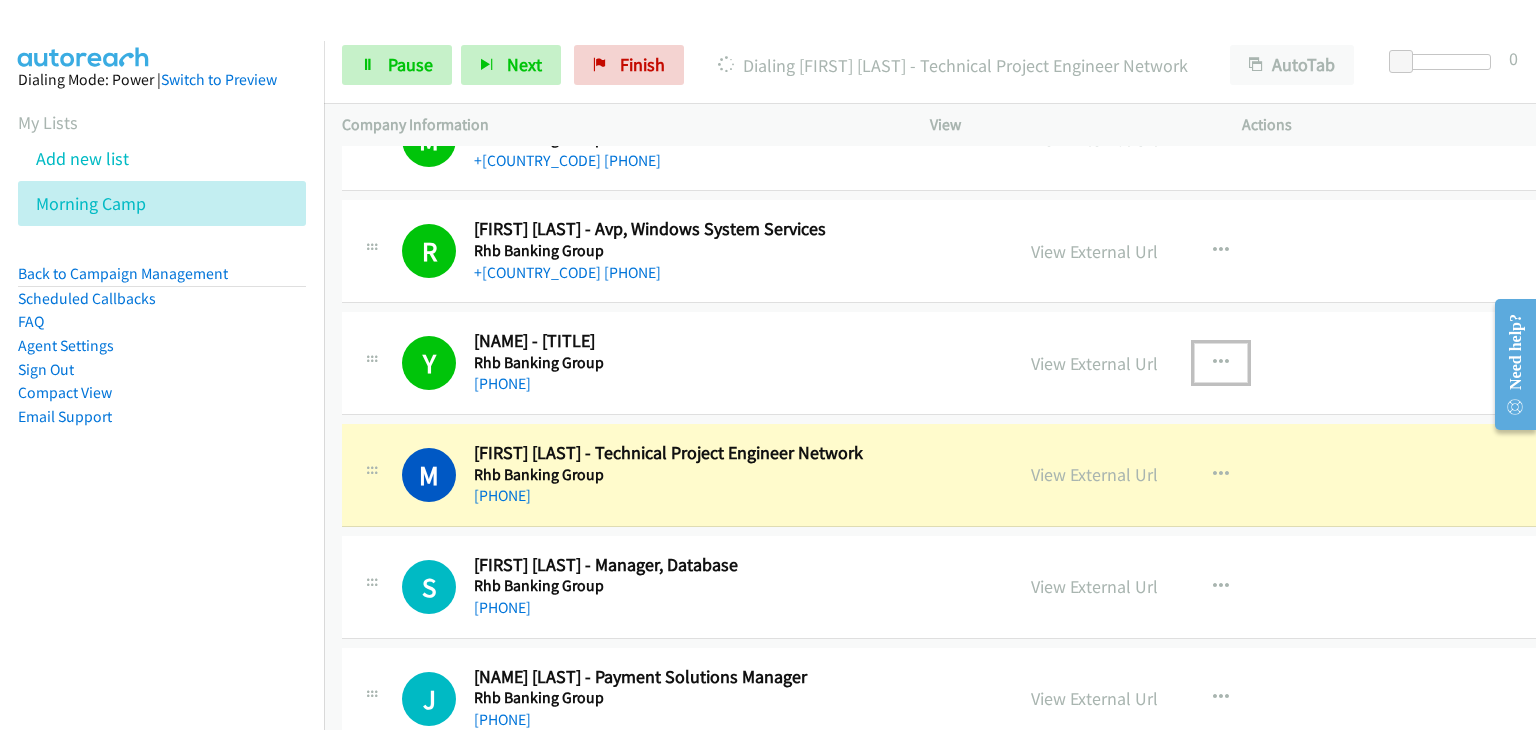 click at bounding box center [1221, 363] 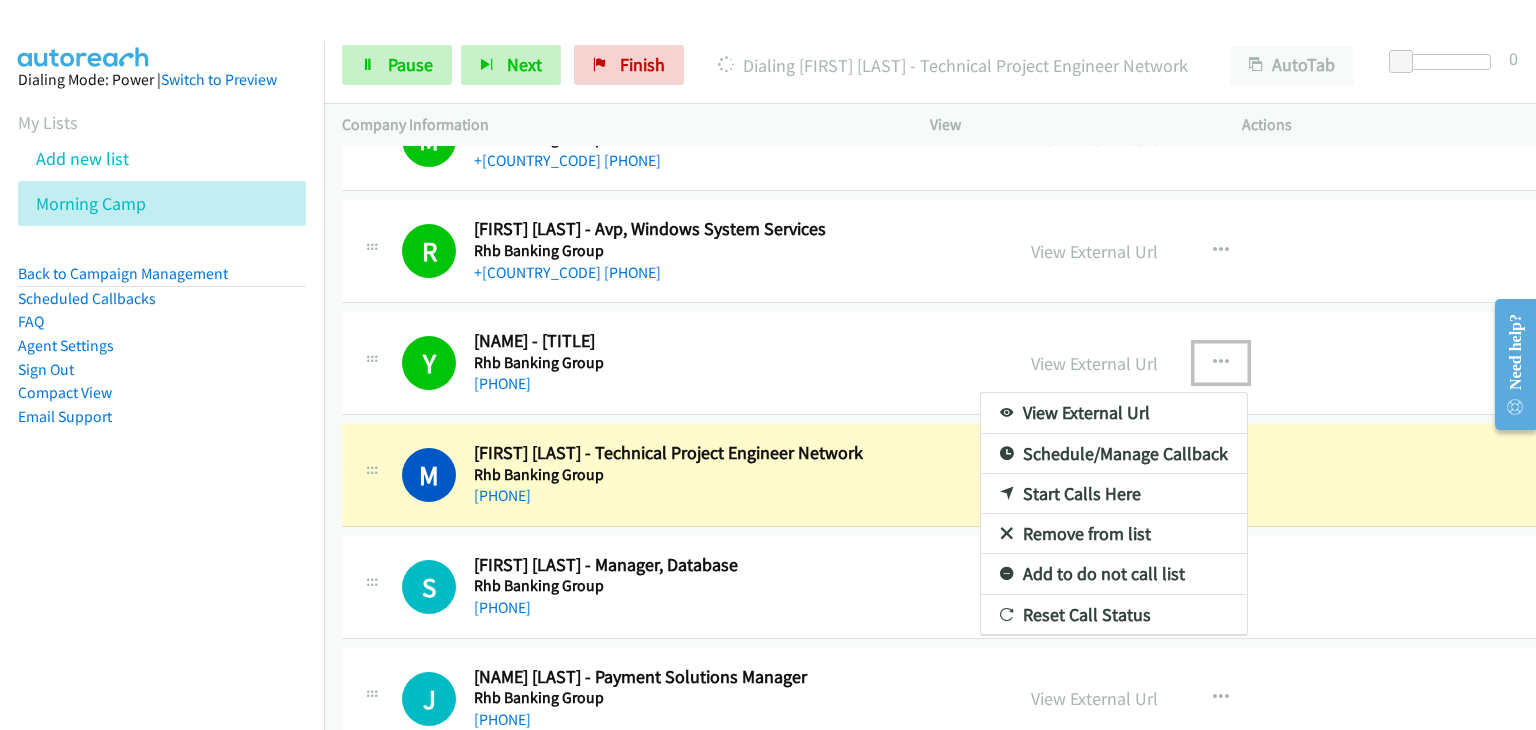 click on "Remove from list" at bounding box center (1114, 534) 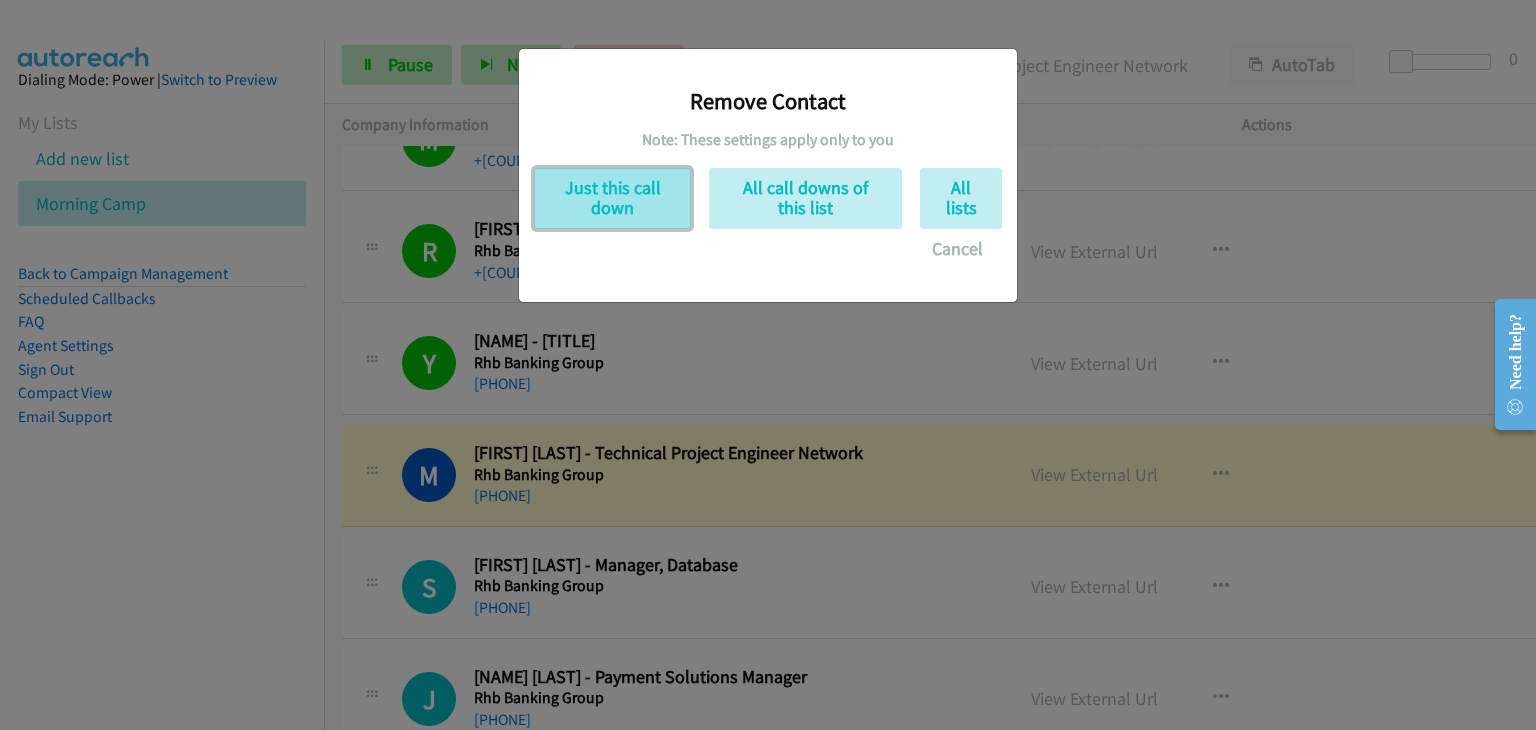 click on "Just this call down" at bounding box center [612, 198] 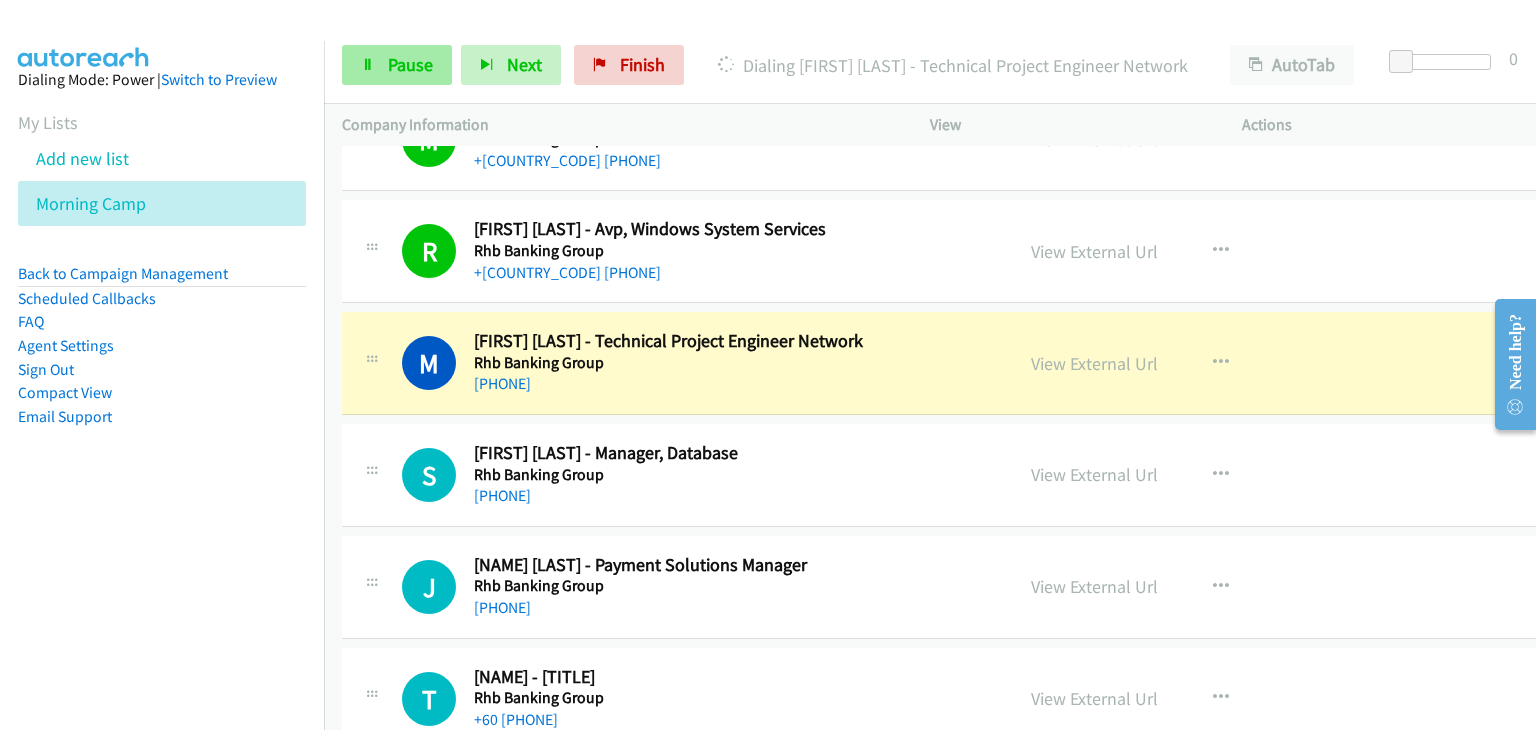 click on "Dialing [FIRST] [LAST] - Technical Project Engineer   Network" at bounding box center (930, 65) 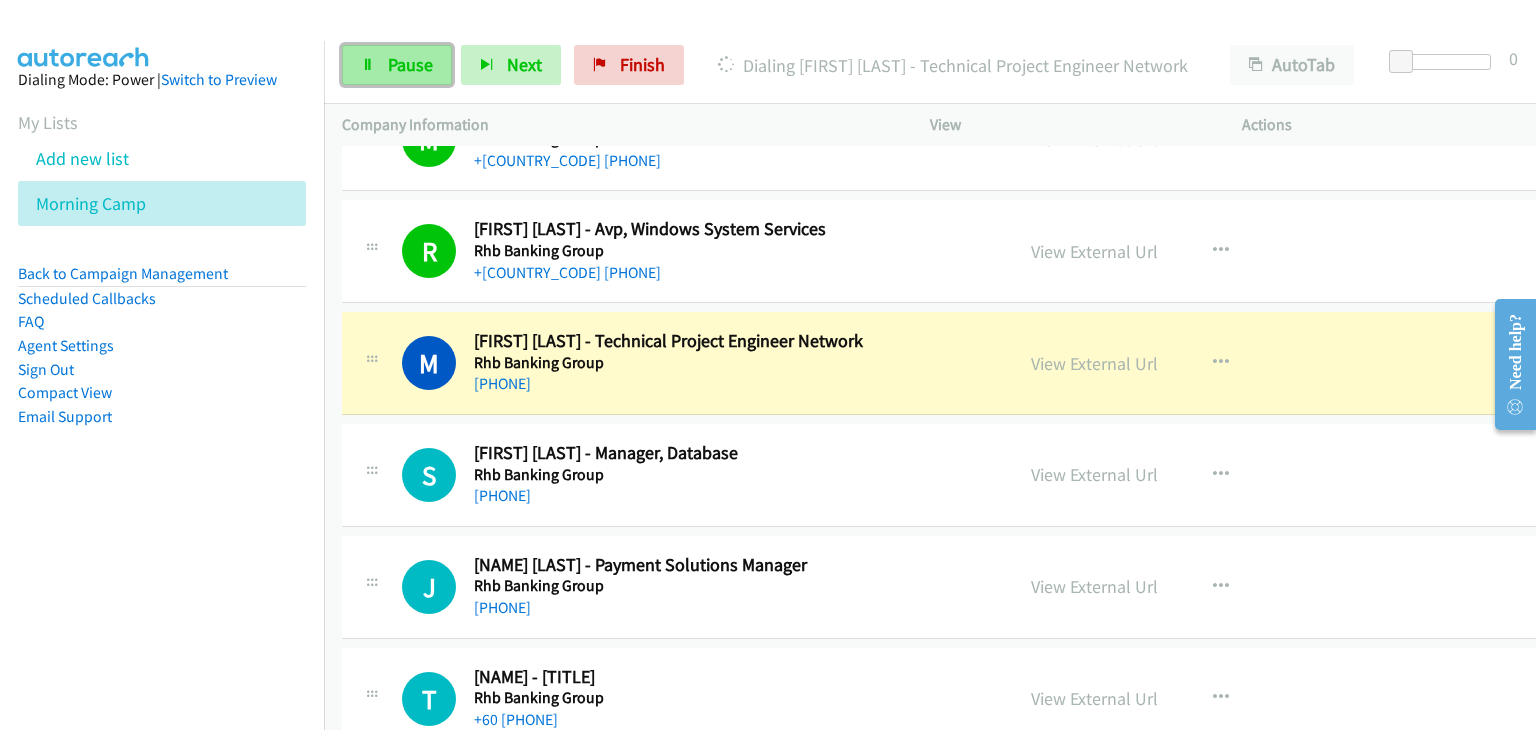 drag, startPoint x: 393, startPoint y: 57, endPoint x: 419, endPoint y: 64, distance: 26.925823 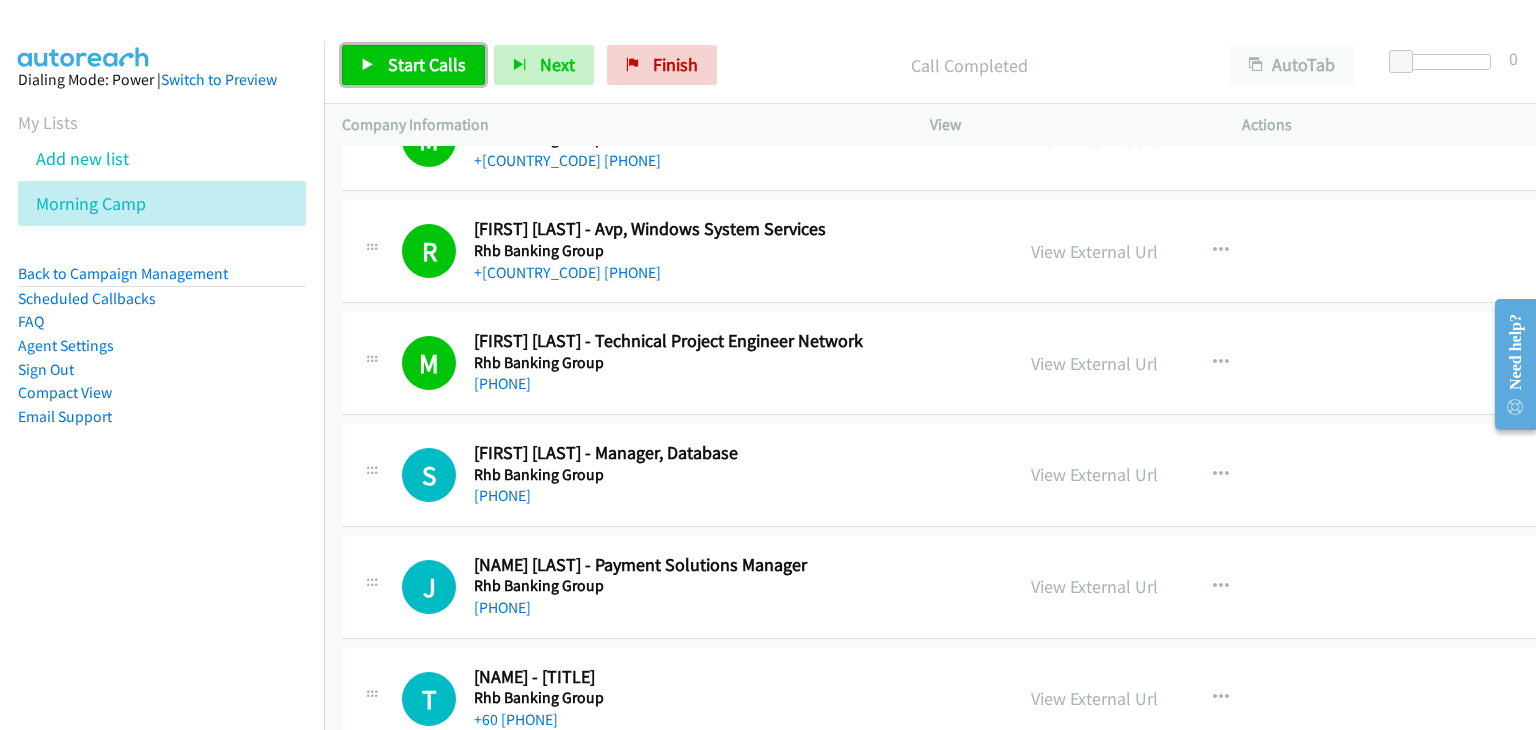 click on "Start Calls" at bounding box center [427, 64] 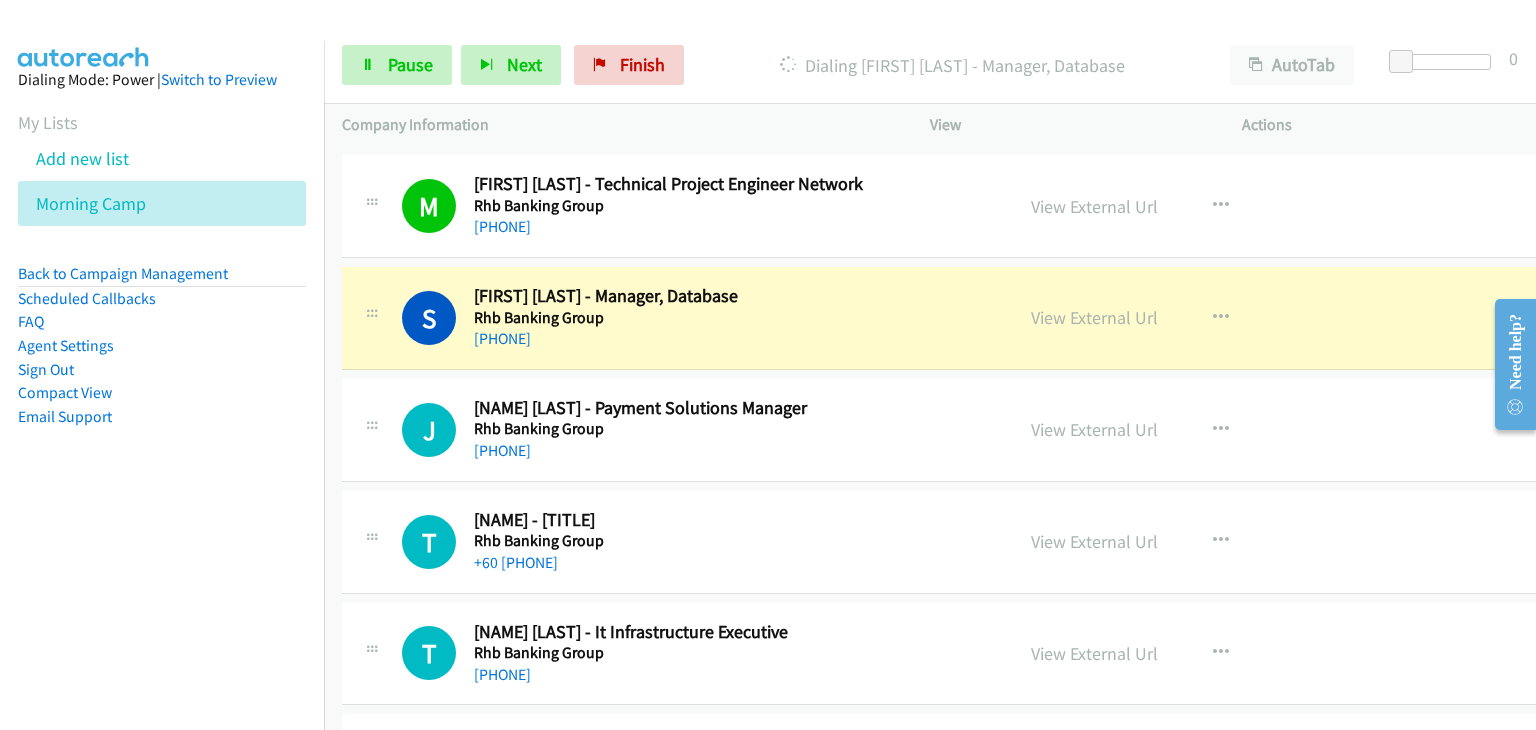 scroll, scrollTop: 8600, scrollLeft: 0, axis: vertical 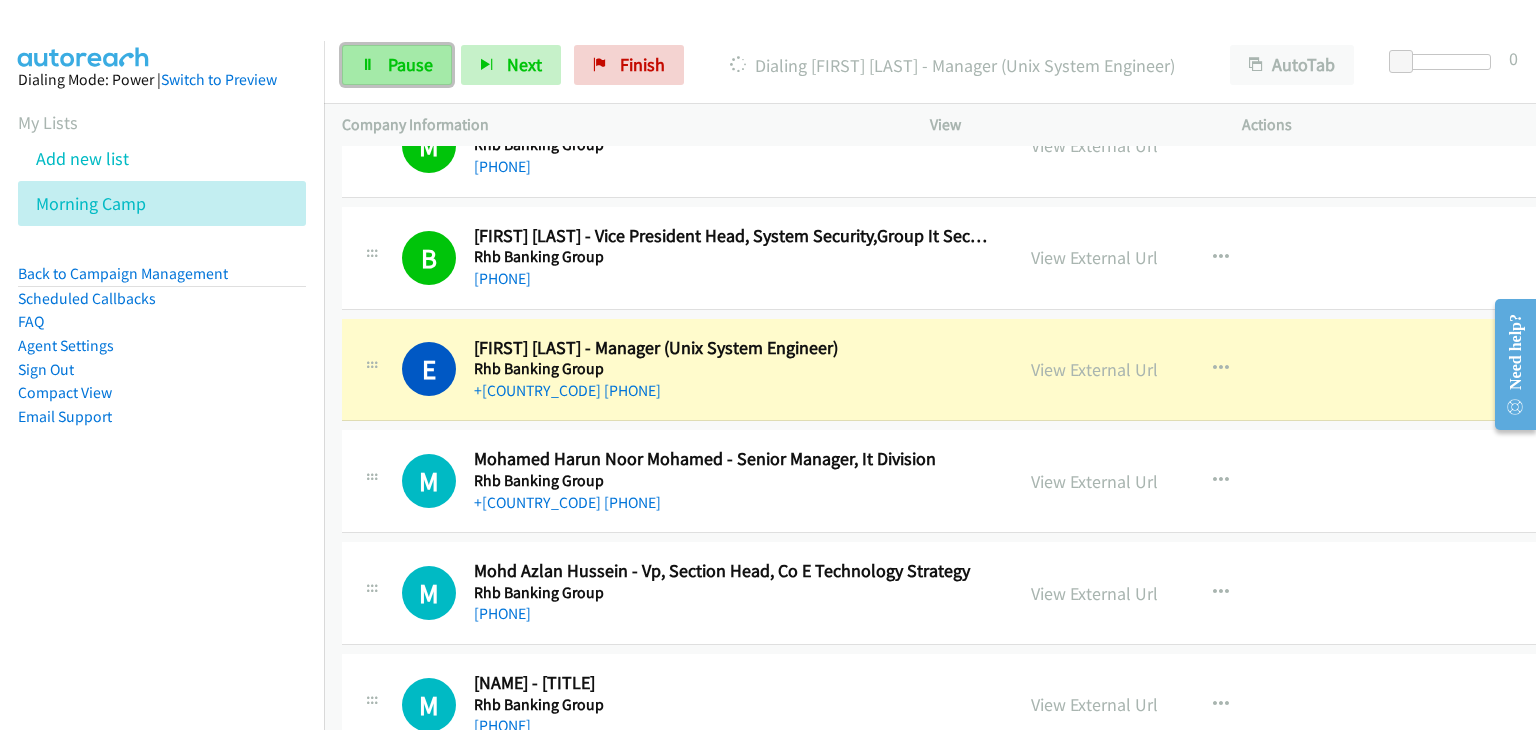 click on "Pause" at bounding box center (410, 64) 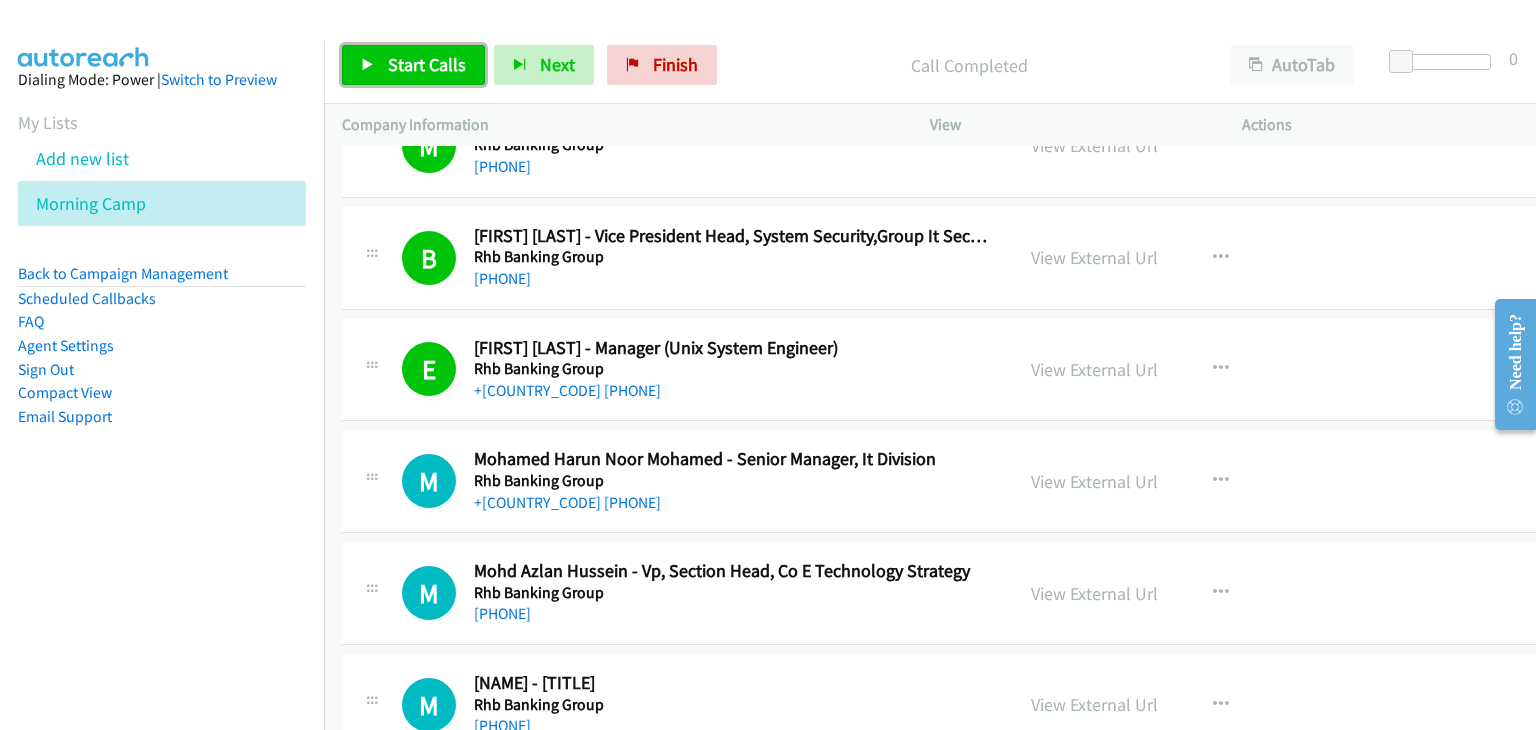 click on "Start Calls" at bounding box center (427, 64) 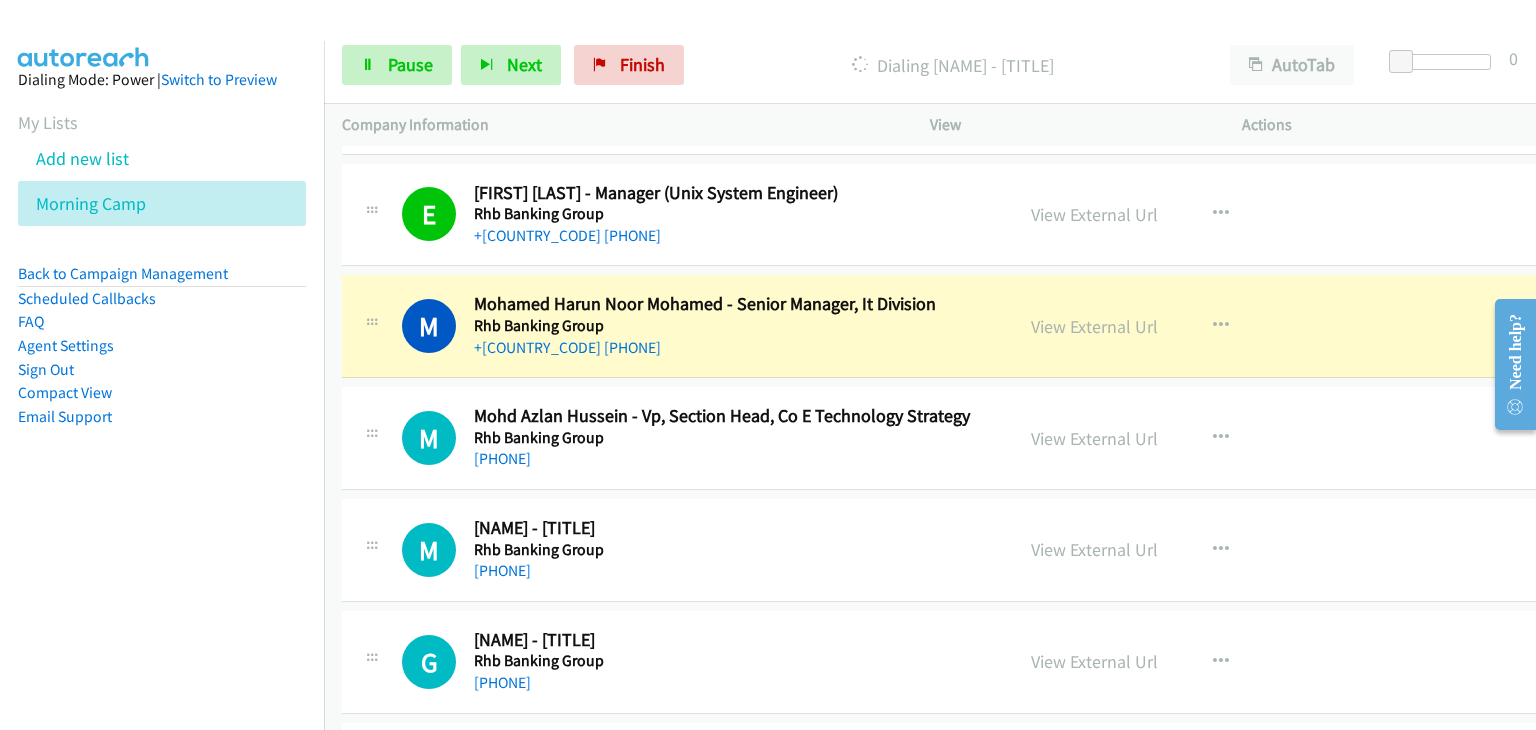 scroll, scrollTop: 9600, scrollLeft: 0, axis: vertical 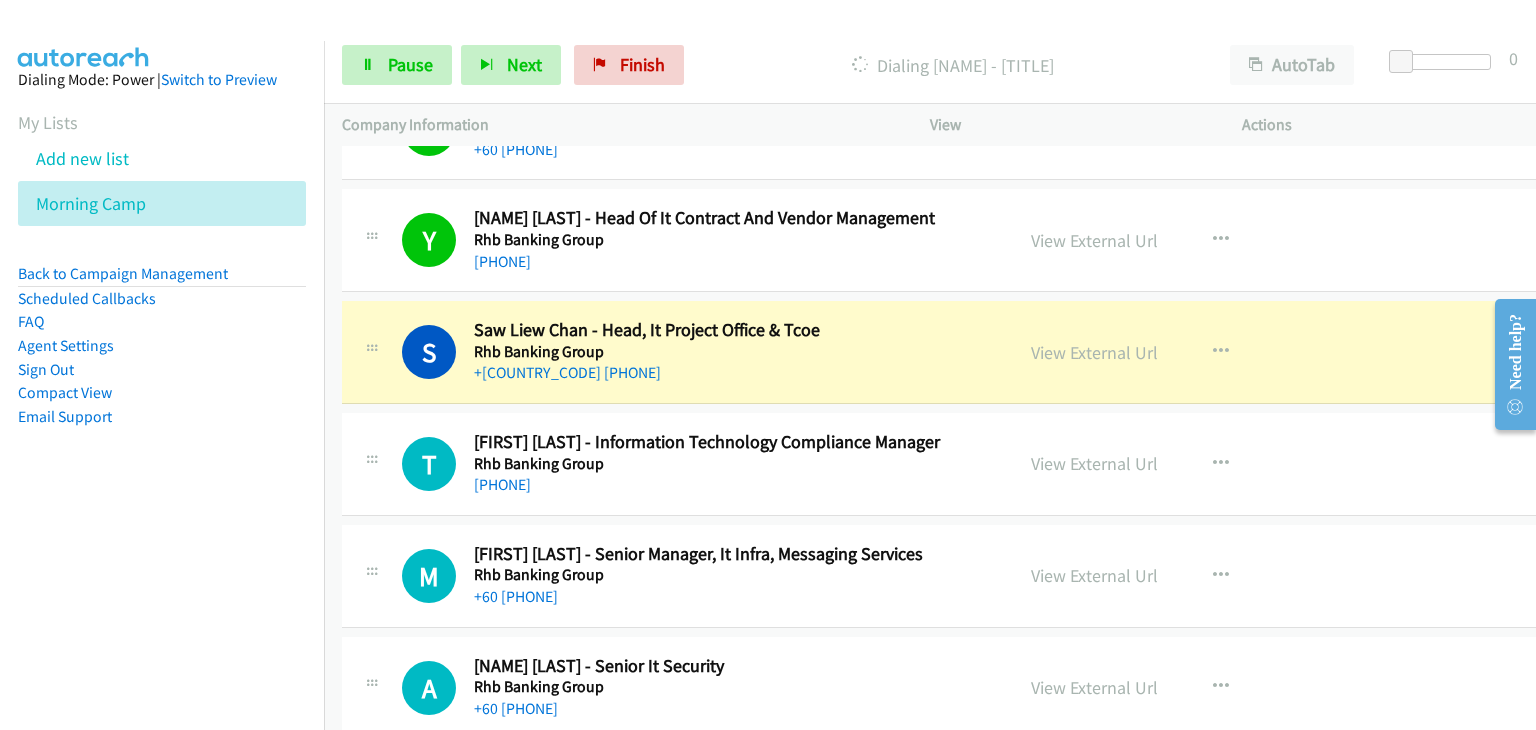 click on "Callback Scheduled
[NAME] - [TITLE]
[PHONE]
View External Url
View ExternalUrl
Schedule/Manage Callback
Start Calls Here
Remove from list
Add to do not call list
Reset Call Status" at bounding box center (677, 352) 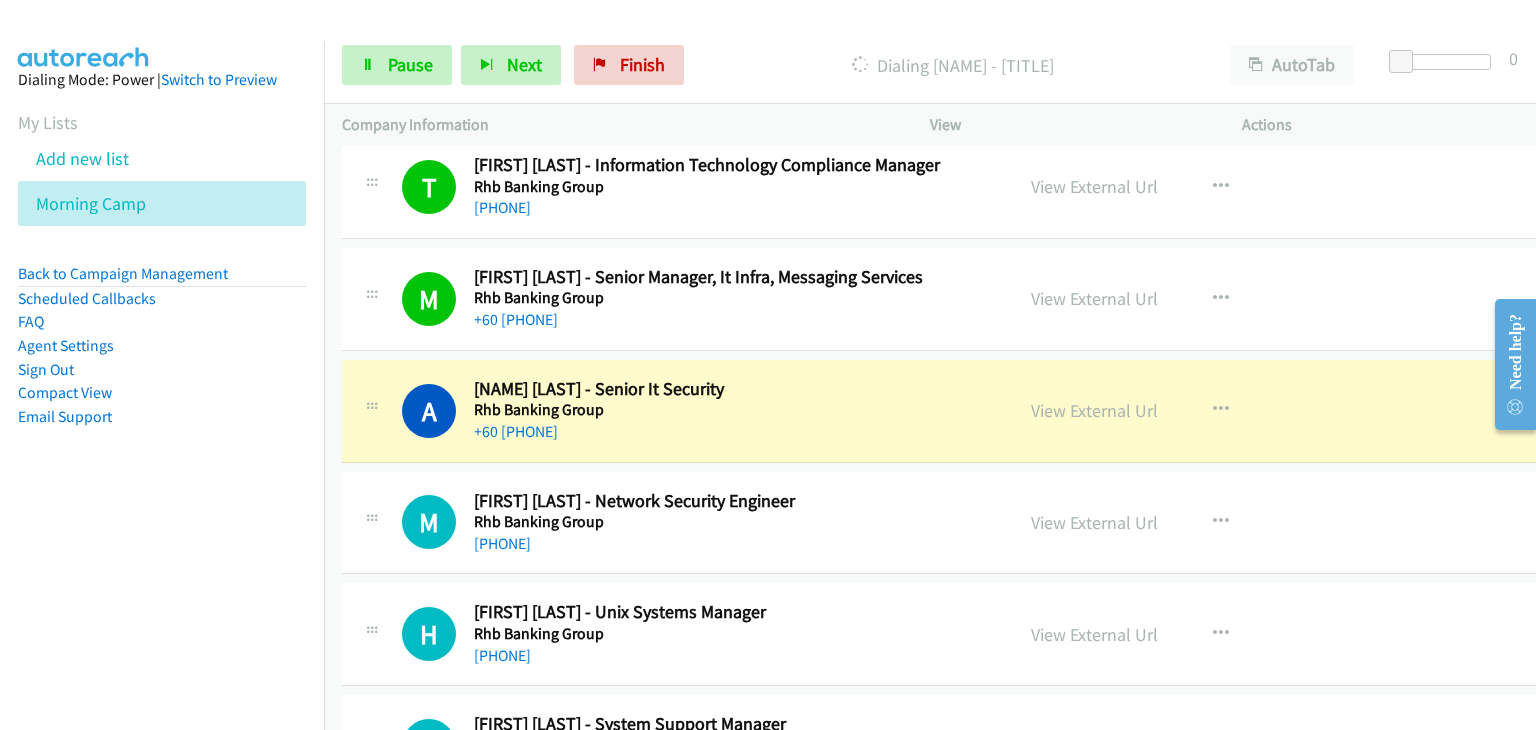 scroll, scrollTop: 10500, scrollLeft: 0, axis: vertical 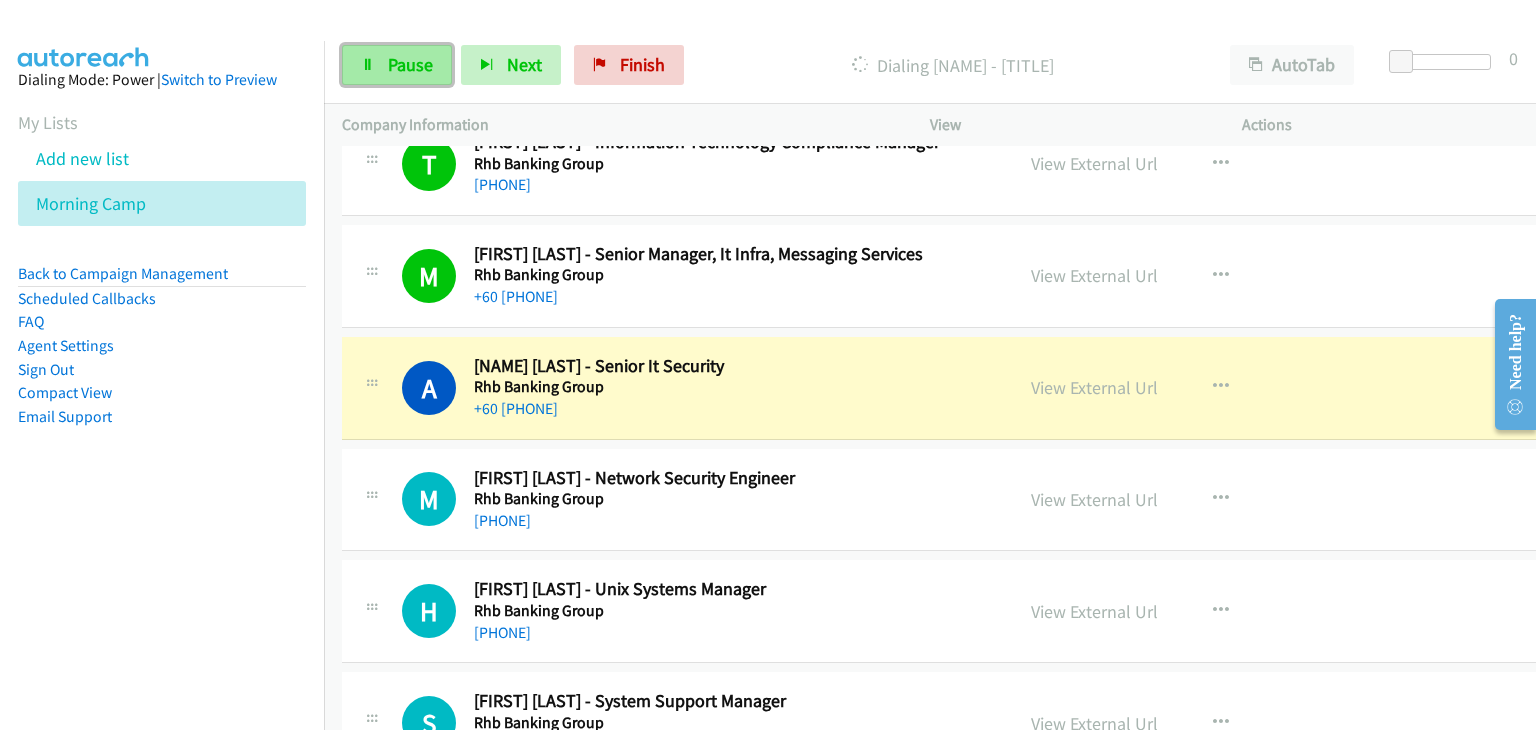 click on "Pause" at bounding box center [410, 64] 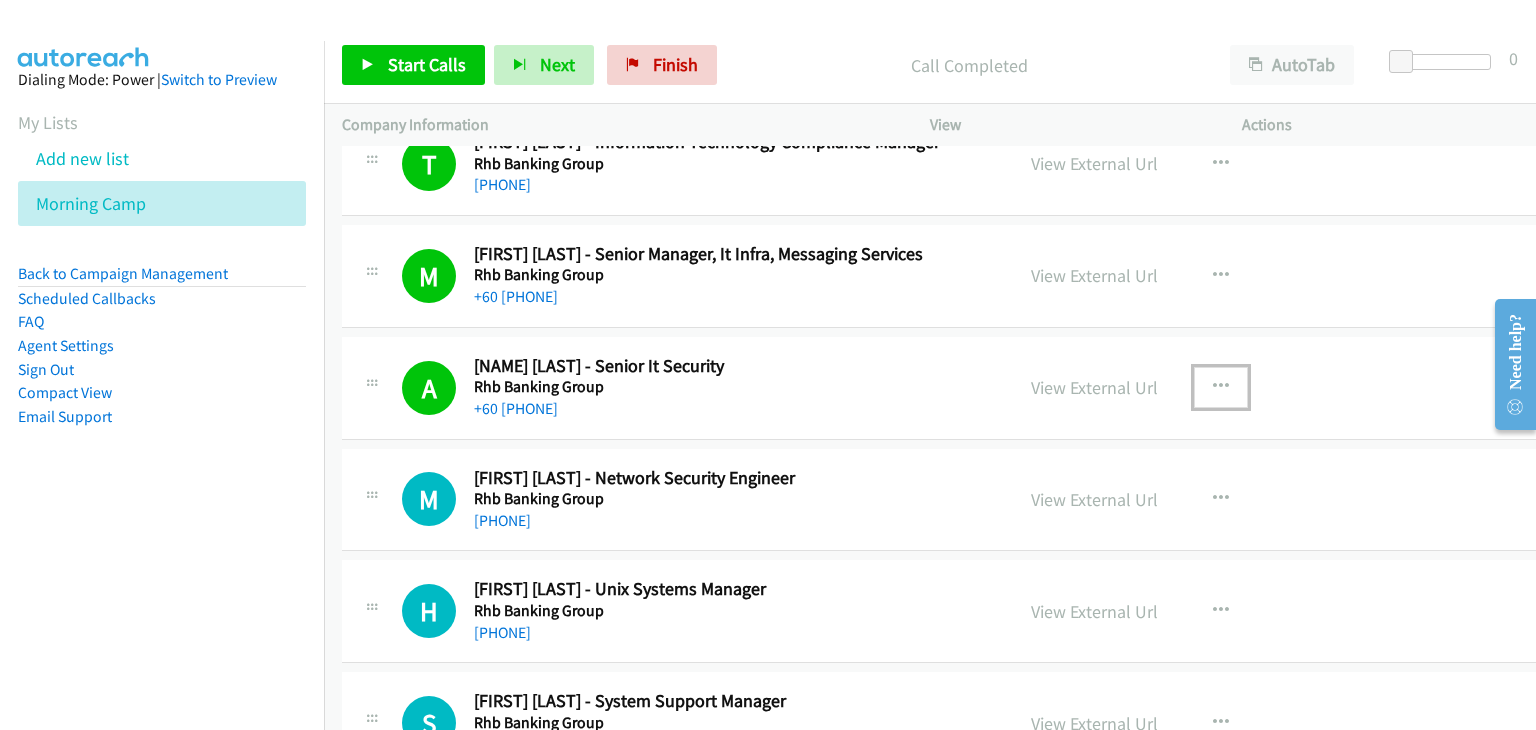 click at bounding box center [1221, 387] 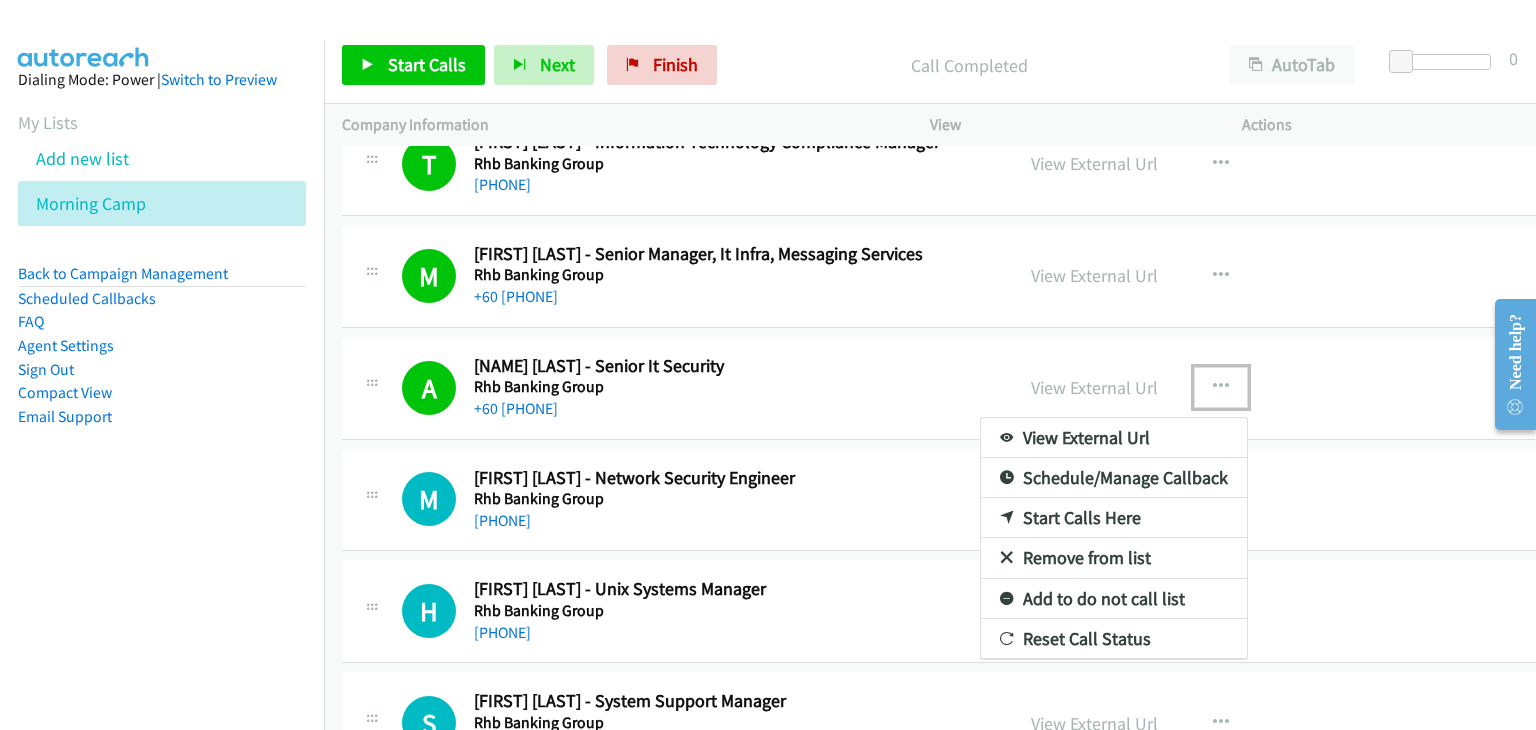 click on "Remove from list" at bounding box center [1114, 558] 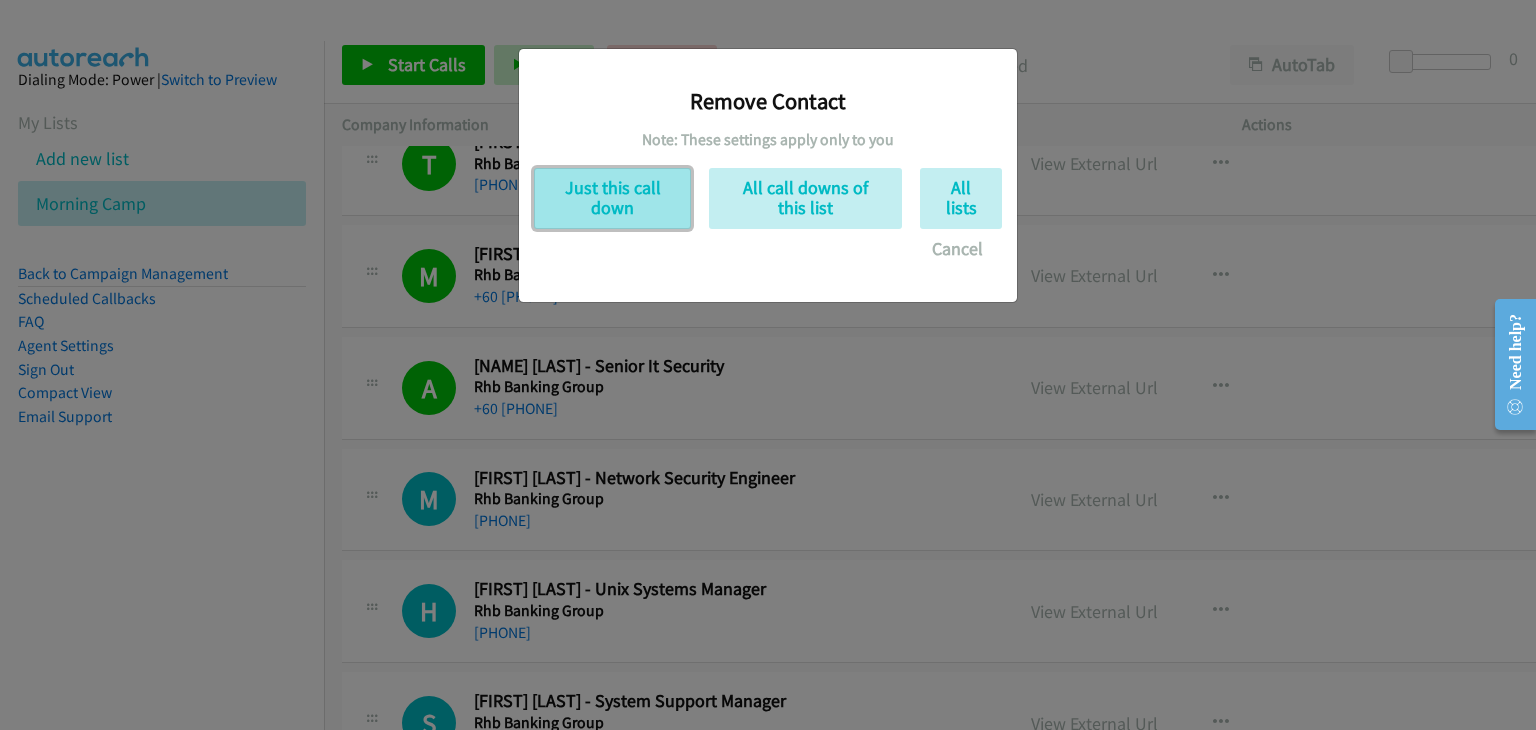 click on "Just this call down" at bounding box center [612, 198] 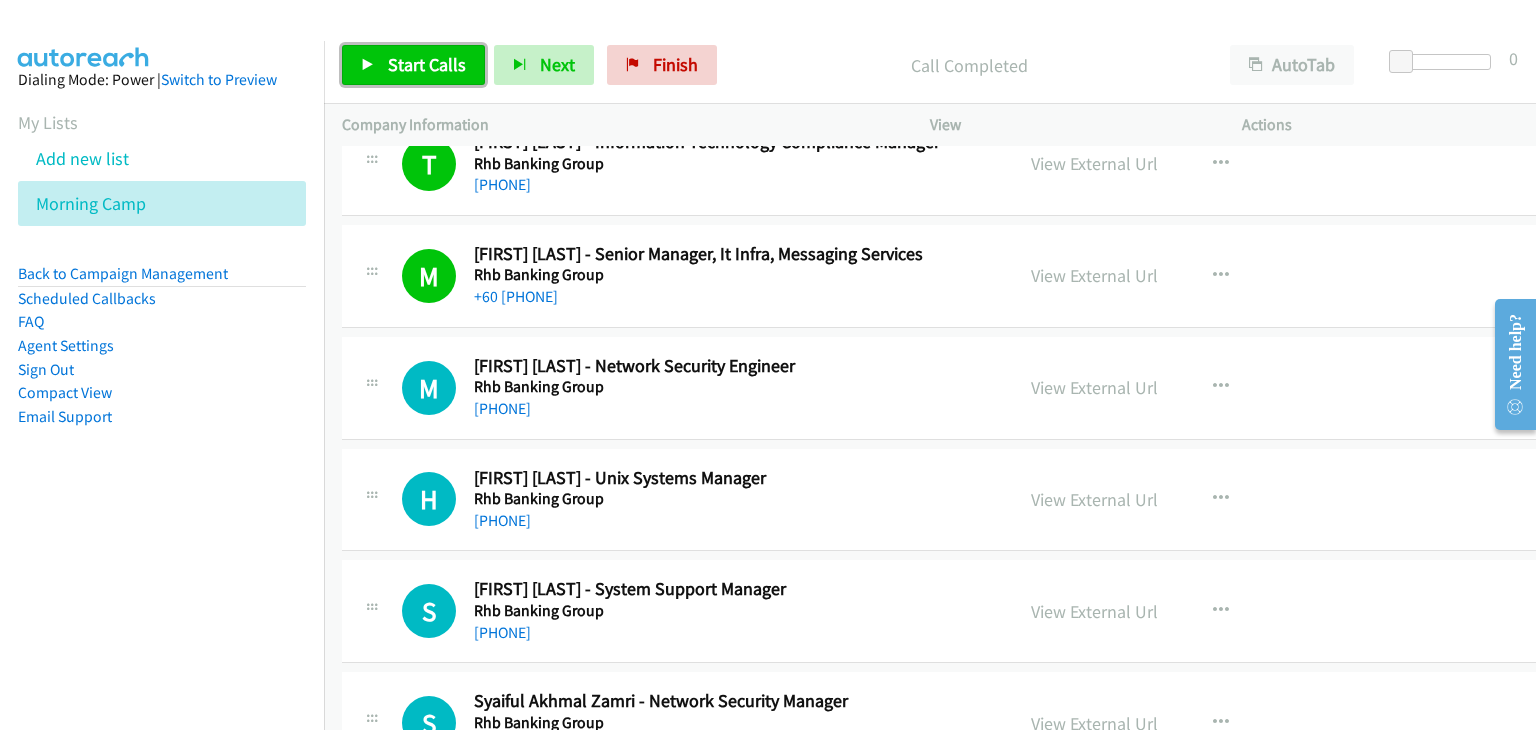 click on "Start Calls" at bounding box center [413, 65] 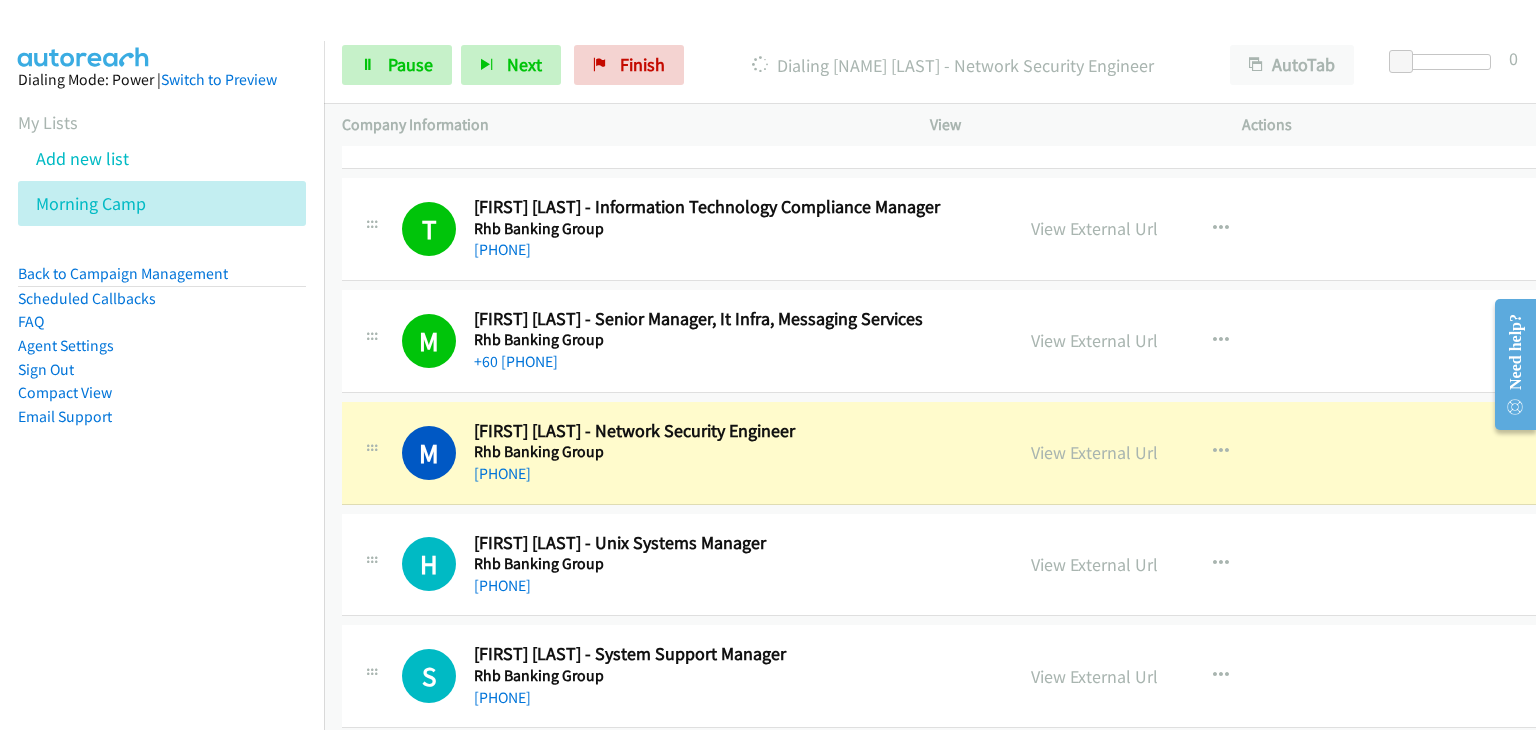 scroll, scrollTop: 10400, scrollLeft: 0, axis: vertical 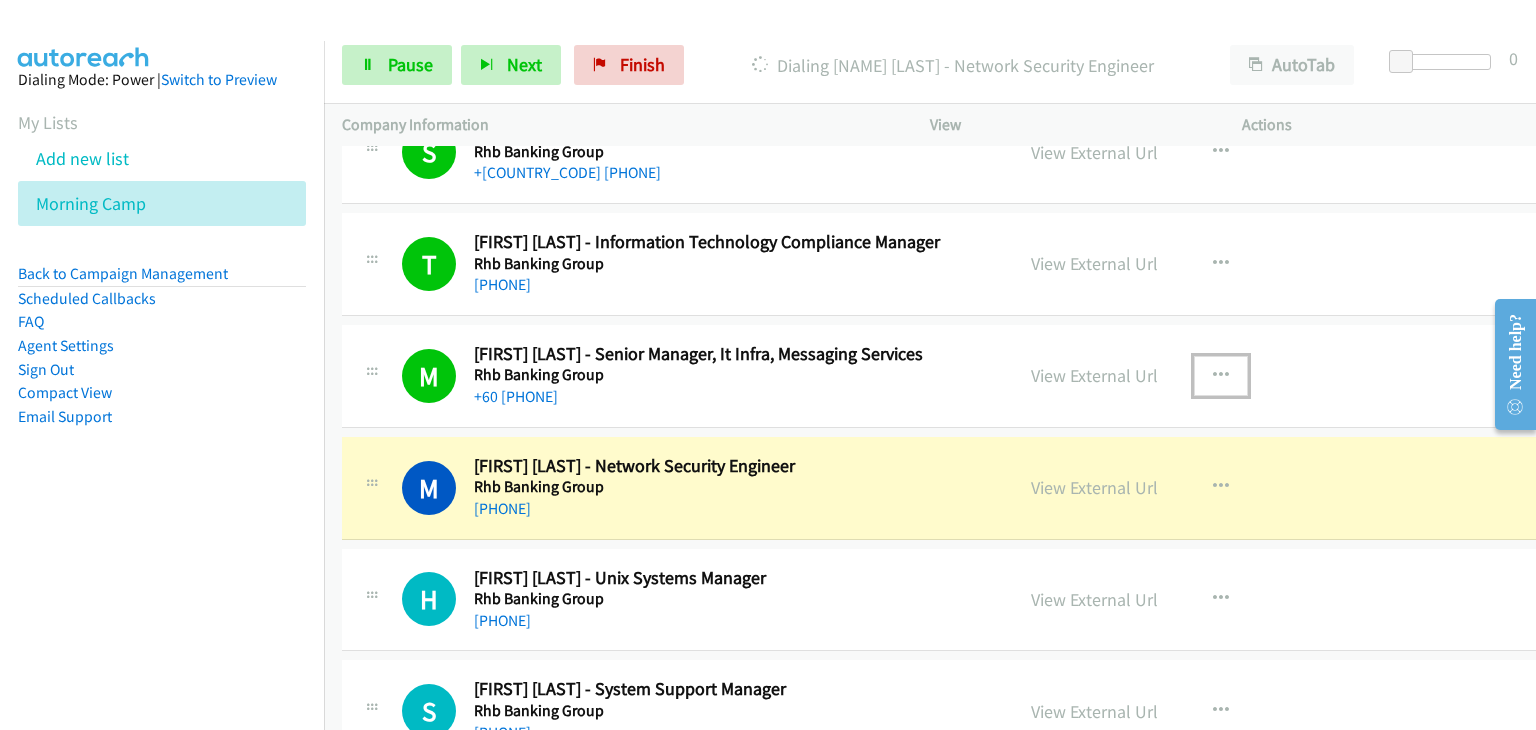 click at bounding box center [1221, 376] 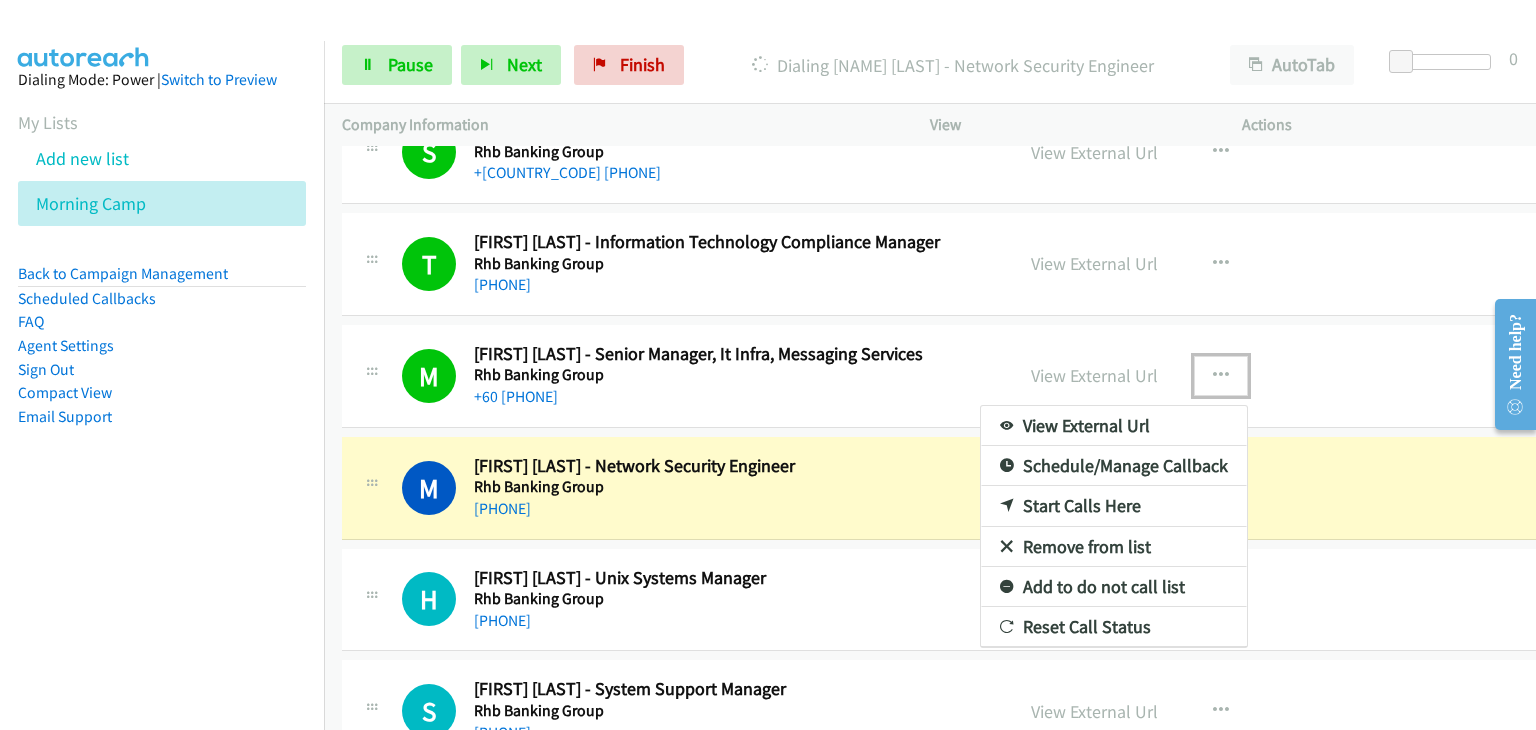 click at bounding box center [768, 365] 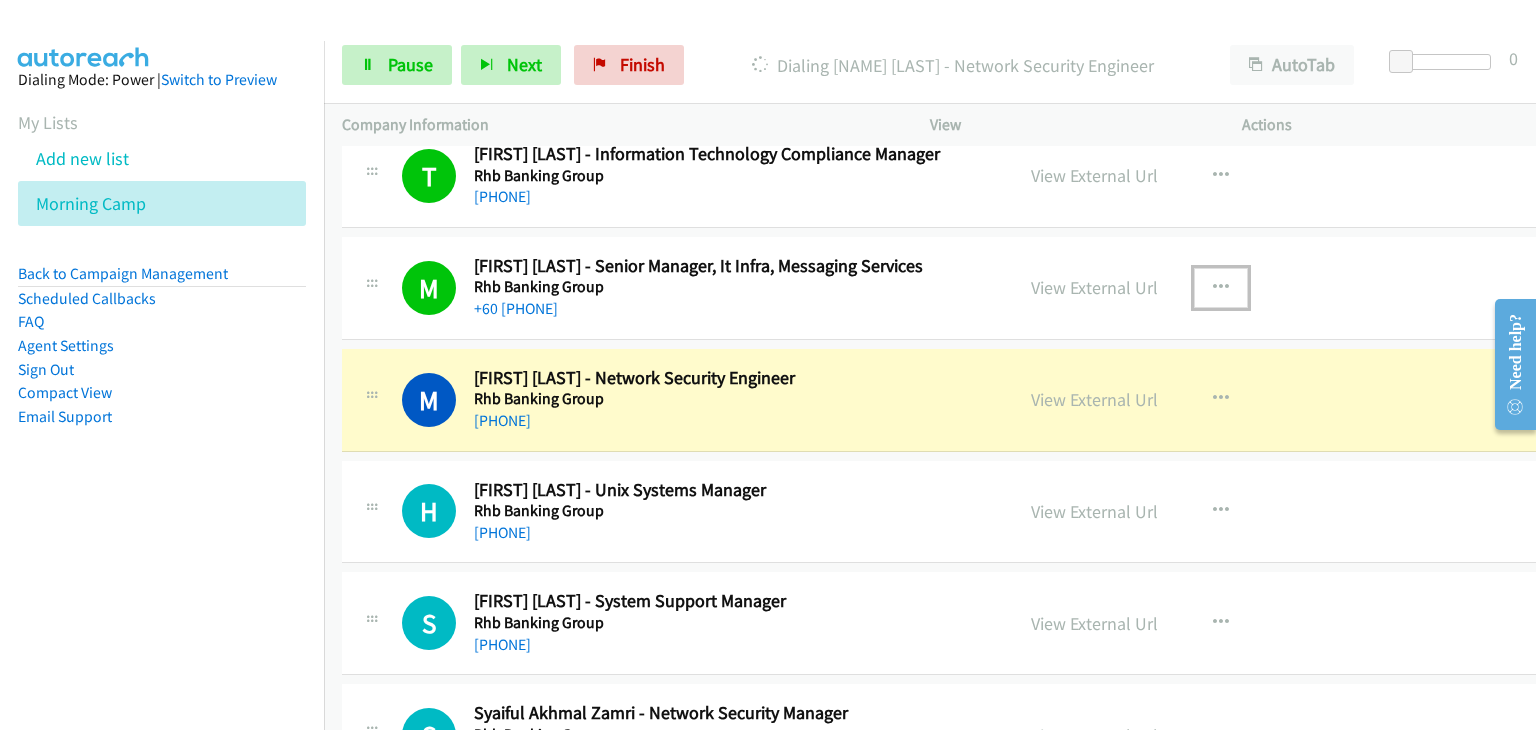scroll, scrollTop: 10500, scrollLeft: 0, axis: vertical 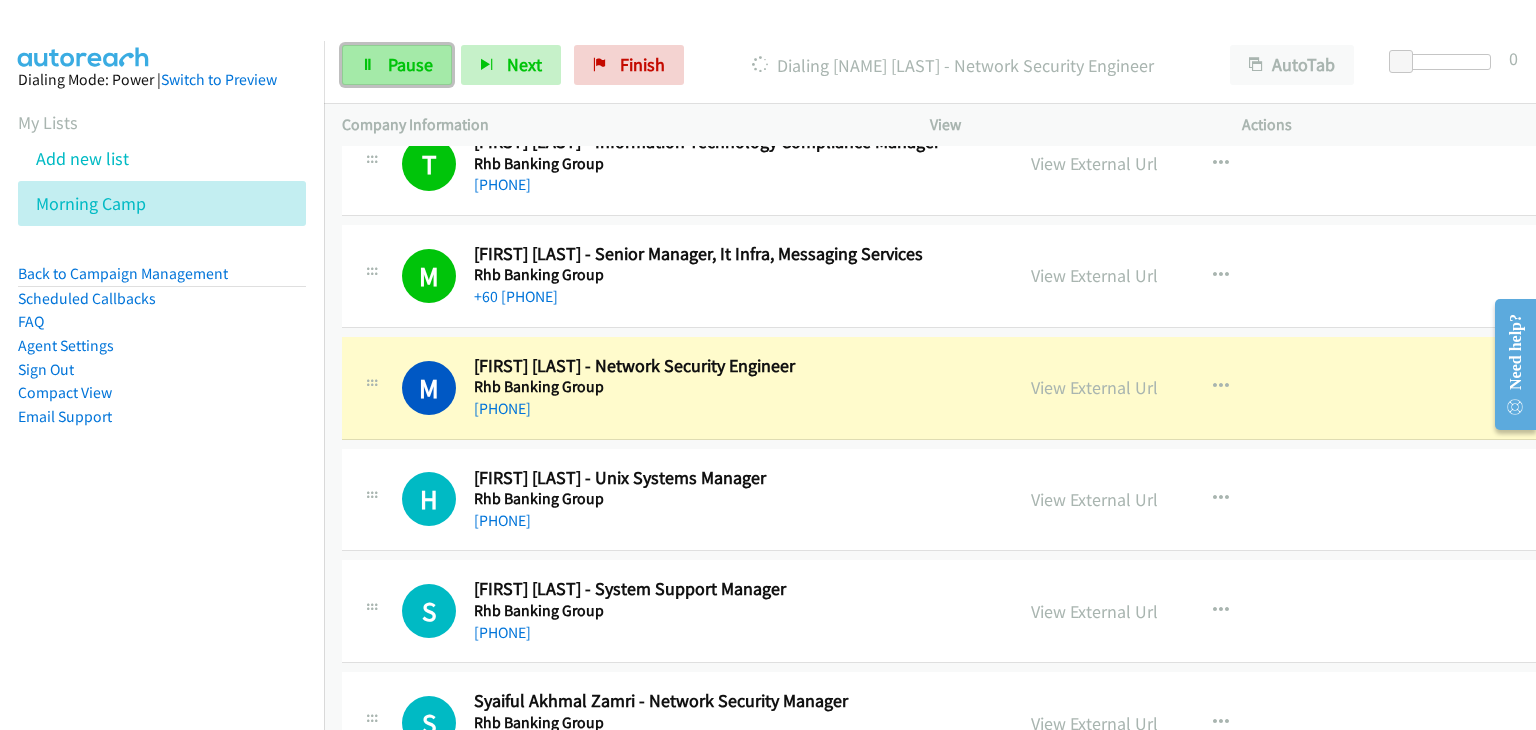 click at bounding box center (368, 66) 